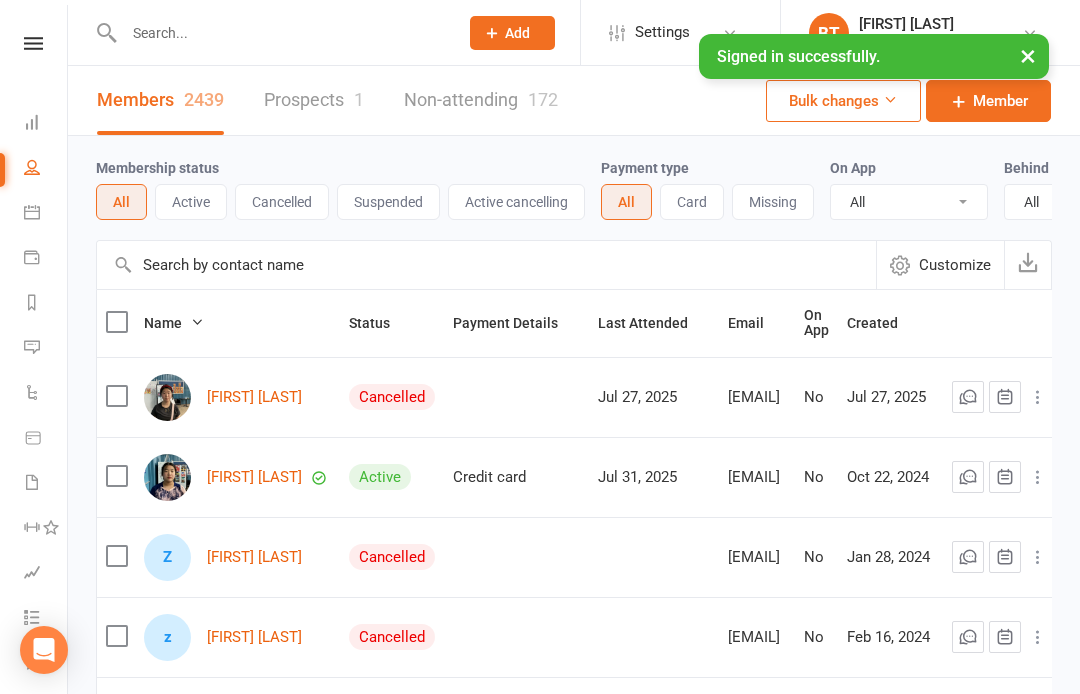select on "100" 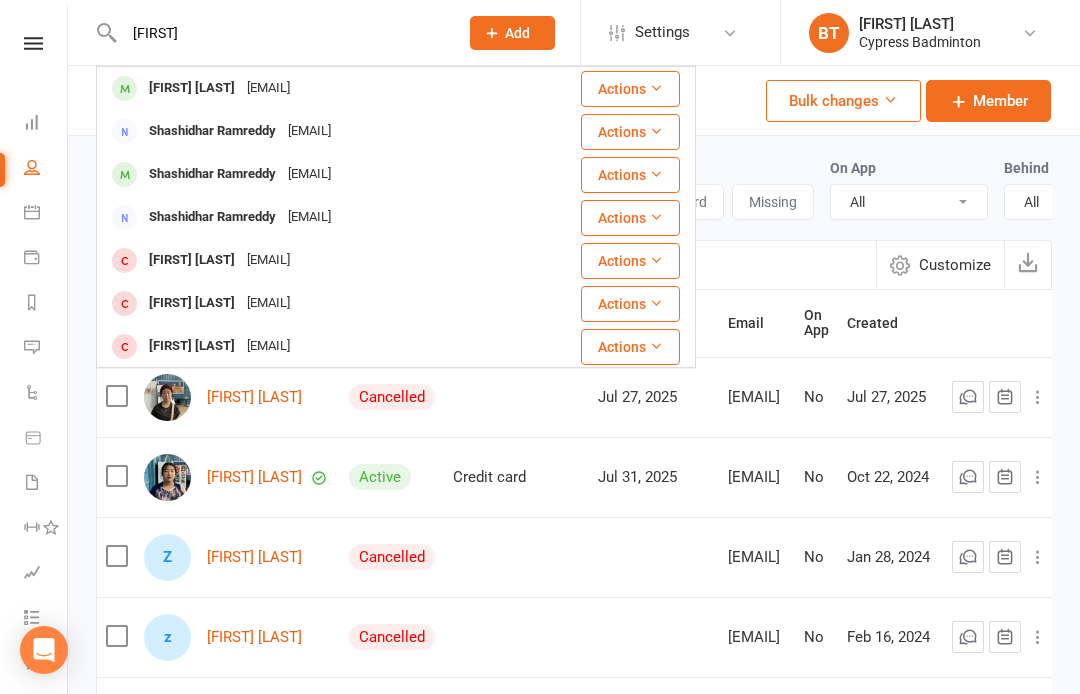 type on "Swmreddy" 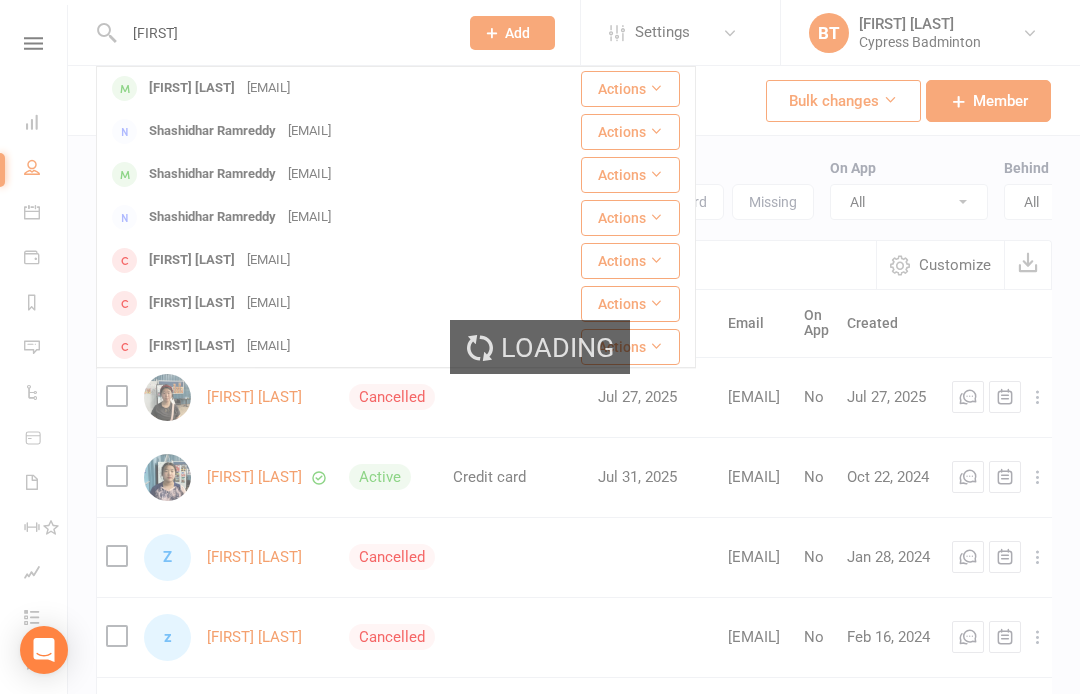 type 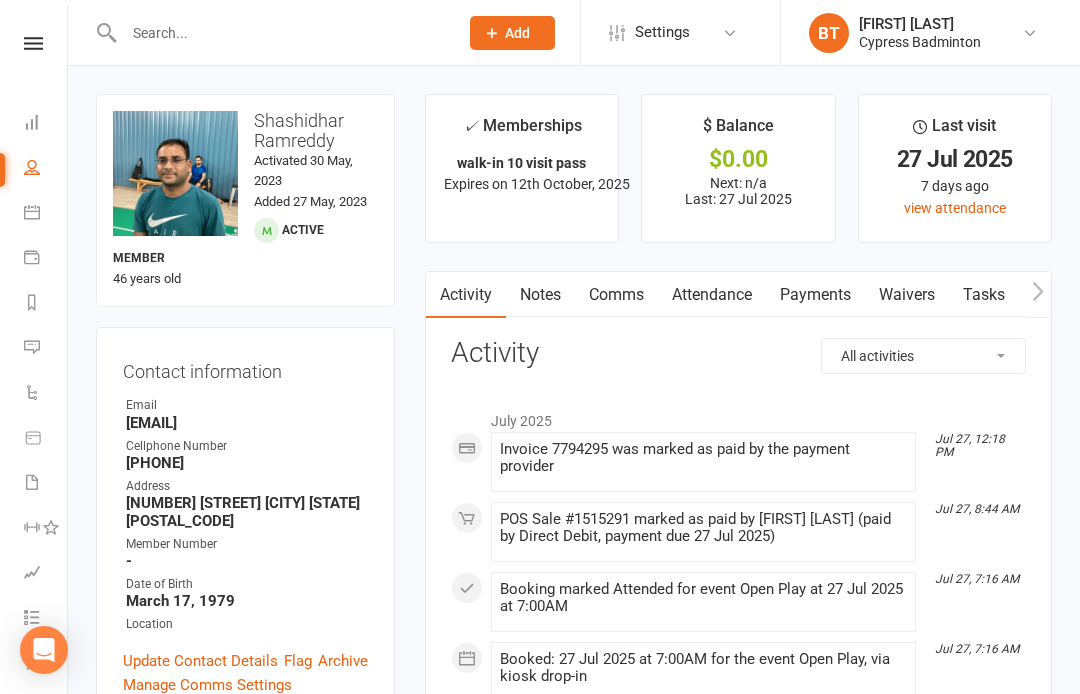 scroll, scrollTop: 0, scrollLeft: 0, axis: both 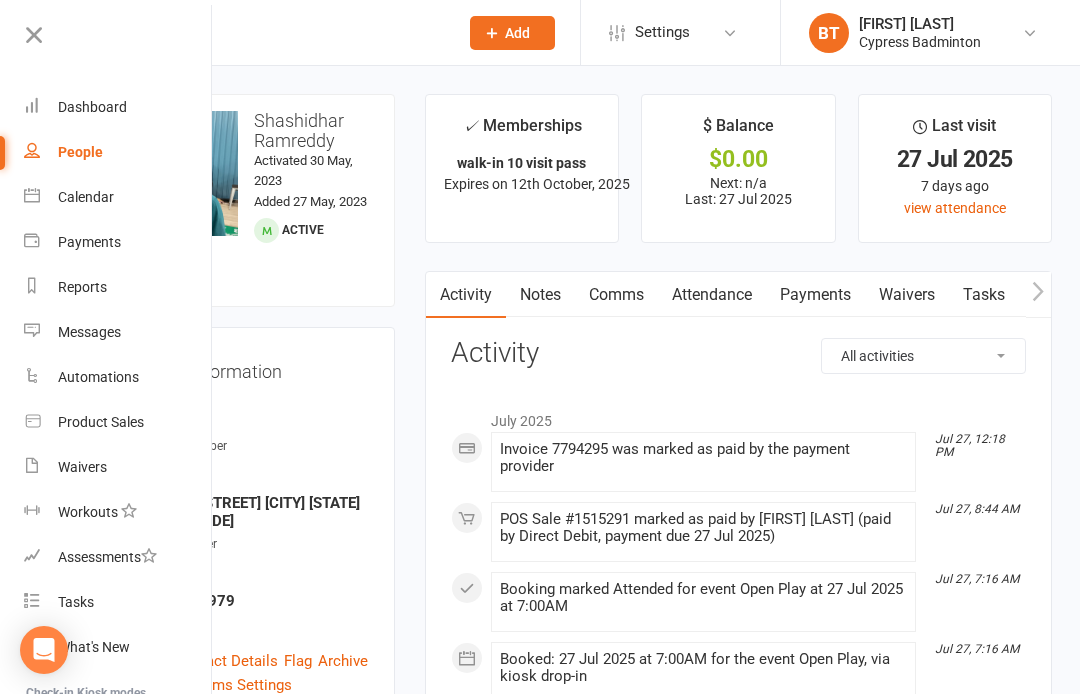click on "Waivers" at bounding box center (118, 467) 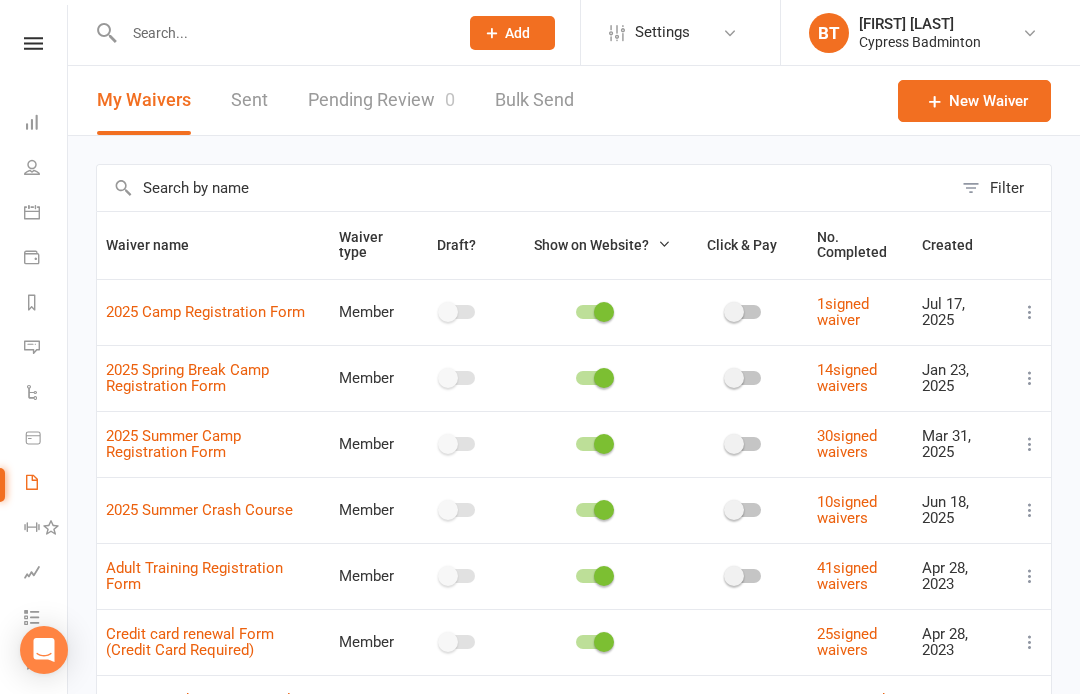 click on "Pending Review 0" at bounding box center (381, 100) 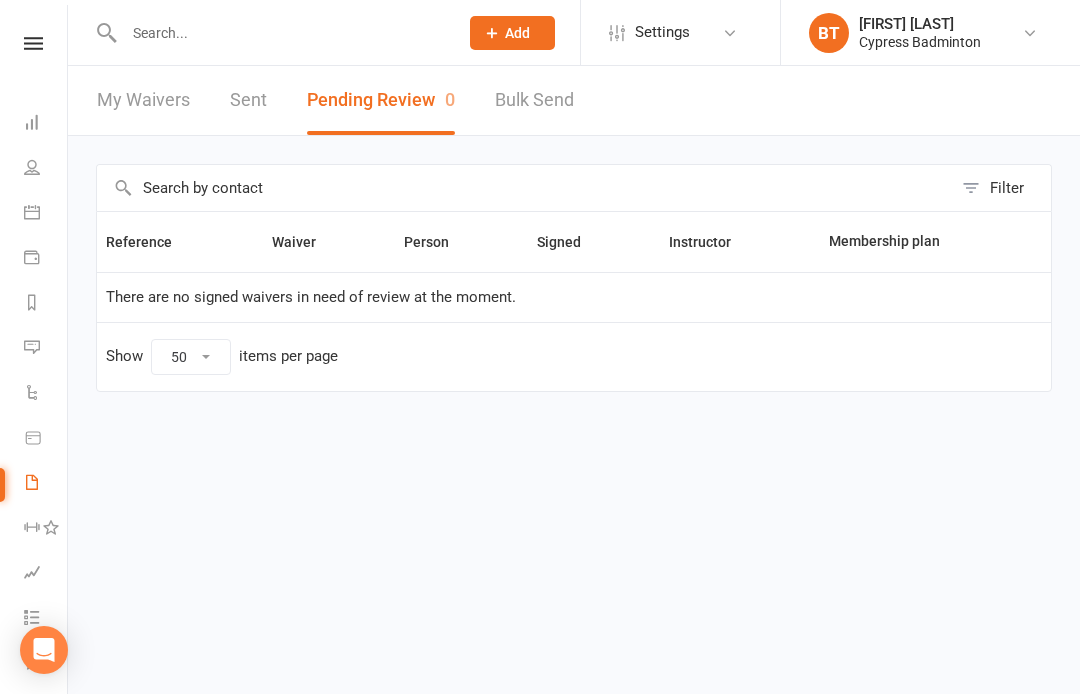 click on "Reports" at bounding box center [46, 304] 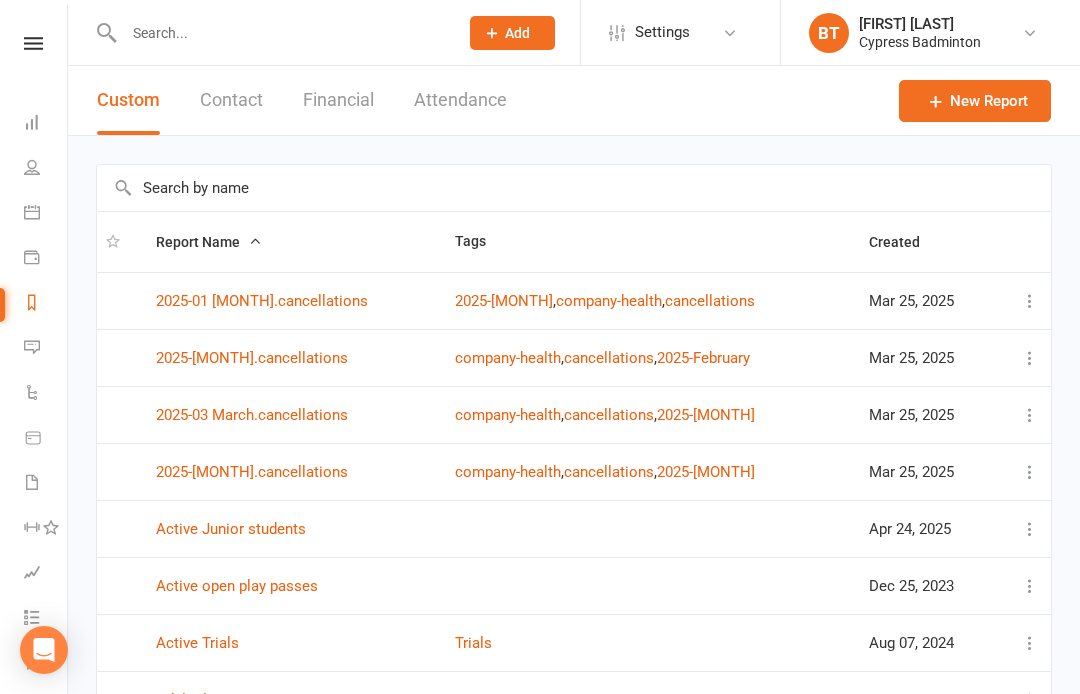 click on "Financial" at bounding box center (338, 100) 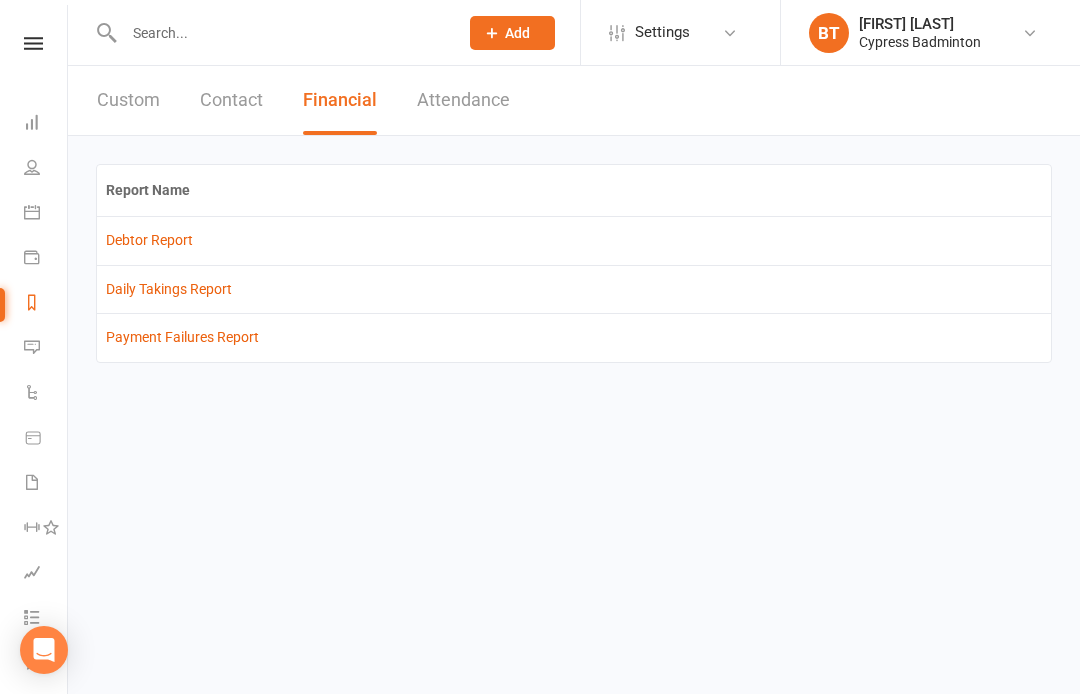 click on "Debtor Report" at bounding box center [149, 240] 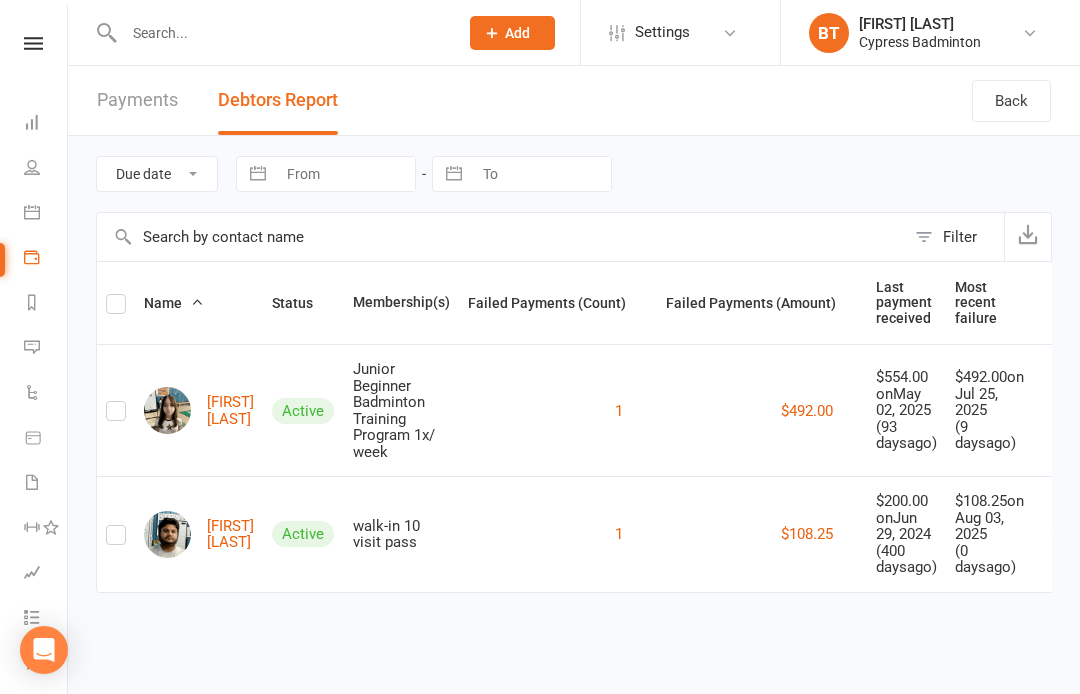 click on "[FIRST] [LAST]" at bounding box center (199, 534) 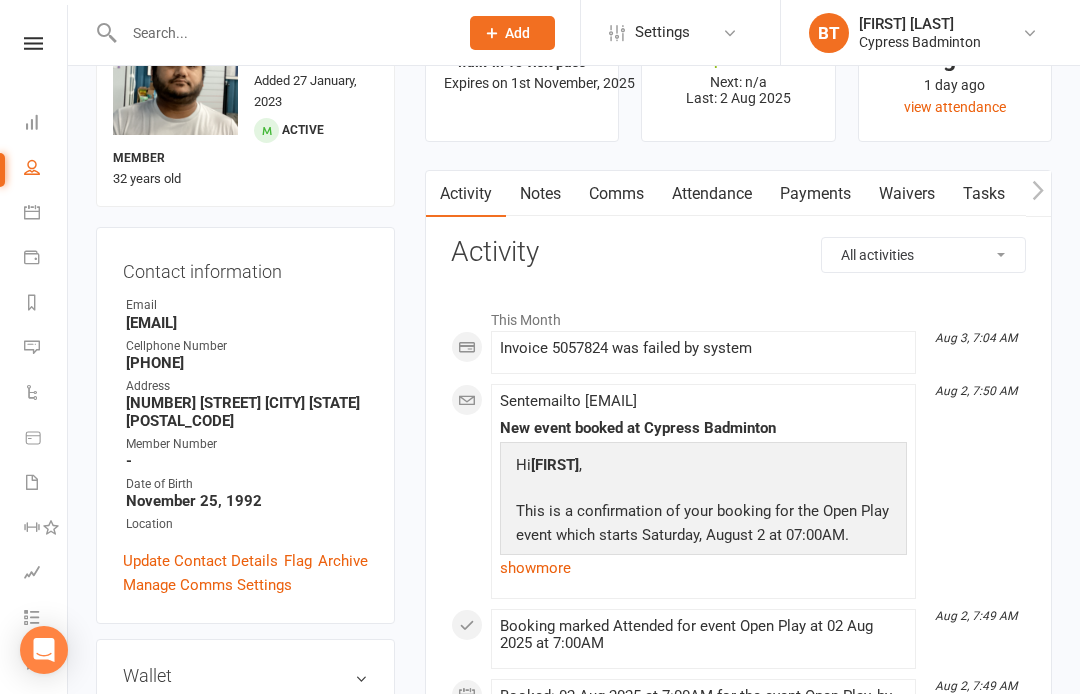 scroll, scrollTop: 0, scrollLeft: 0, axis: both 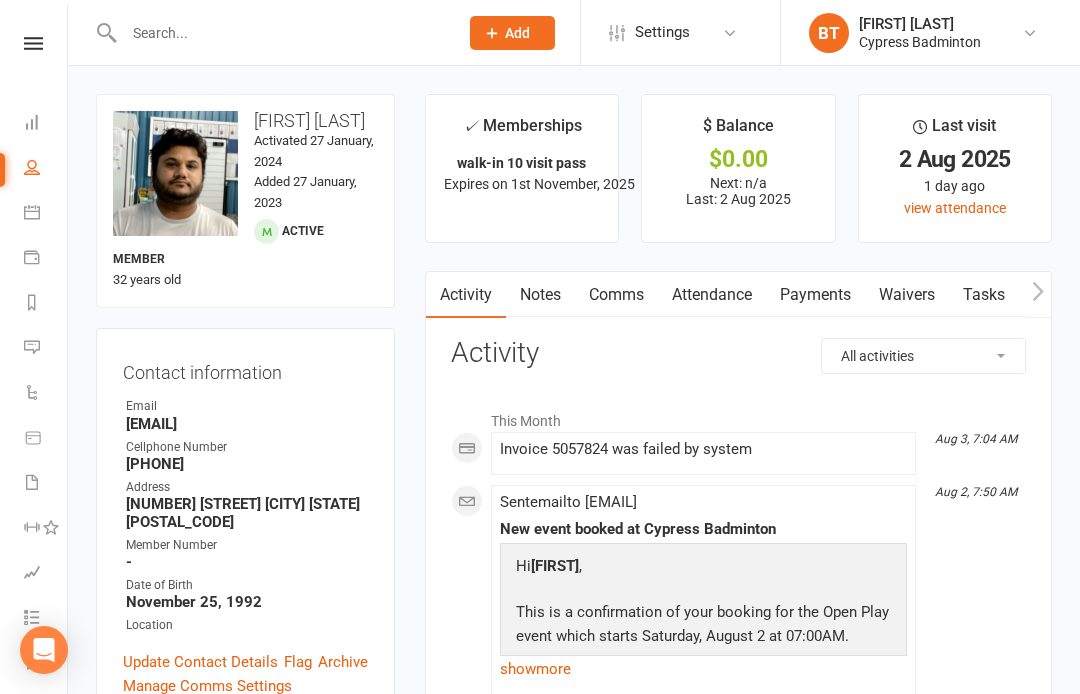 click on "Payments" at bounding box center [815, 295] 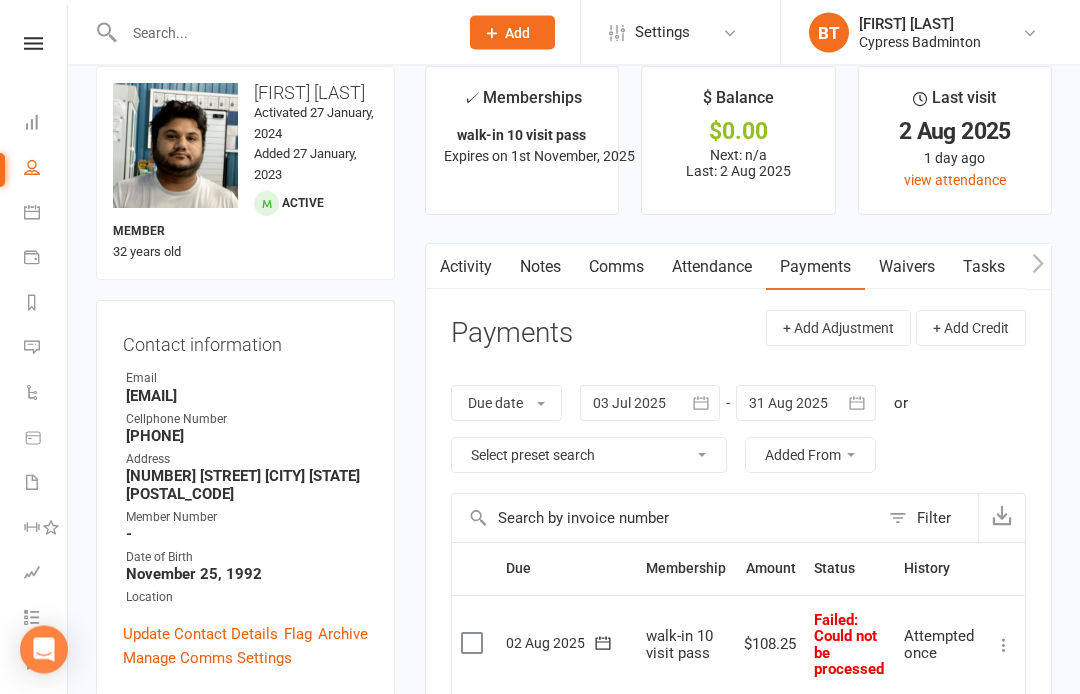 scroll, scrollTop: 0, scrollLeft: 0, axis: both 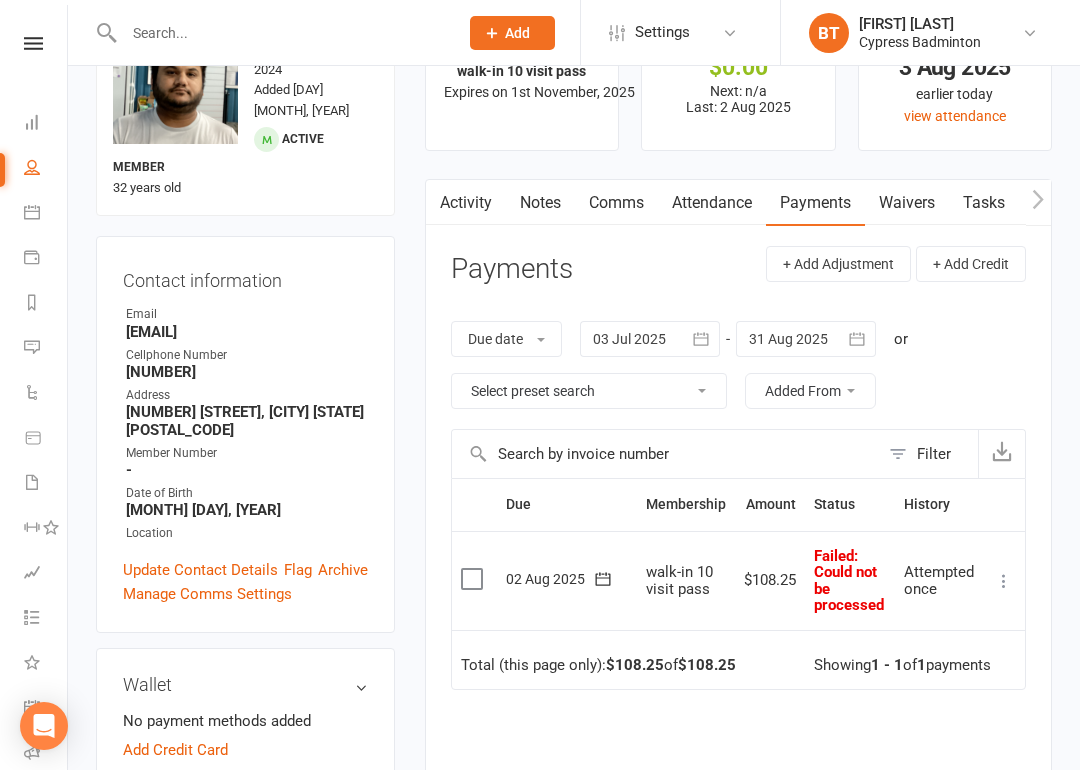 click at bounding box center (33, 43) 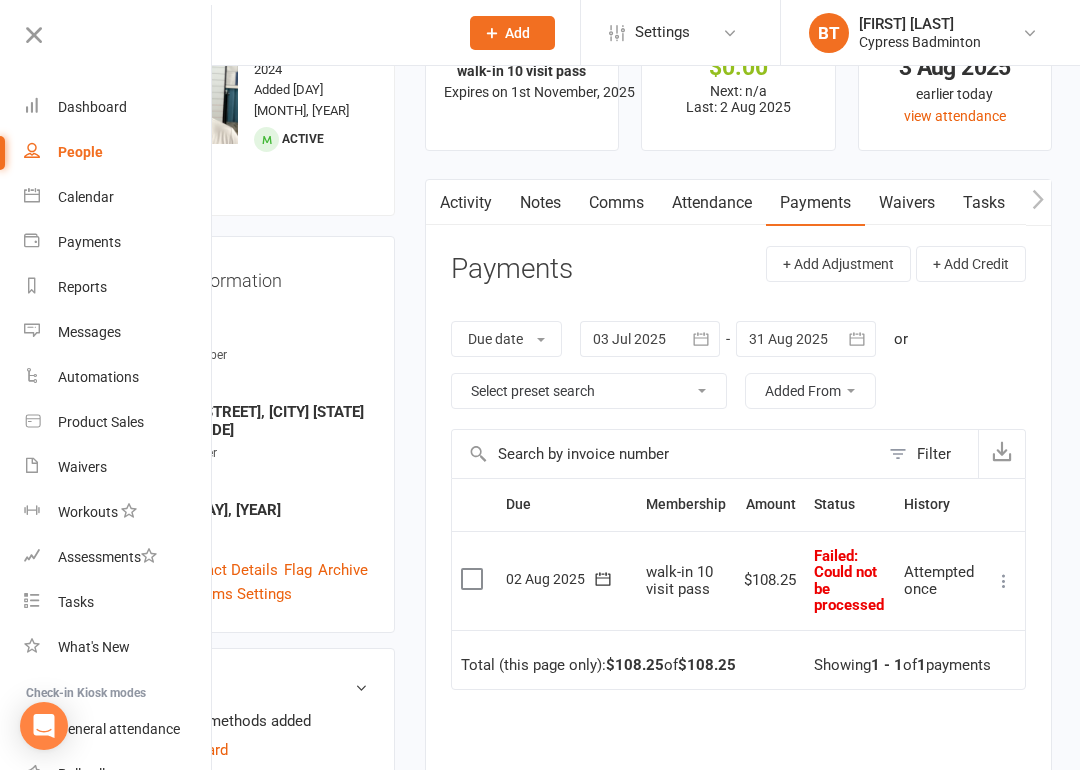 click on "Product Sales" at bounding box center (118, 422) 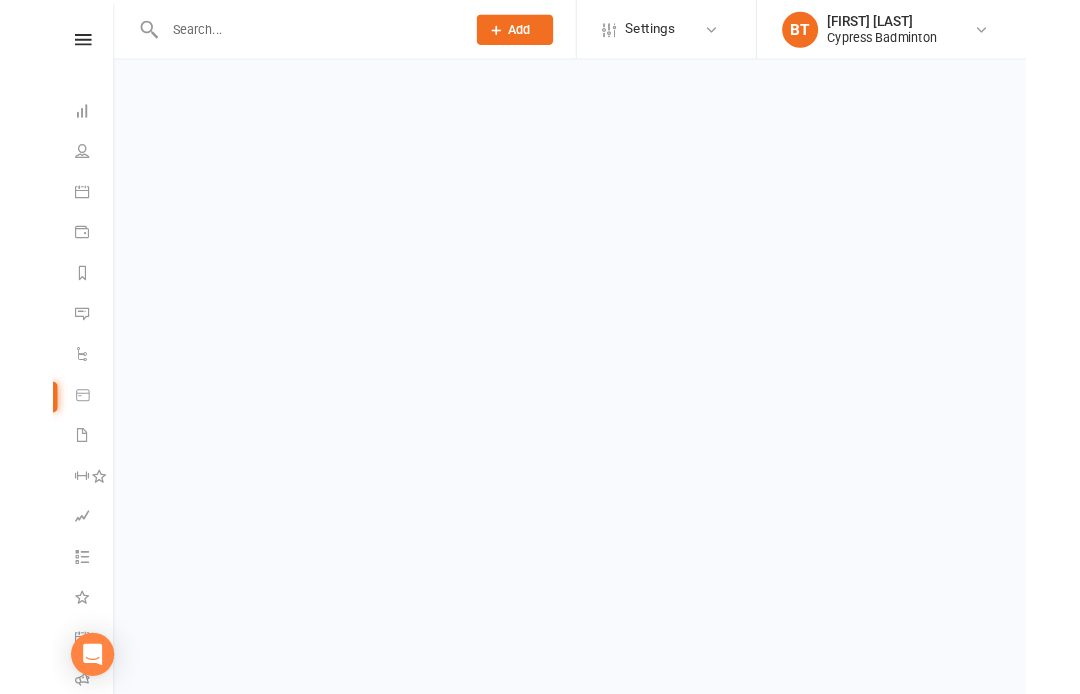 scroll, scrollTop: 0, scrollLeft: 0, axis: both 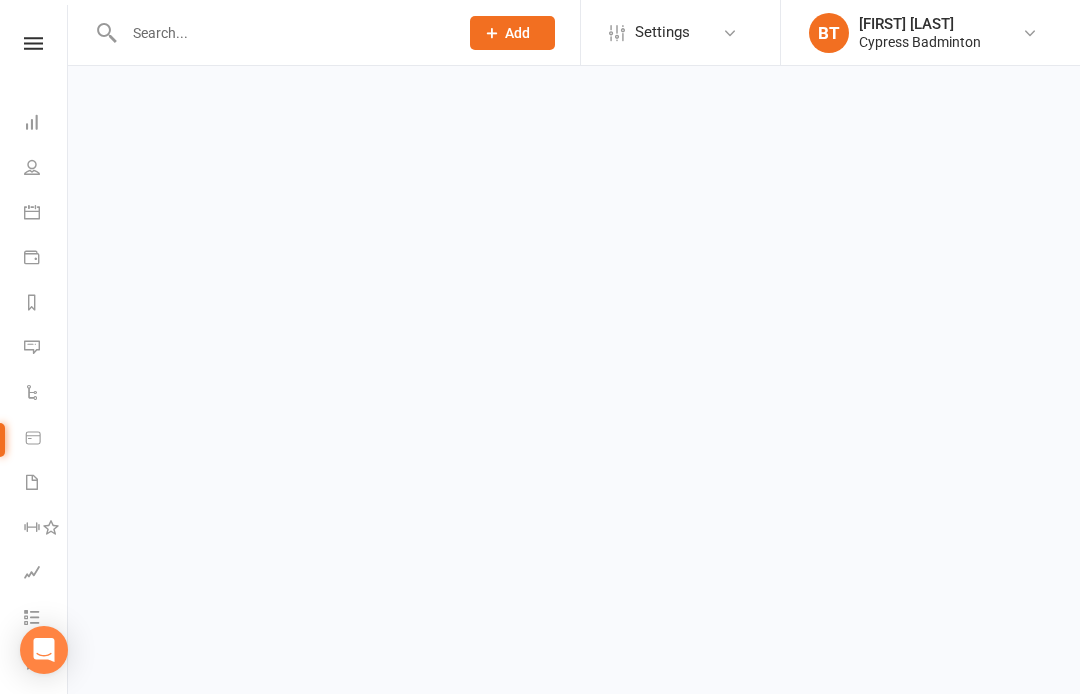 select on "100" 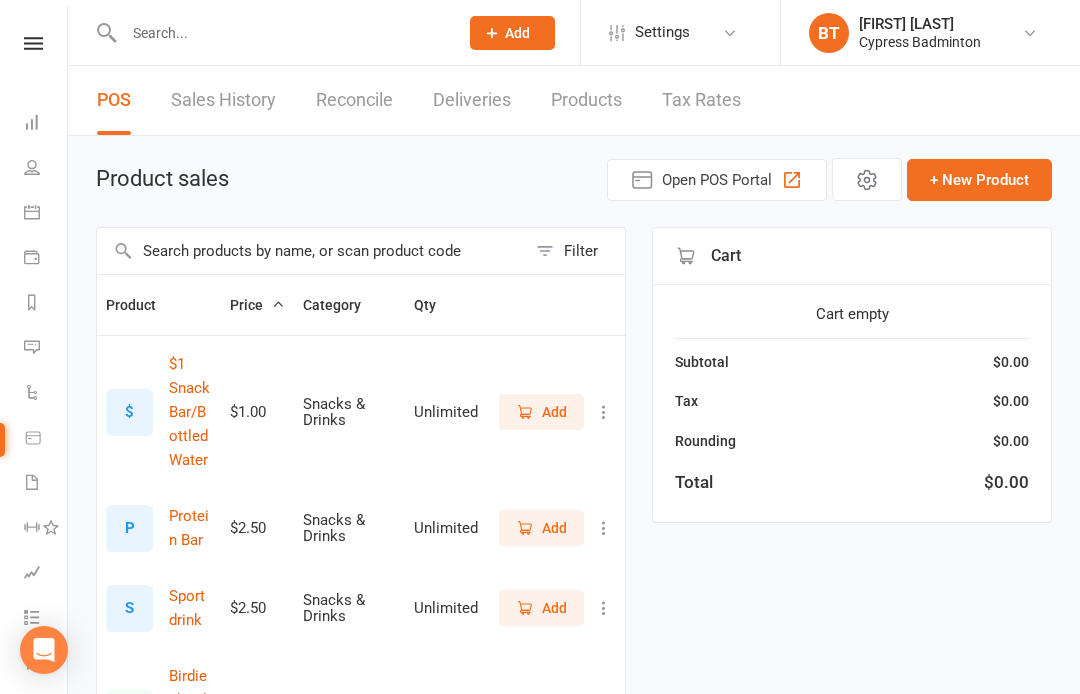 click on "Sales History" at bounding box center [223, 100] 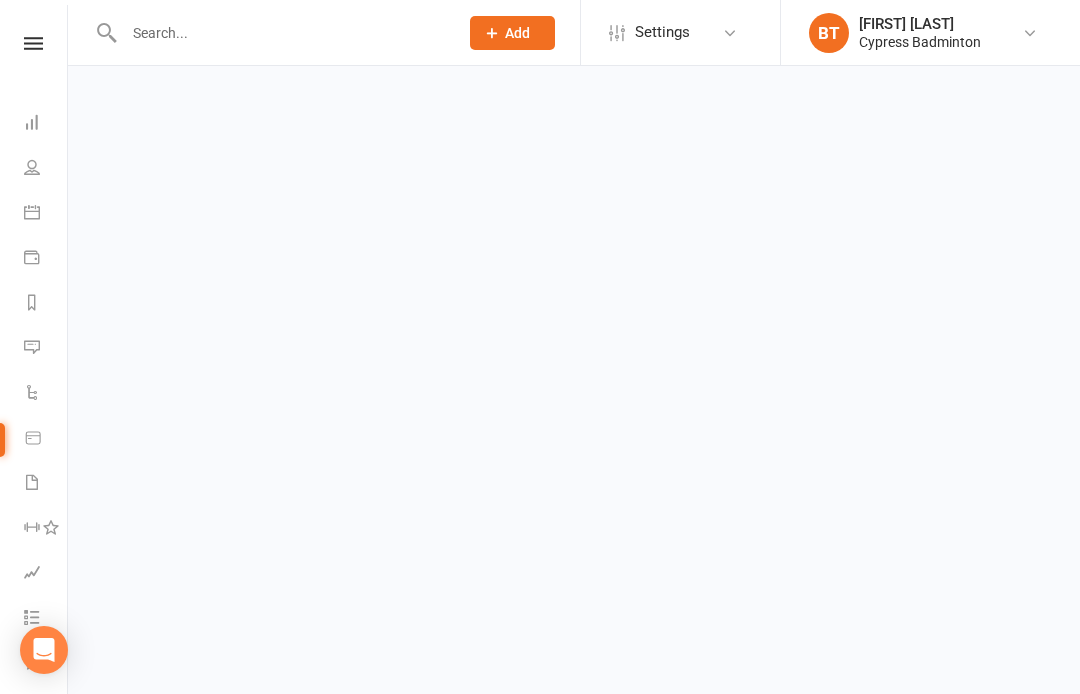 select on "100" 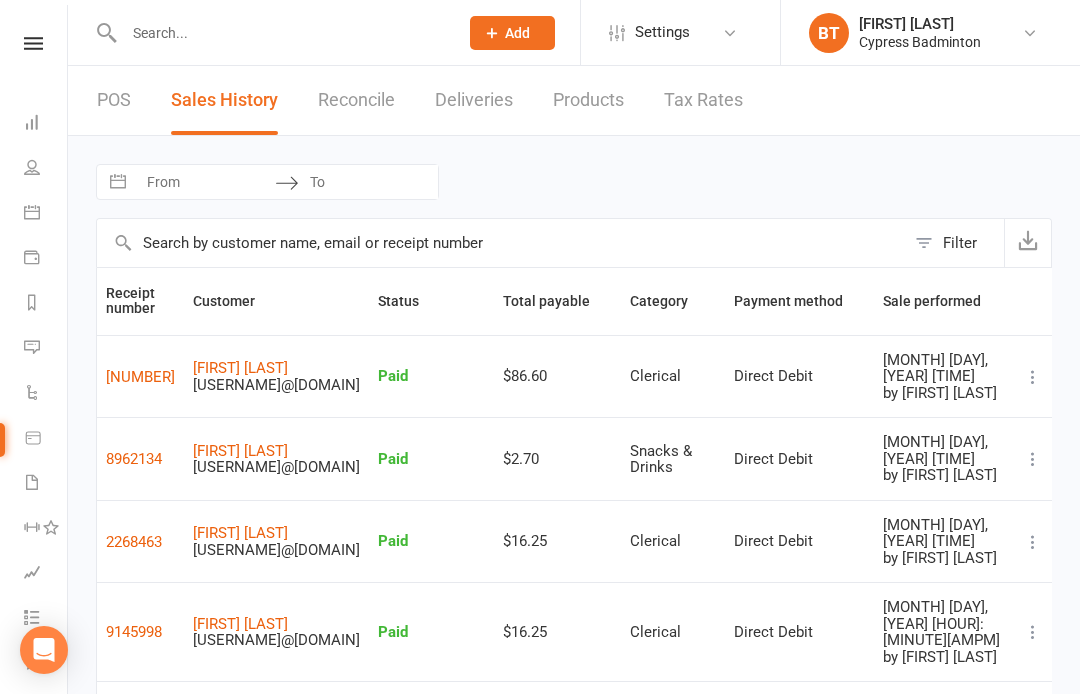 click at bounding box center (205, 182) 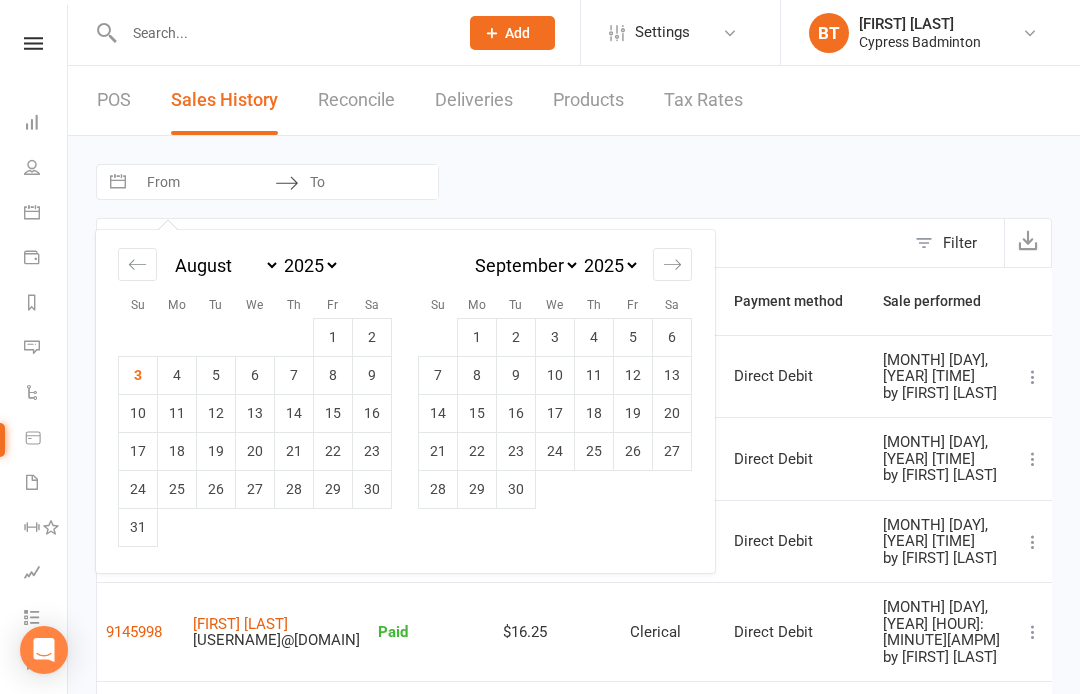 click on "2" at bounding box center (372, 337) 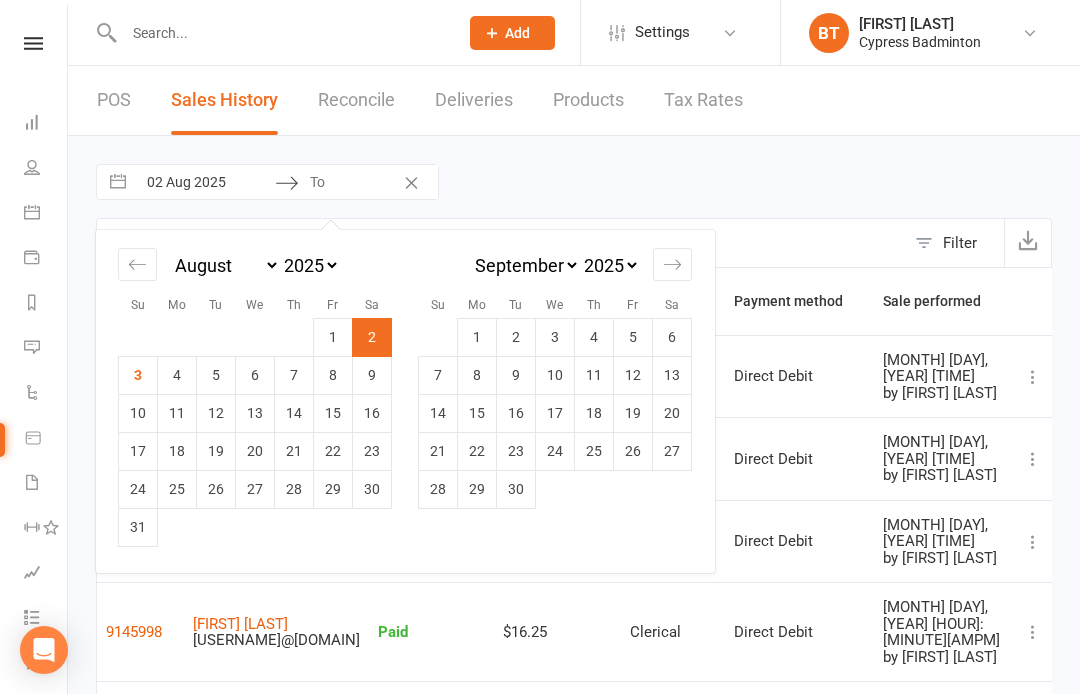 type on "02 Aug 2025" 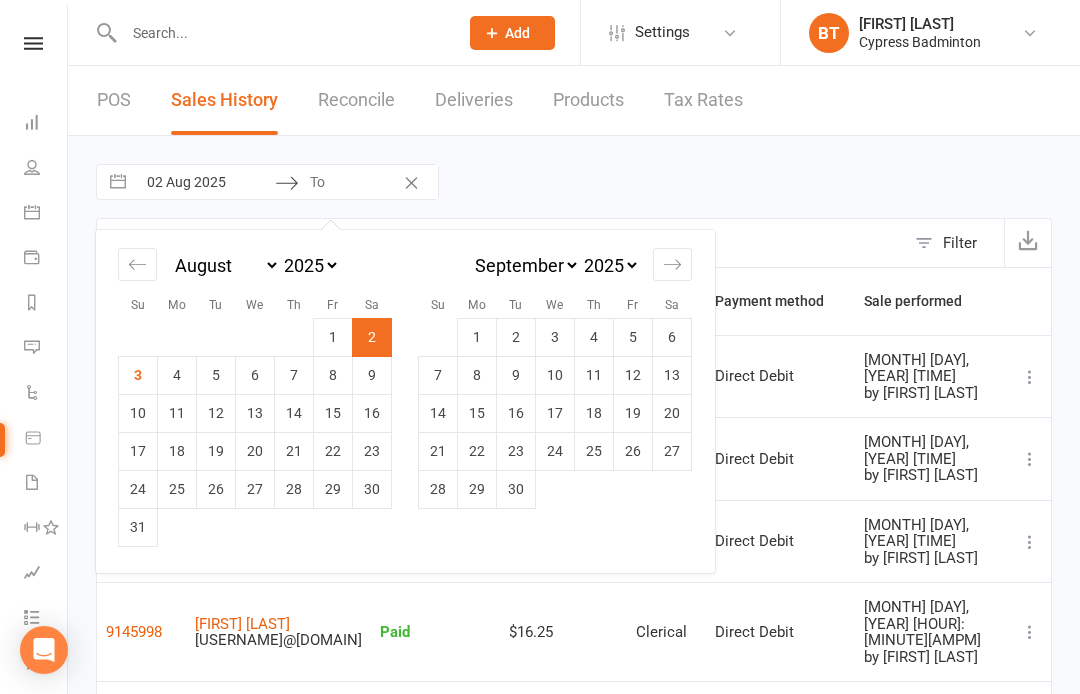click on "2" at bounding box center [372, 337] 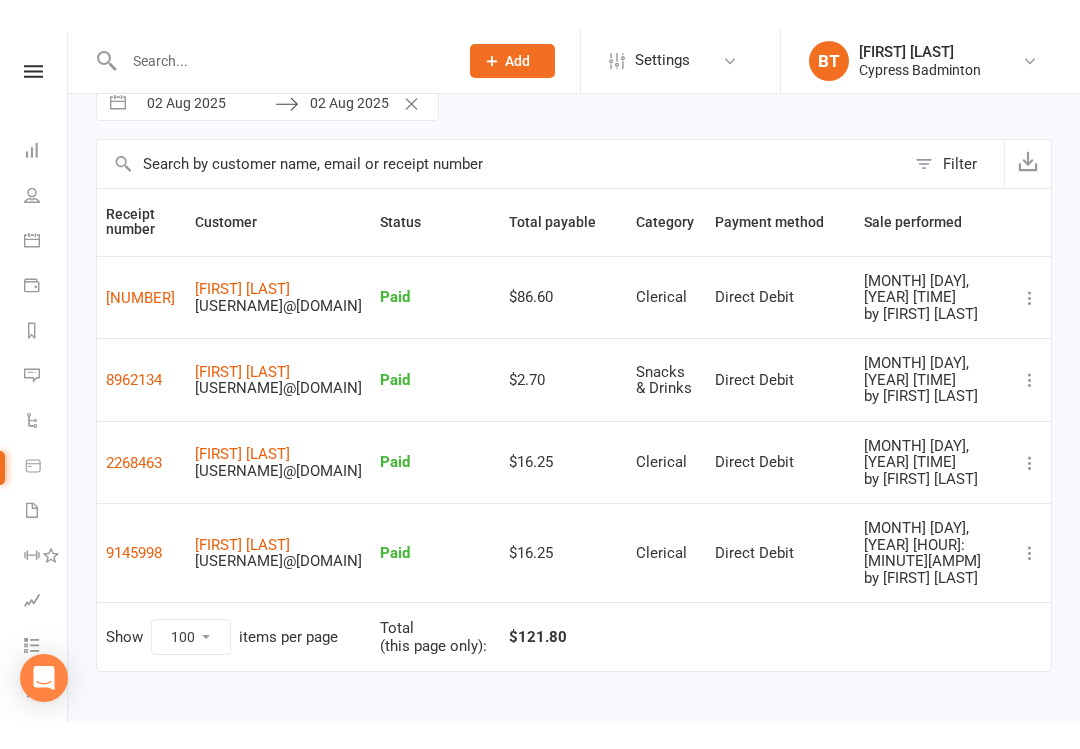 scroll, scrollTop: 57, scrollLeft: 0, axis: vertical 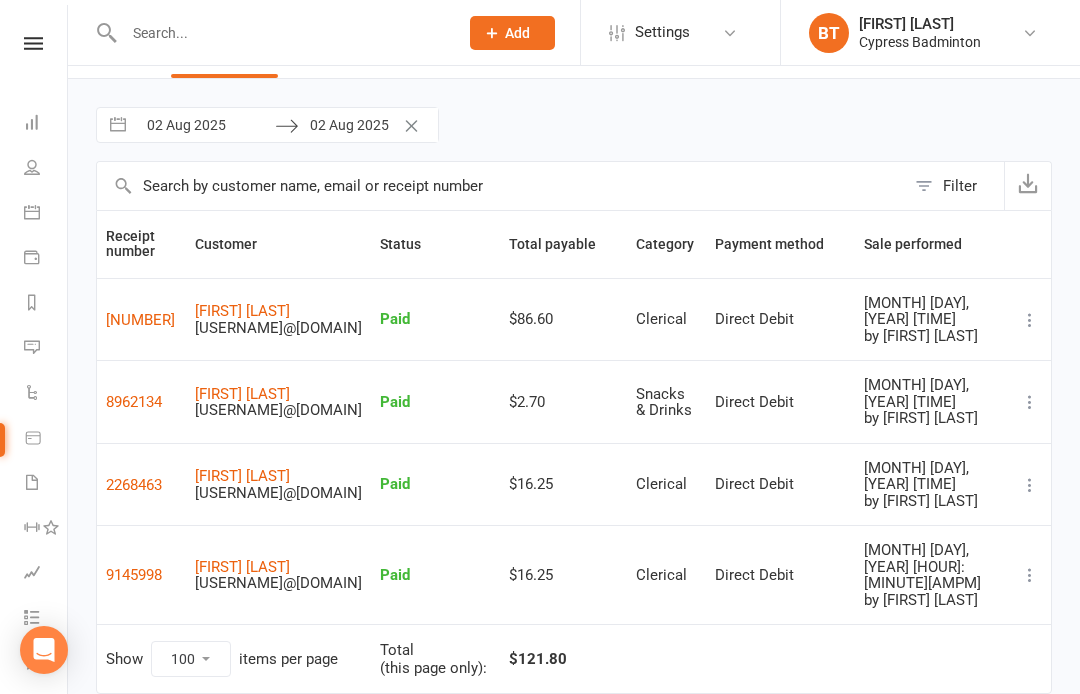 click at bounding box center [281, 33] 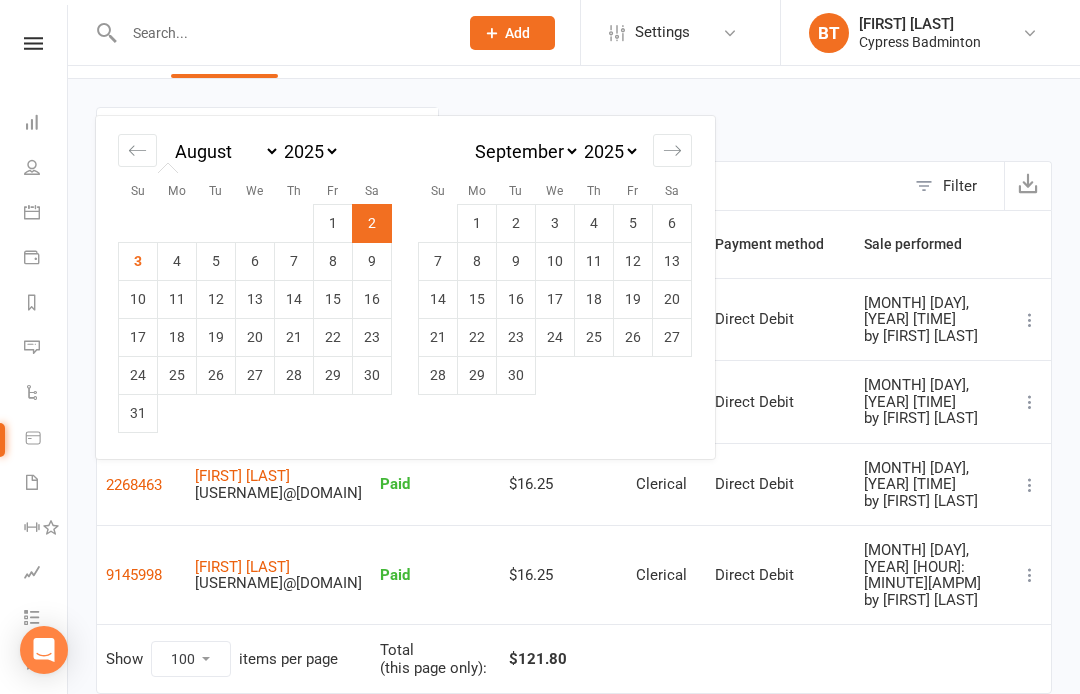 click on "1" at bounding box center (333, 223) 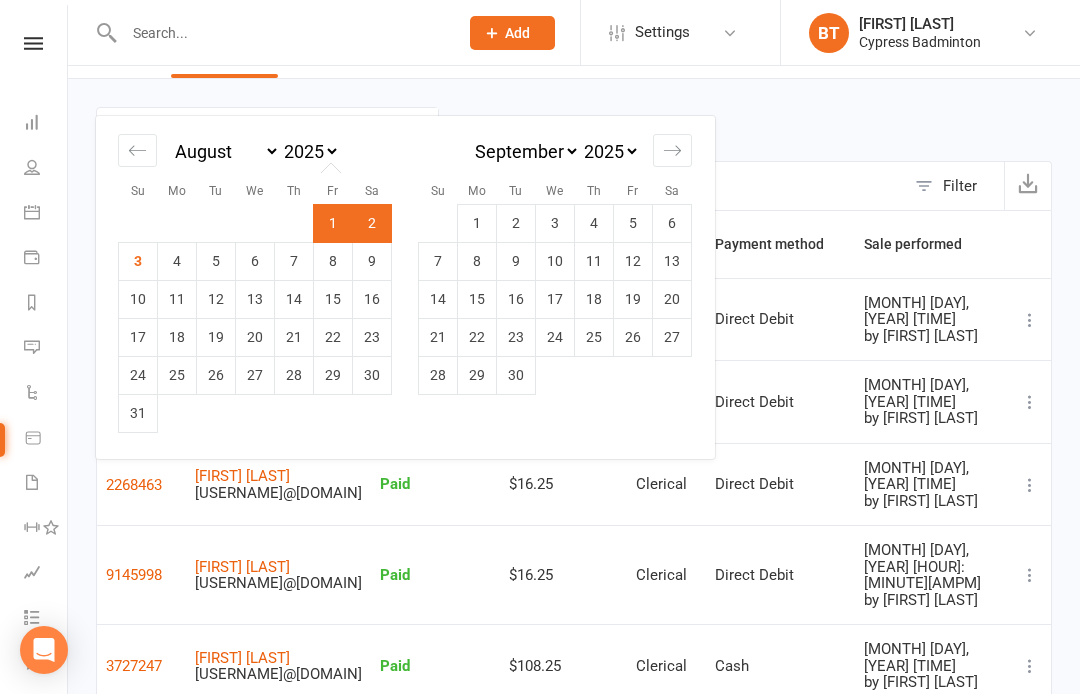 click on "3" at bounding box center [138, 261] 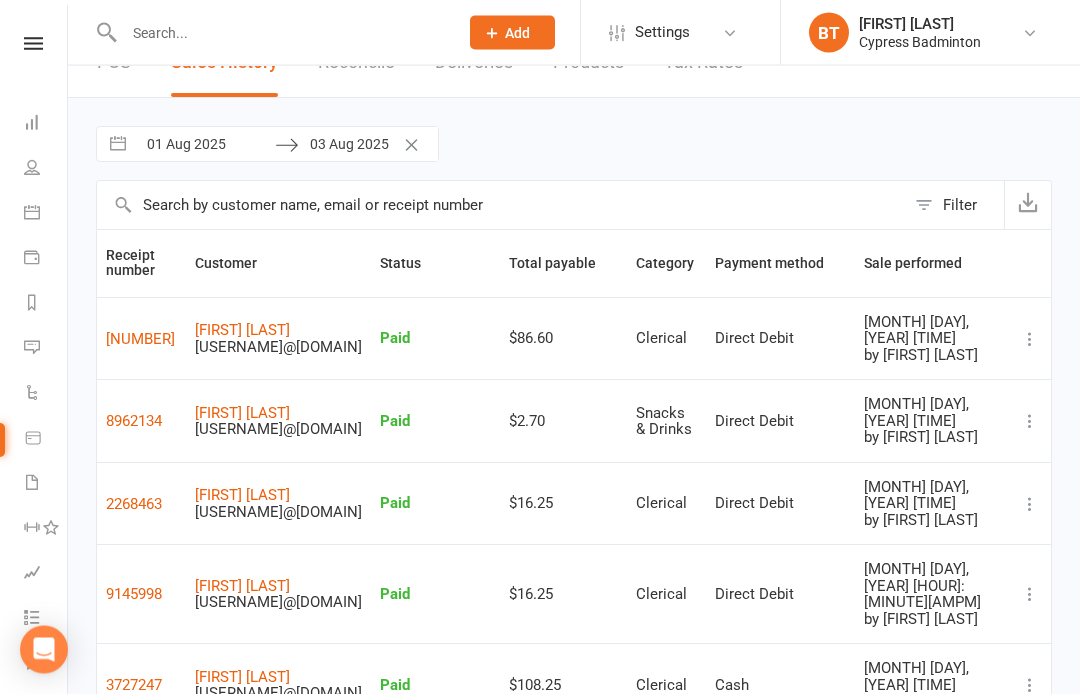 scroll, scrollTop: 0, scrollLeft: 0, axis: both 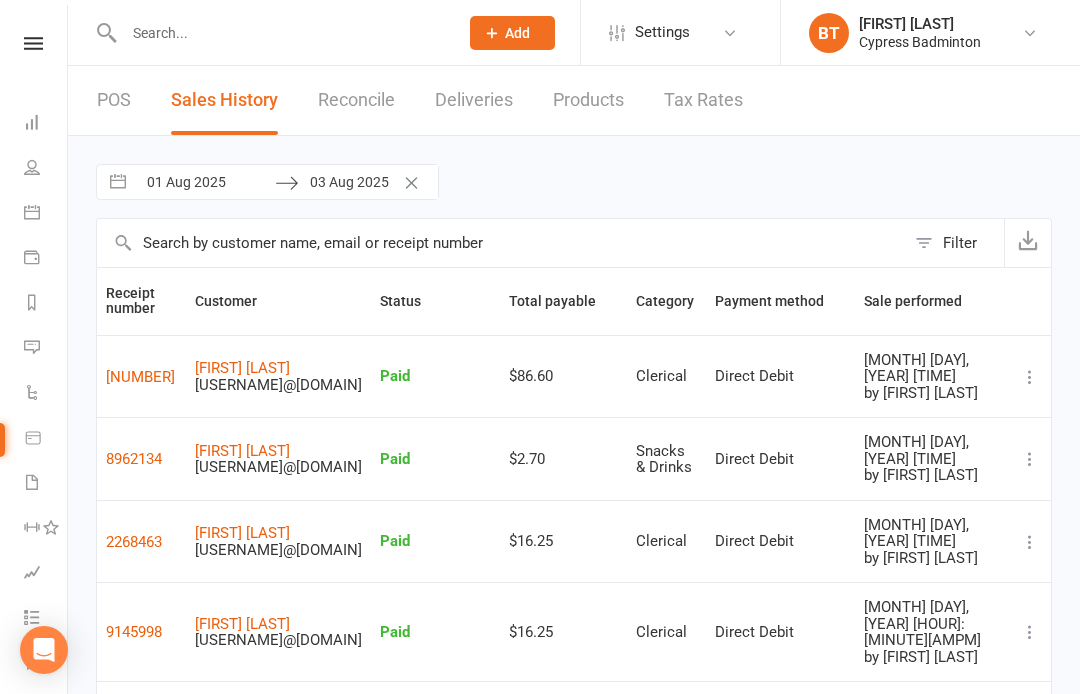 click at bounding box center (33, 43) 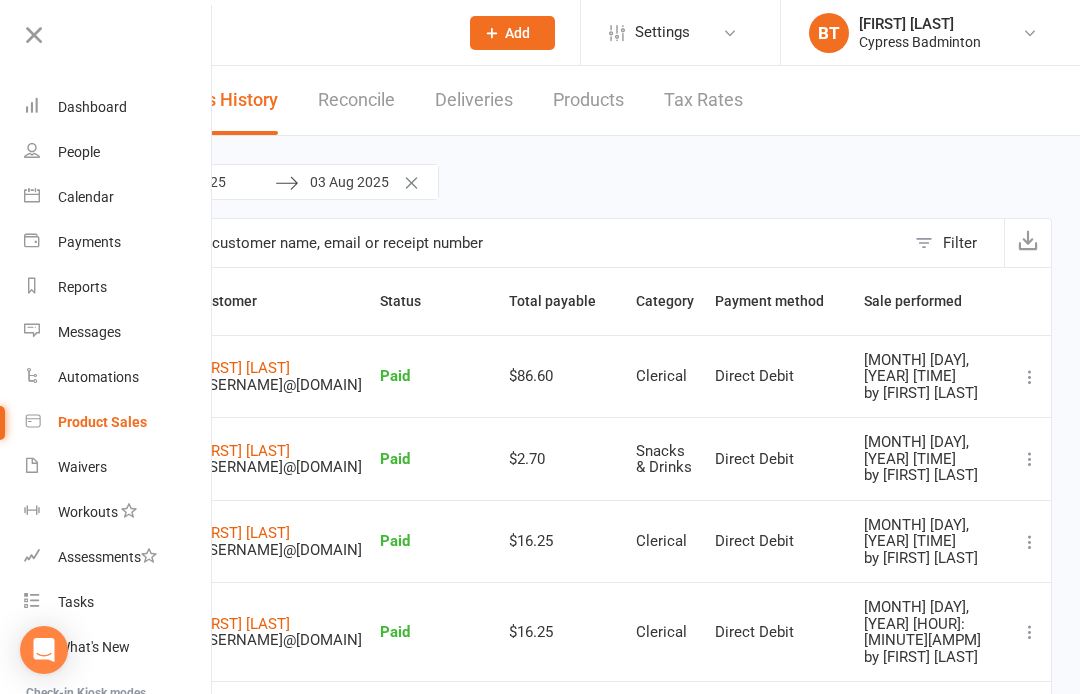 click at bounding box center [34, 35] 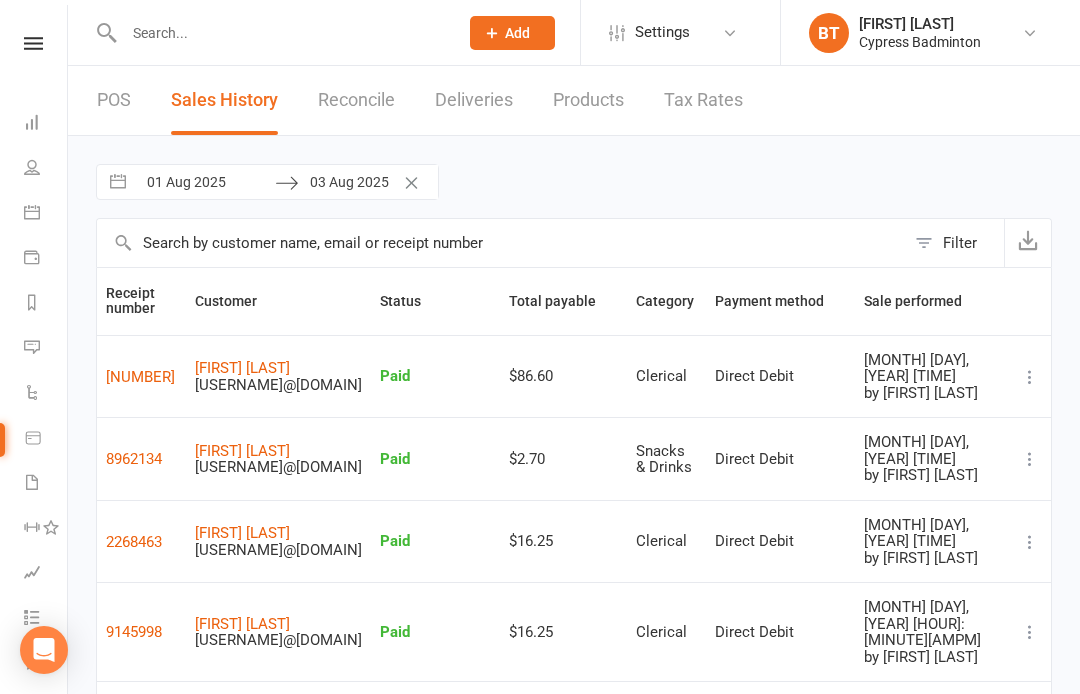 click on "POS" at bounding box center [114, 100] 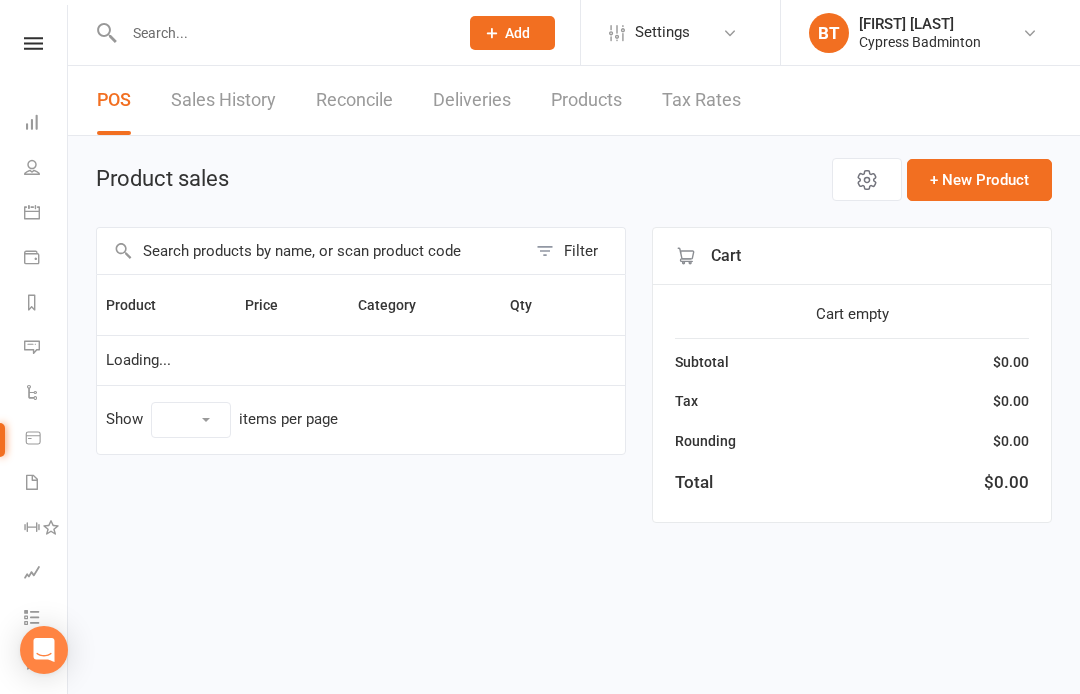 select on "100" 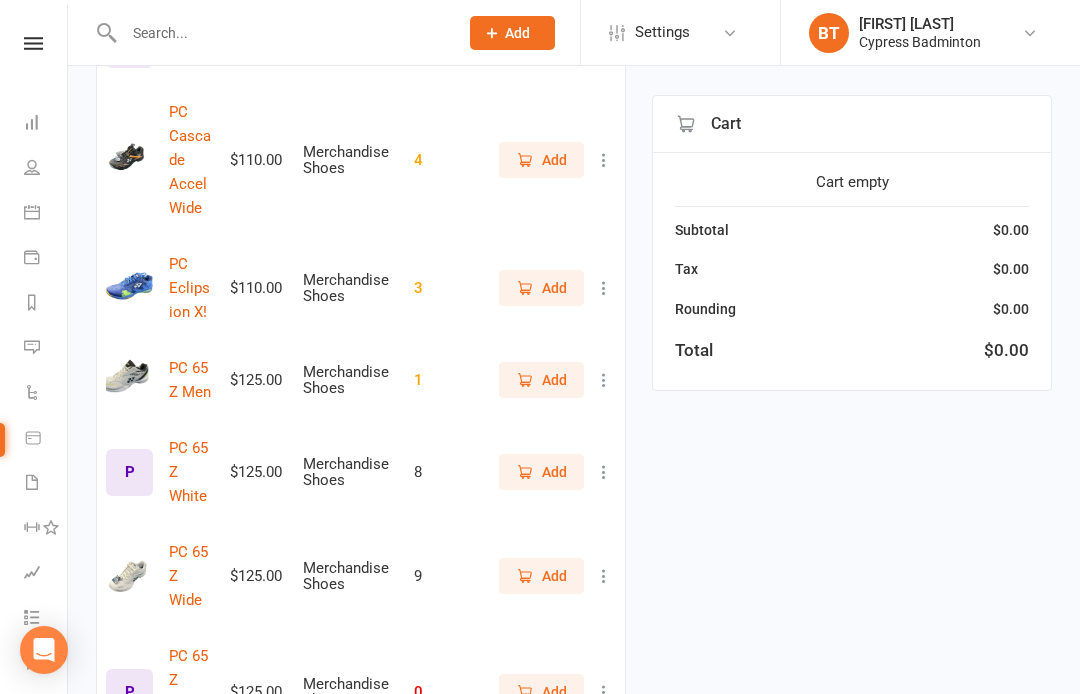scroll, scrollTop: 6943, scrollLeft: 0, axis: vertical 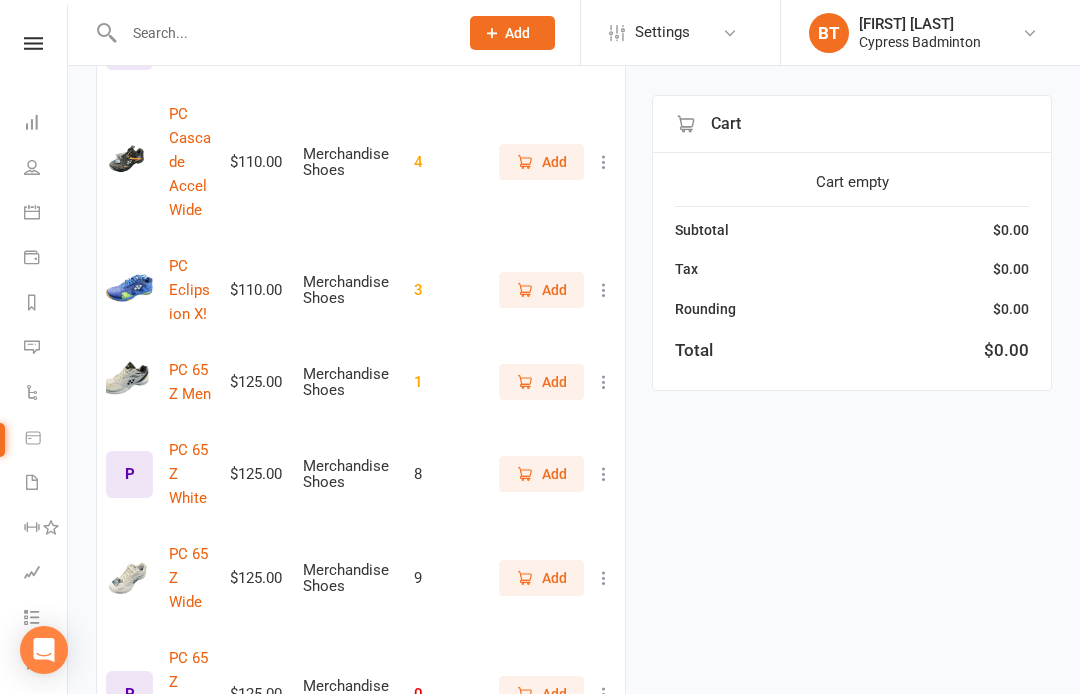 click at bounding box center [281, 33] 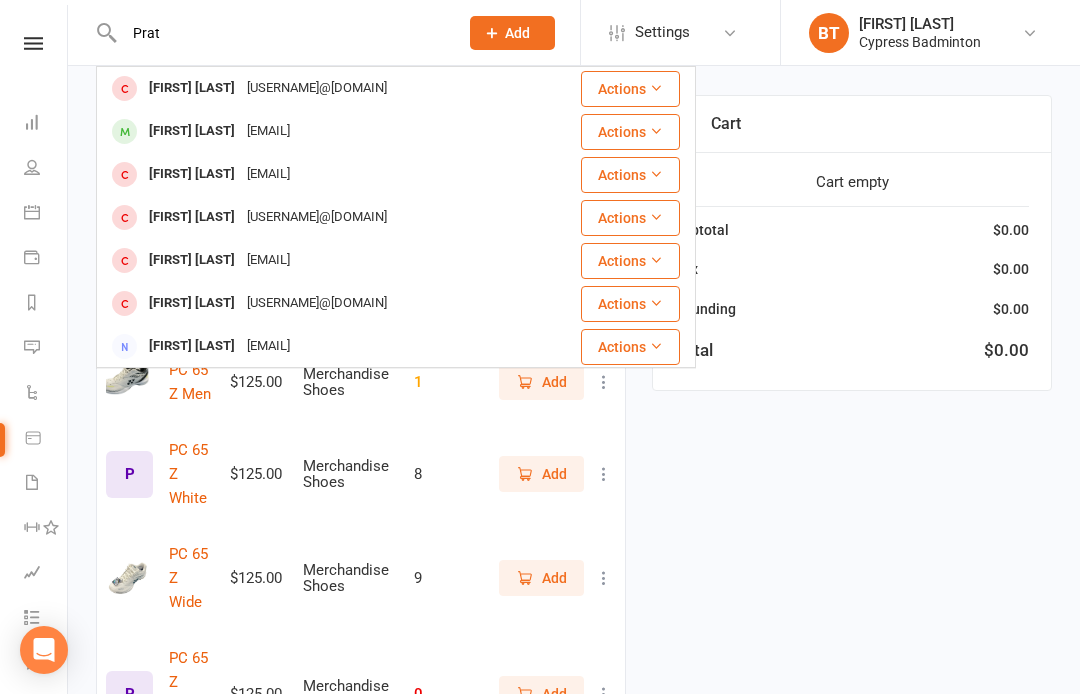 type on "Prat" 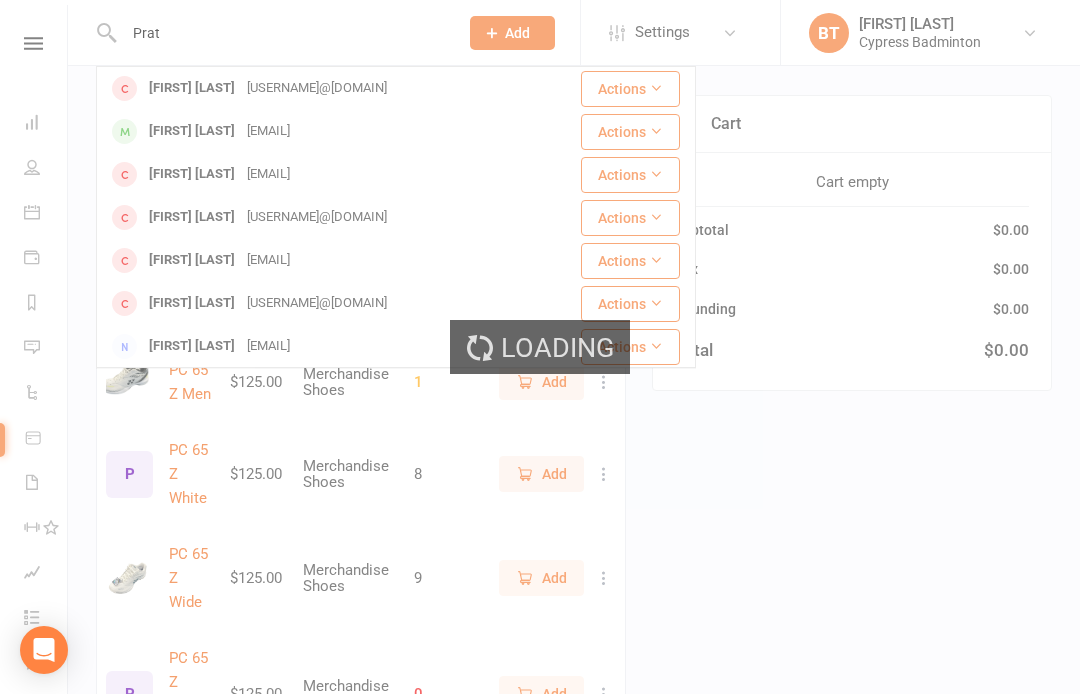 type 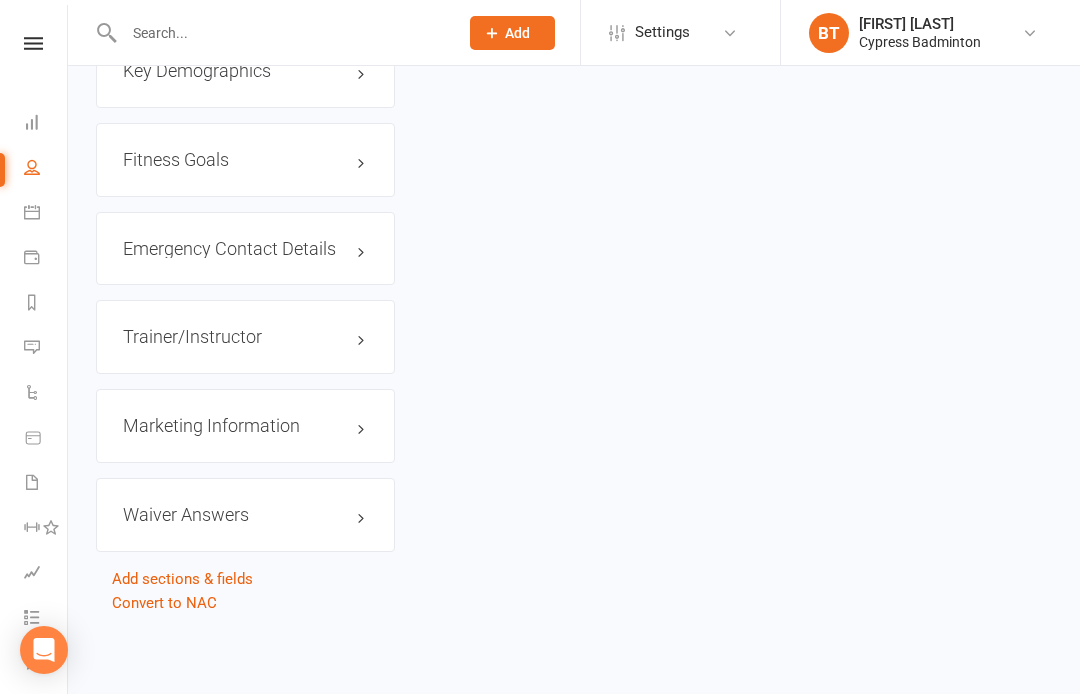 scroll, scrollTop: 0, scrollLeft: 0, axis: both 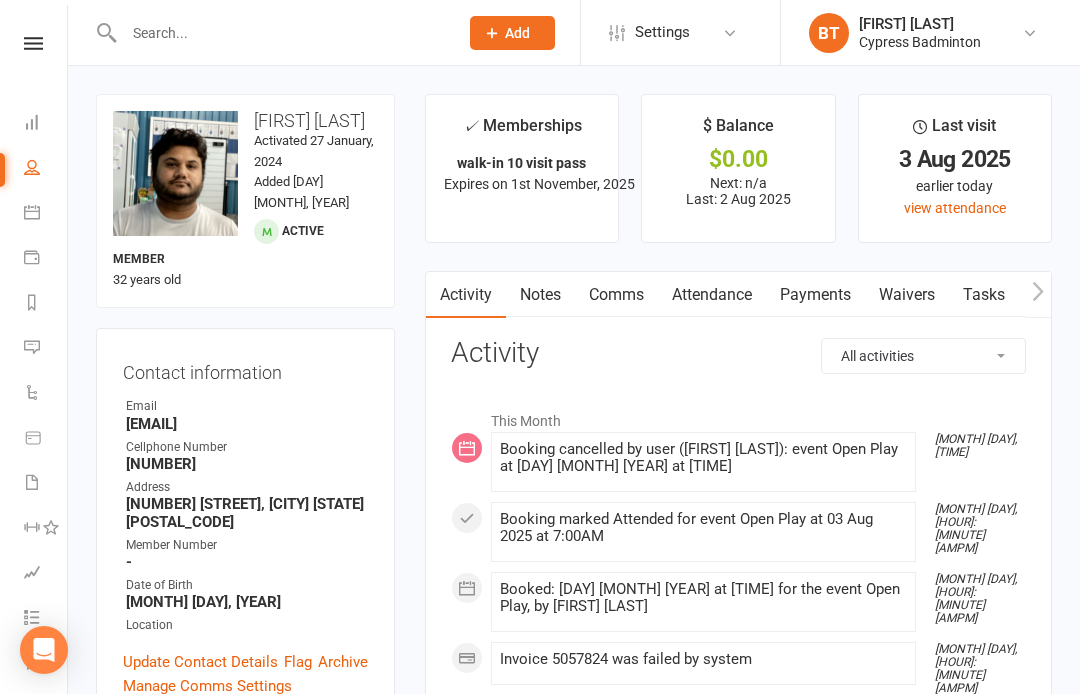 click on "Payments" at bounding box center [815, 295] 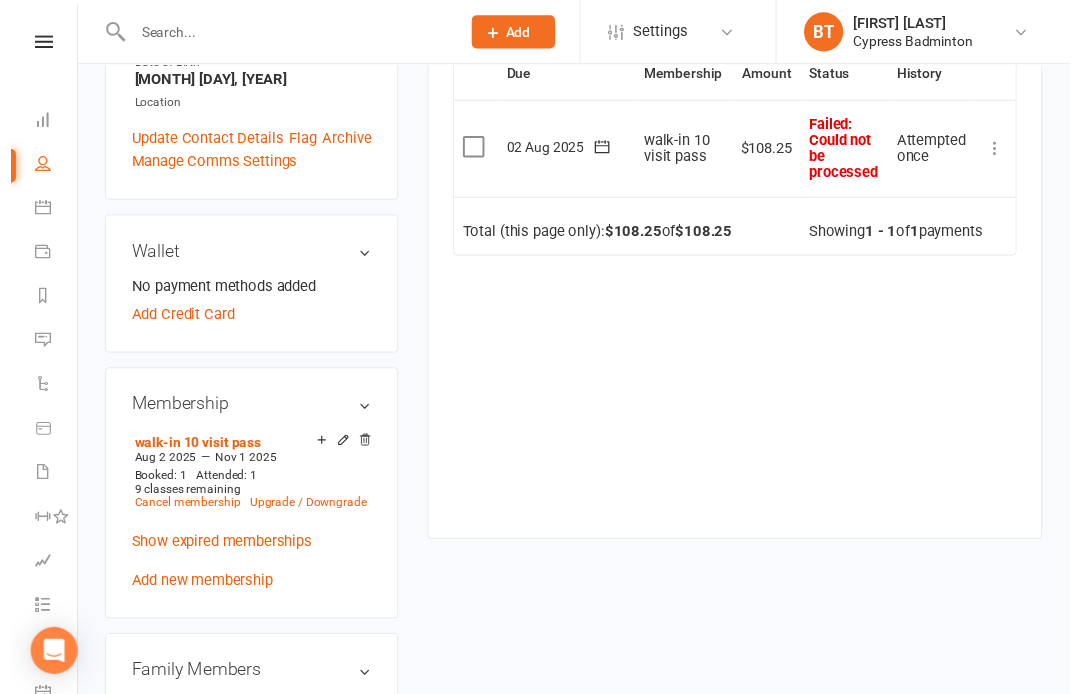 scroll, scrollTop: 497, scrollLeft: 0, axis: vertical 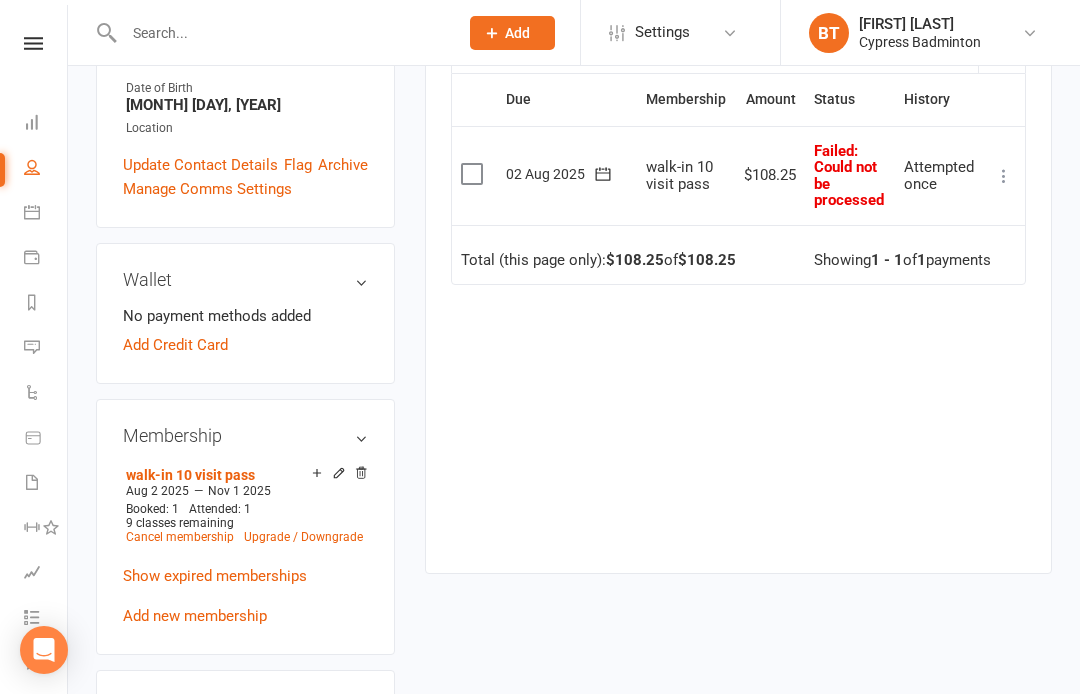 click at bounding box center [474, 174] 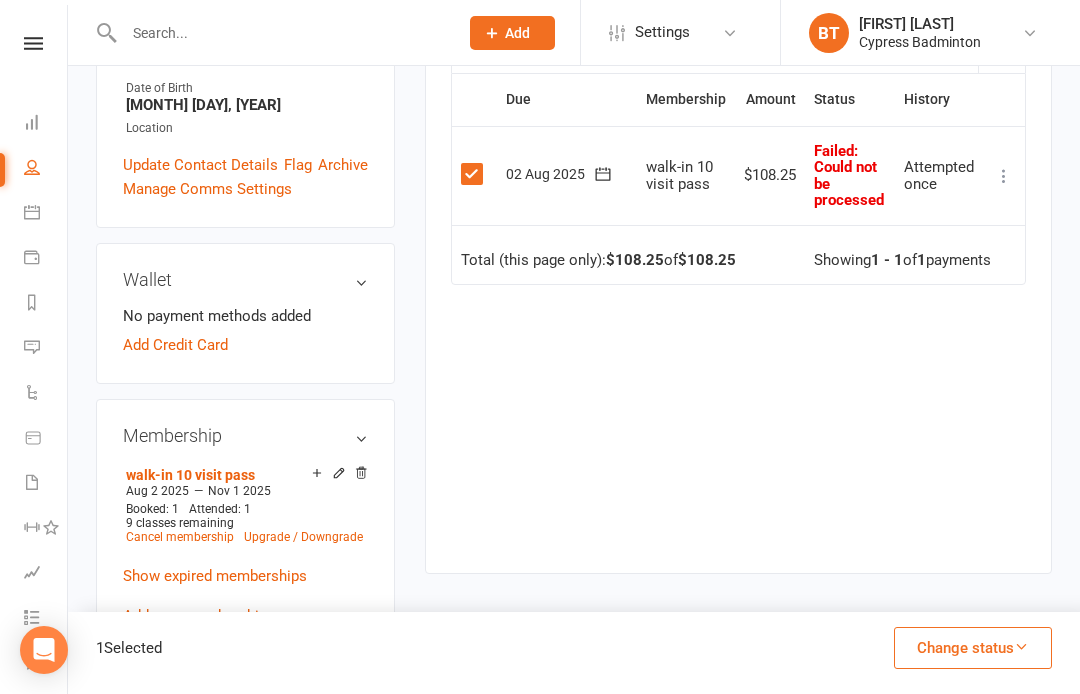 click on "Change status" at bounding box center (973, 648) 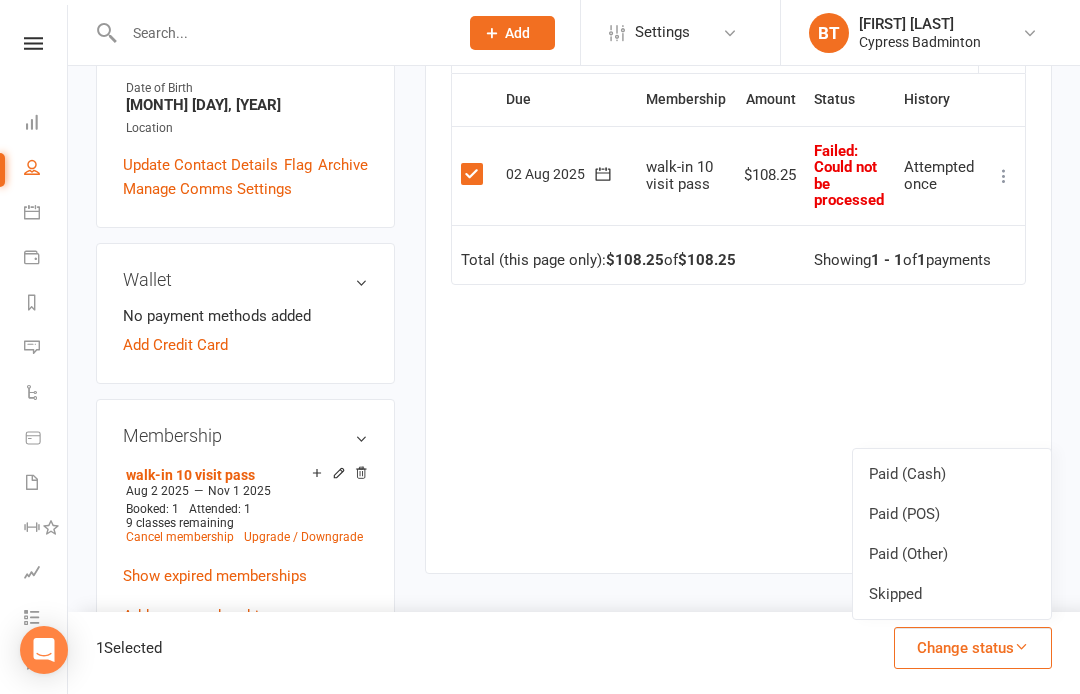 click on "Paid (POS)" at bounding box center [952, 514] 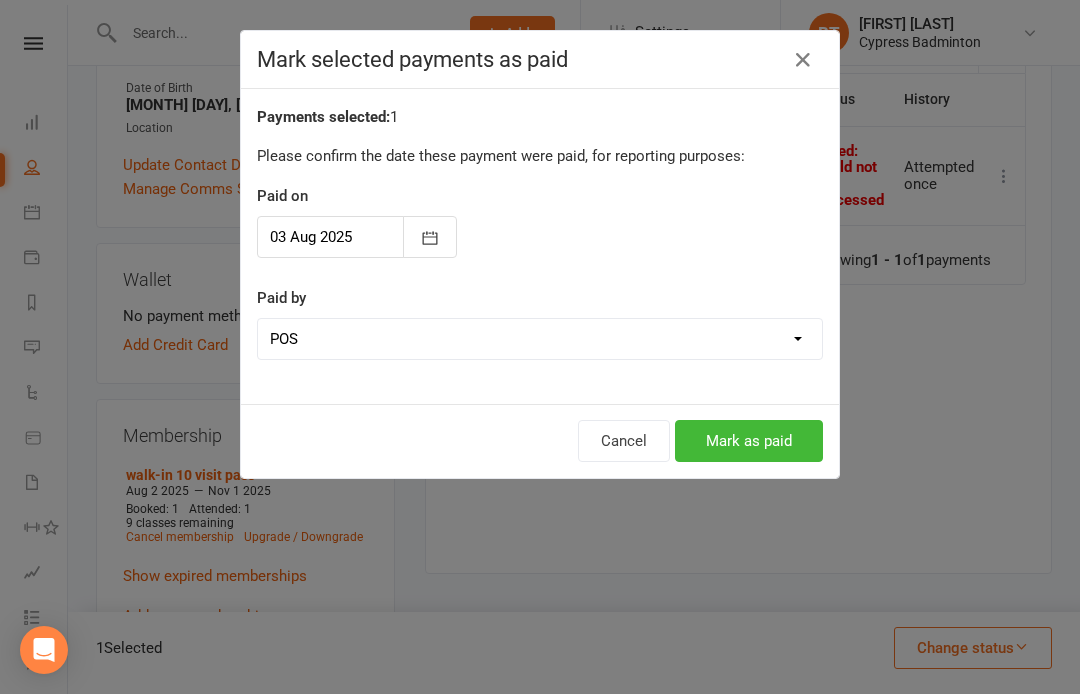 click on "Cash POS Other method" at bounding box center [540, 339] 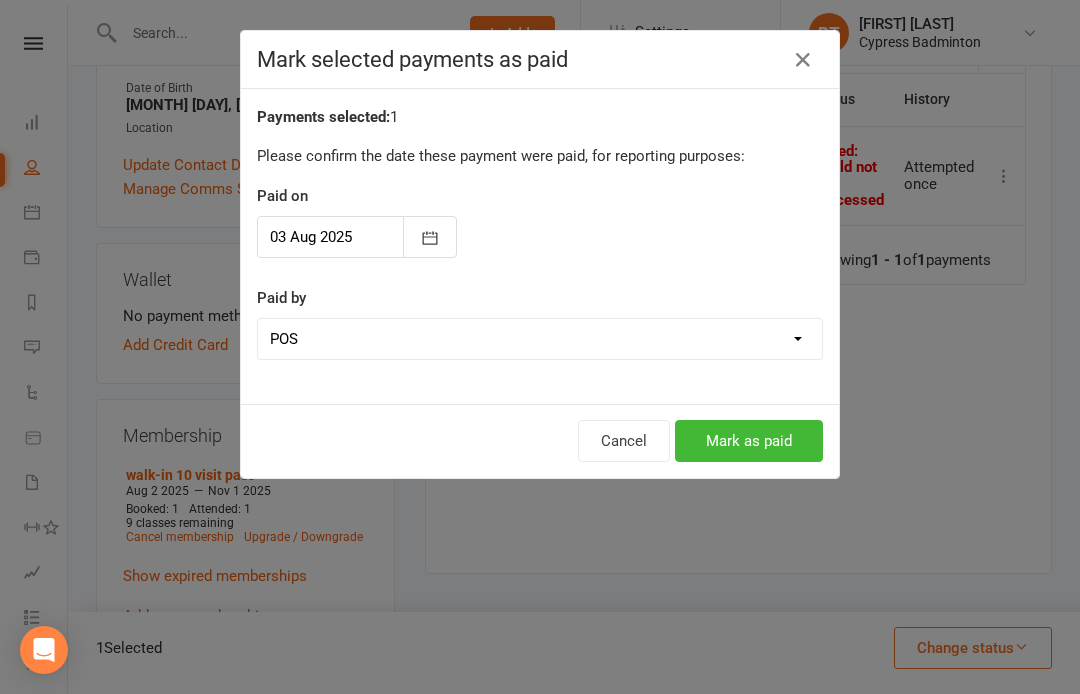 select on "2" 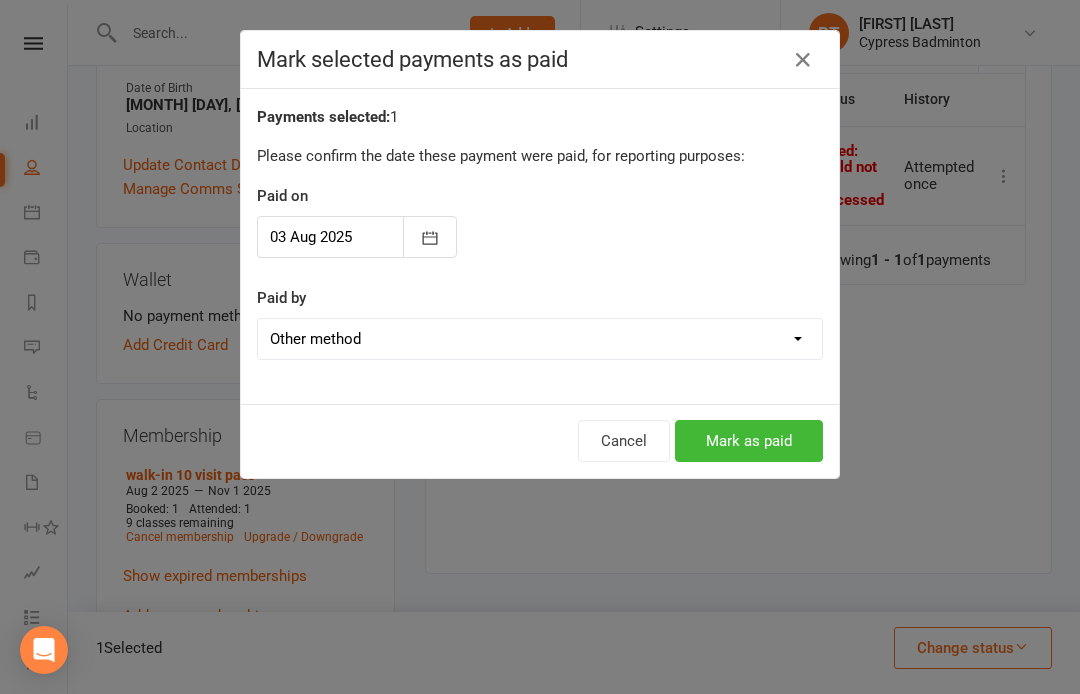 click on "Mark as paid" at bounding box center [749, 441] 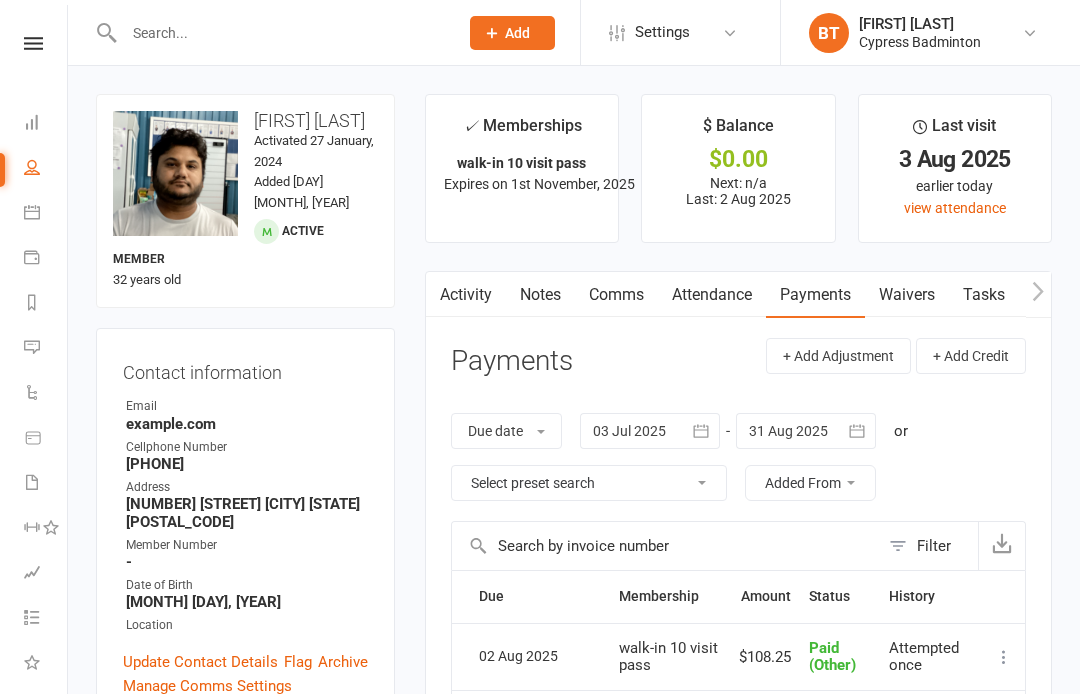 scroll, scrollTop: 0, scrollLeft: 0, axis: both 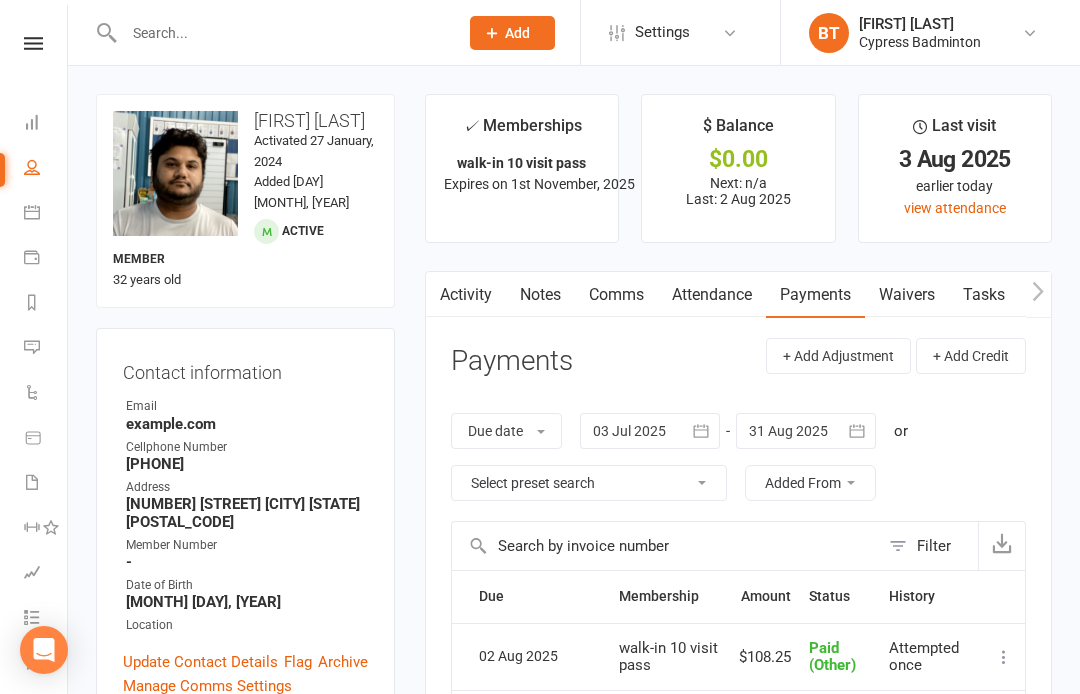 click at bounding box center [33, 43] 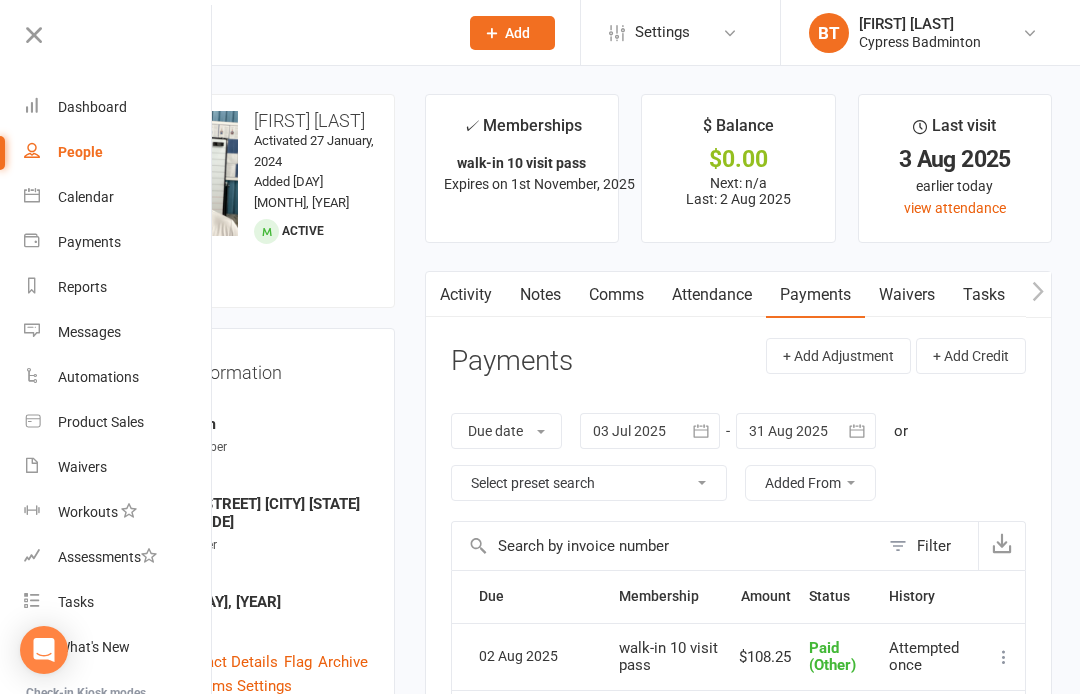 click on "Product Sales" at bounding box center (101, 422) 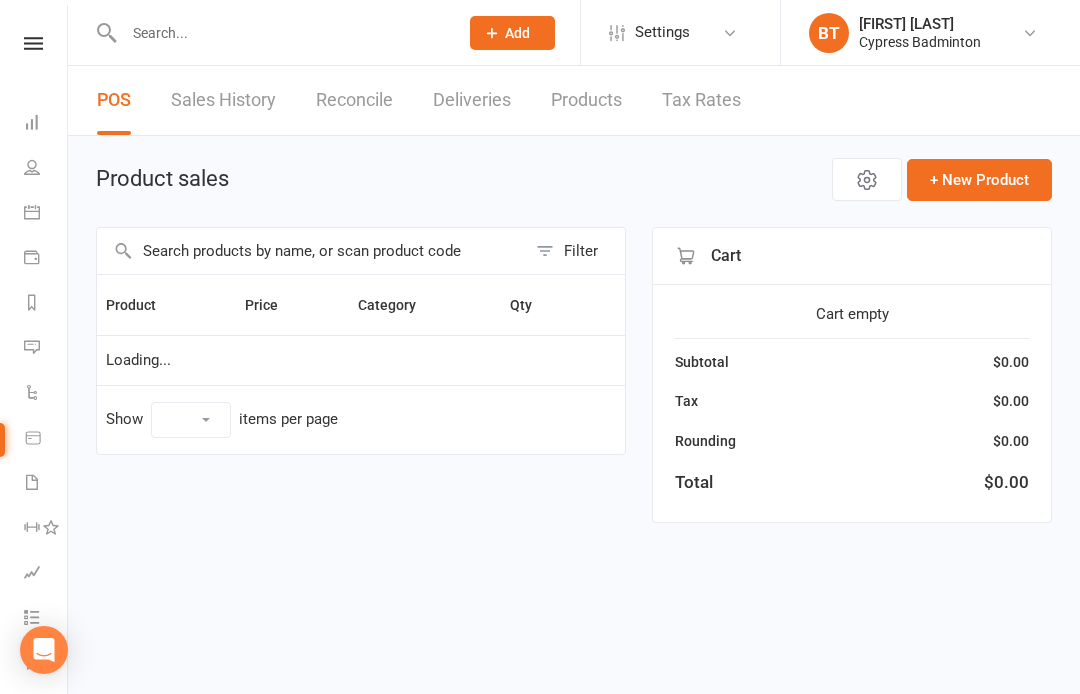select on "100" 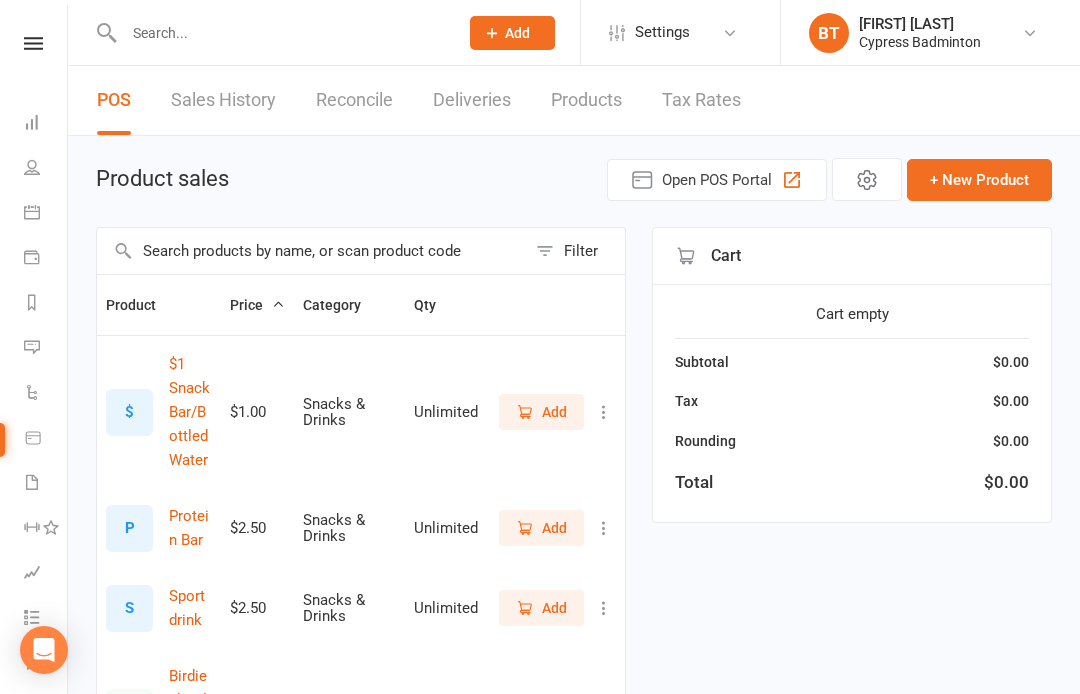 click on "Sales History" at bounding box center (223, 100) 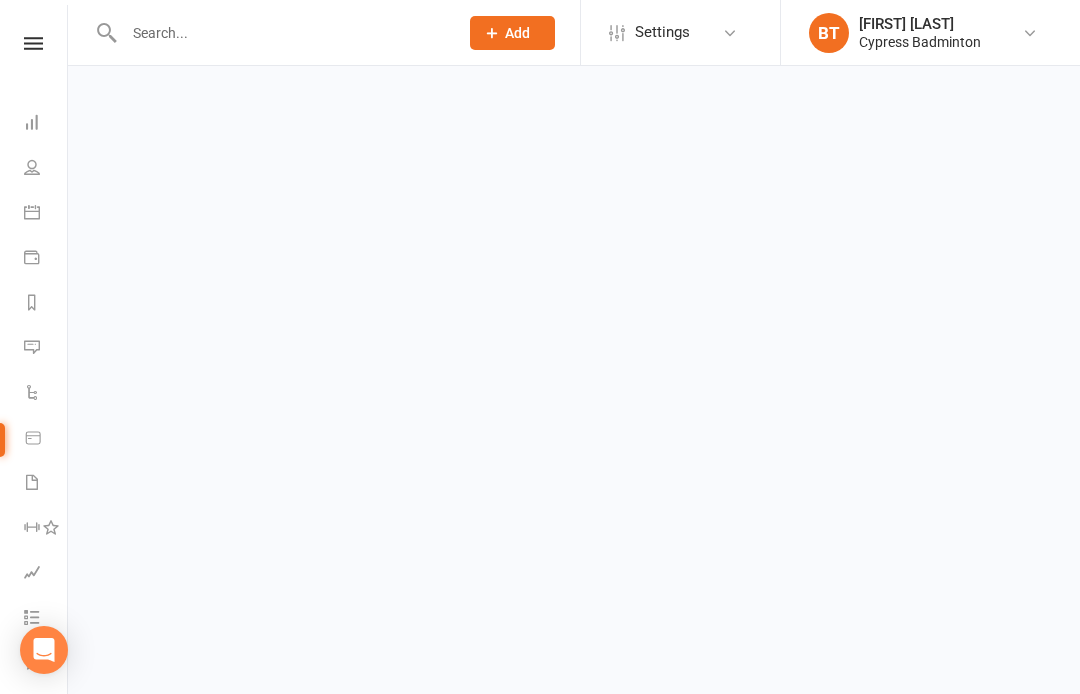 select on "100" 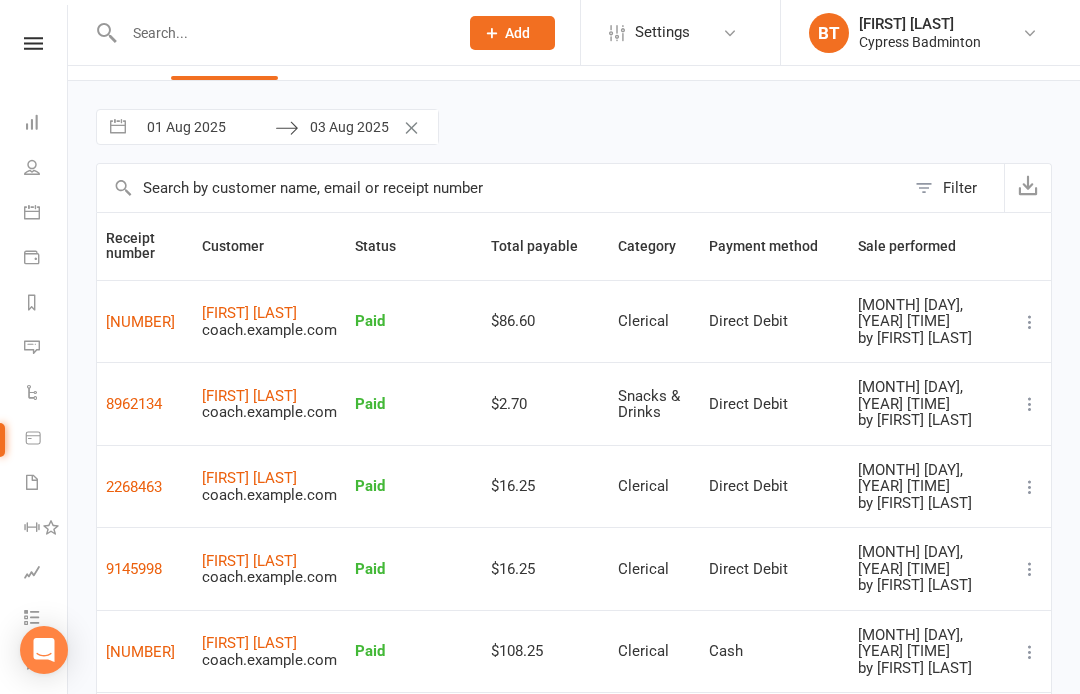 scroll, scrollTop: 0, scrollLeft: 0, axis: both 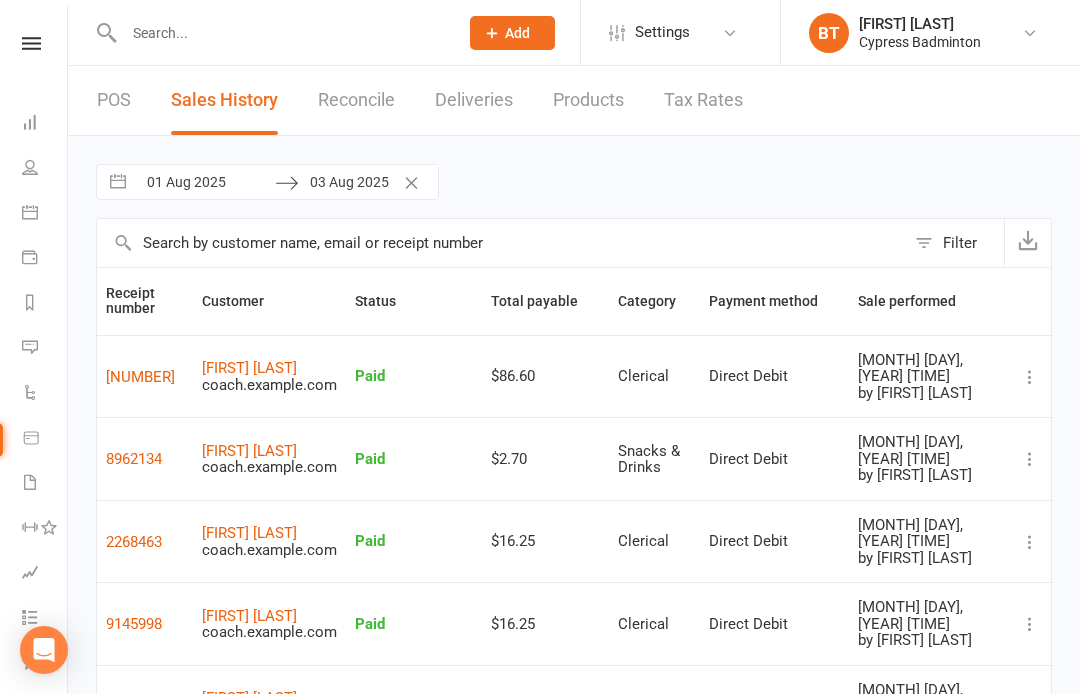 click at bounding box center (31, 43) 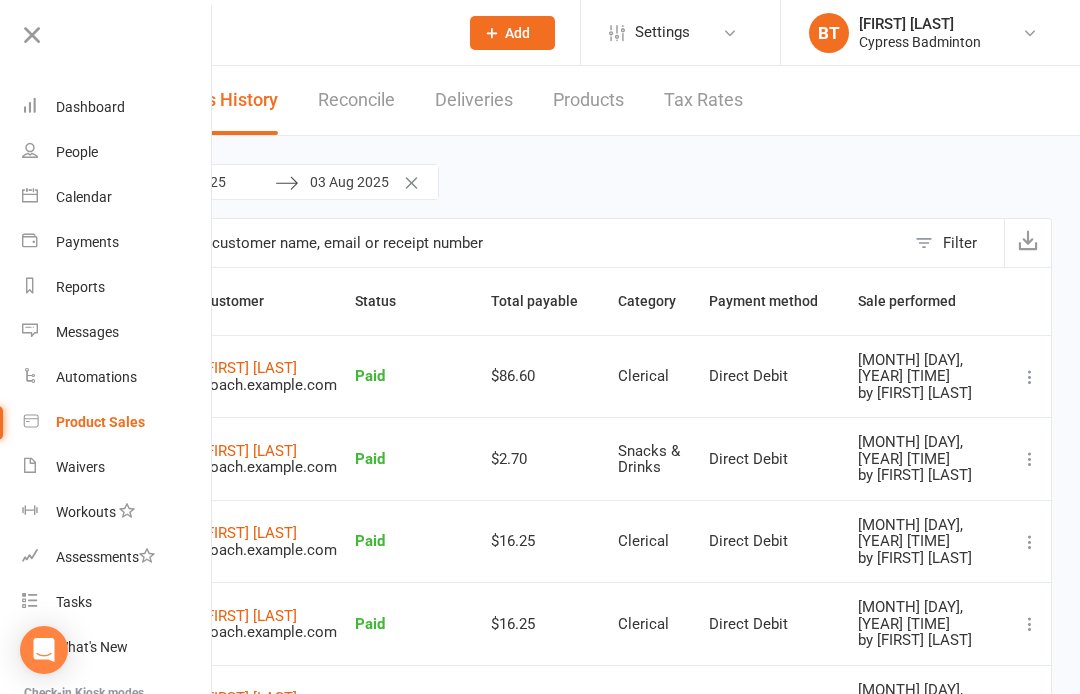 click on "Product Sales" at bounding box center [100, 422] 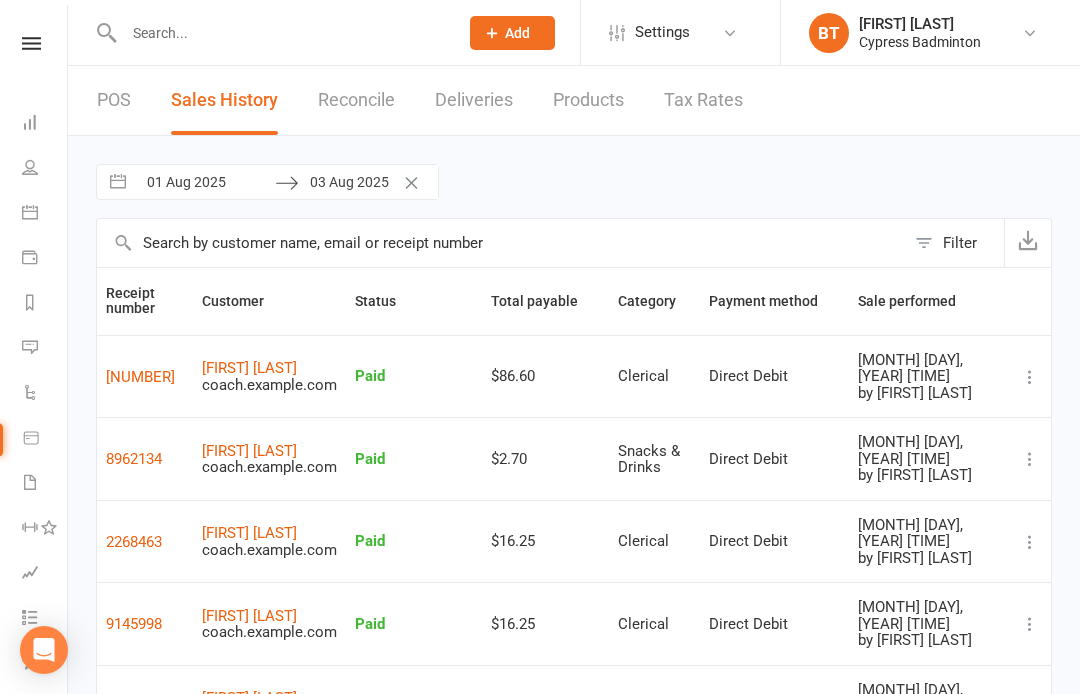 select on "100" 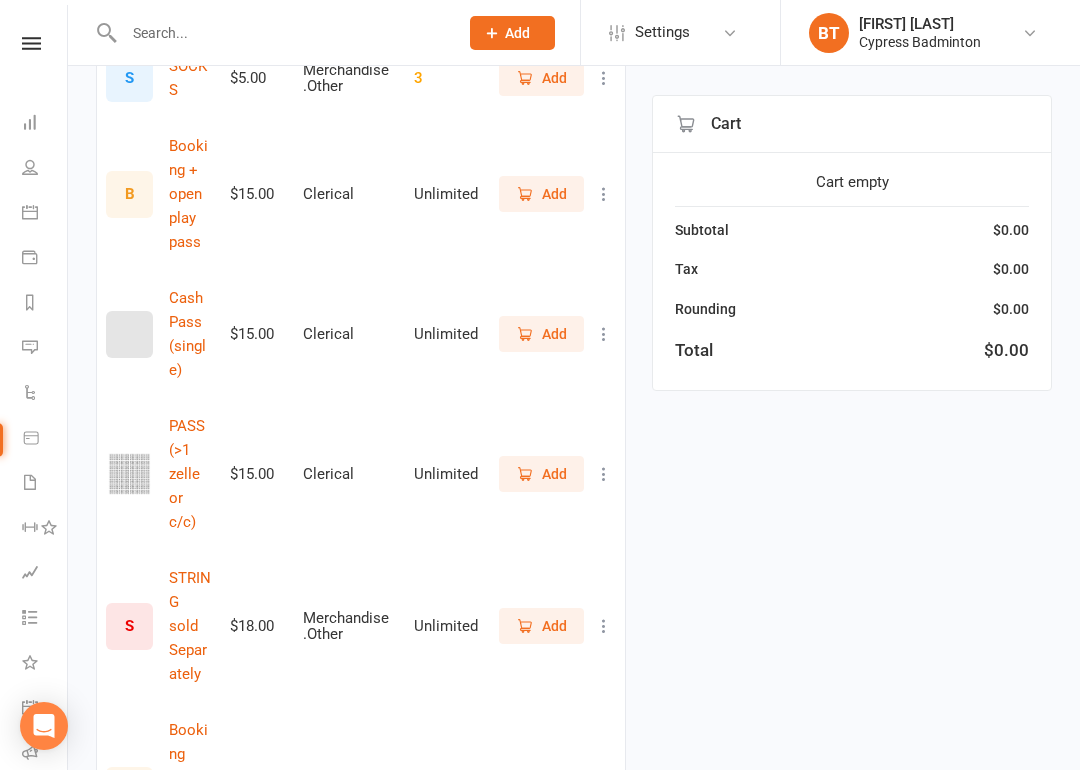 click on "Add" at bounding box center [554, 474] 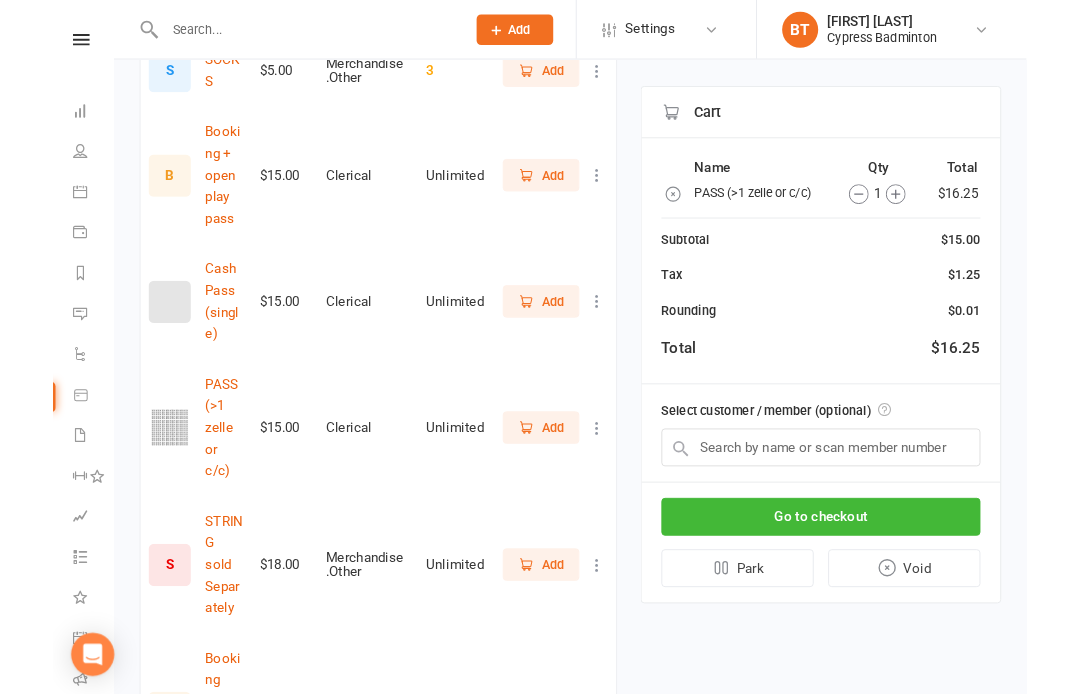 scroll, scrollTop: 1197, scrollLeft: 0, axis: vertical 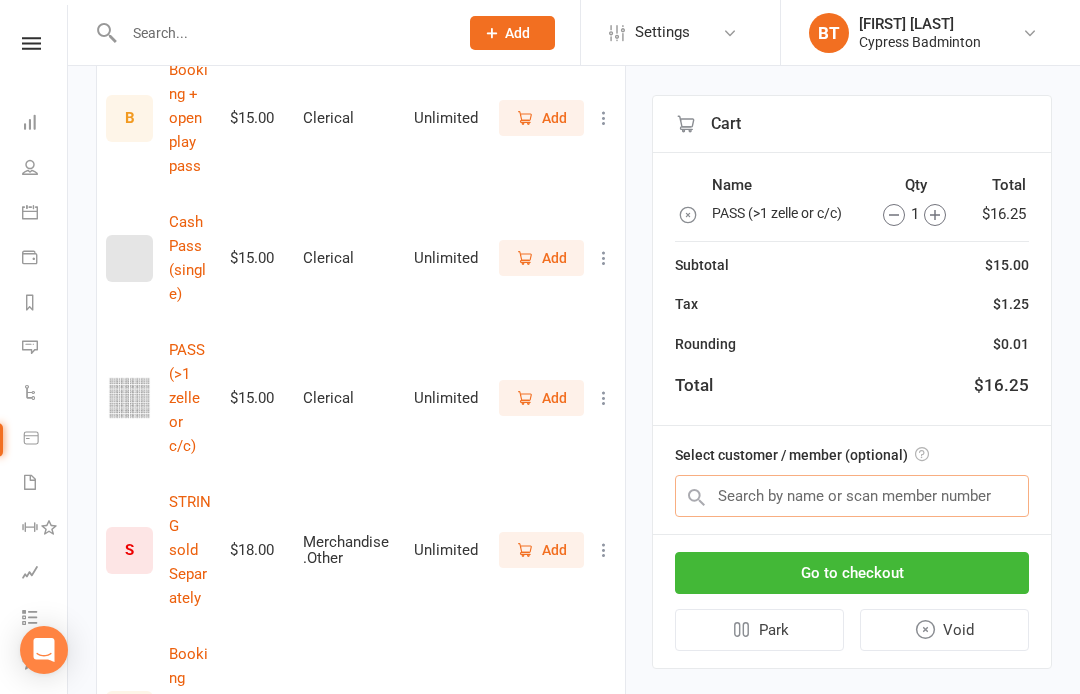 click at bounding box center [852, 496] 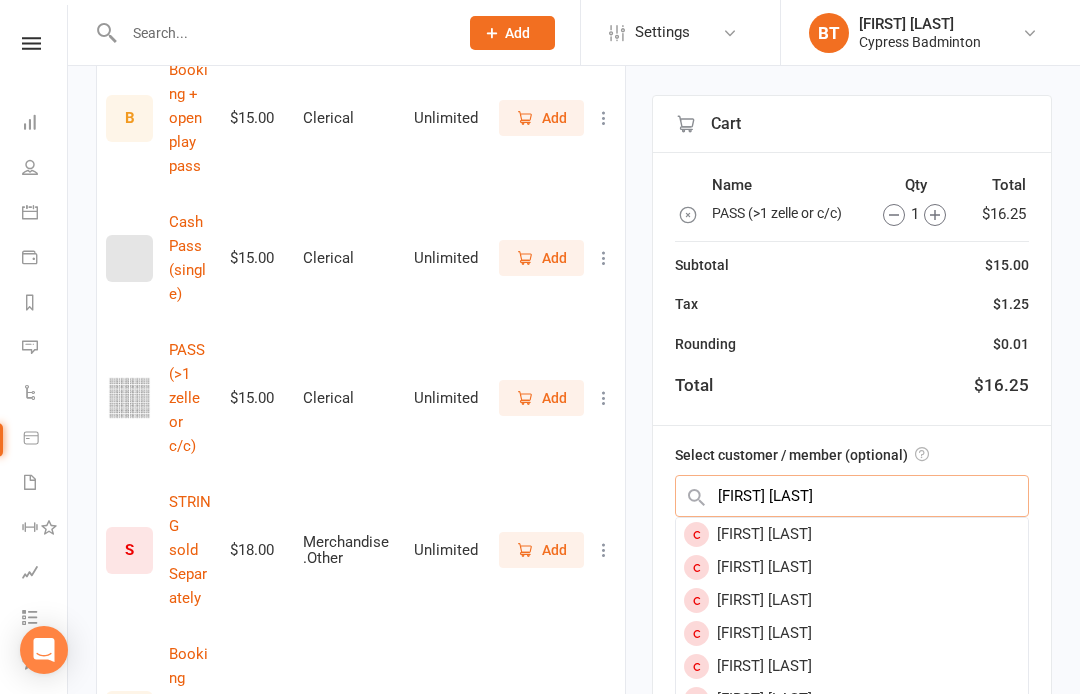 type on "Anh phan" 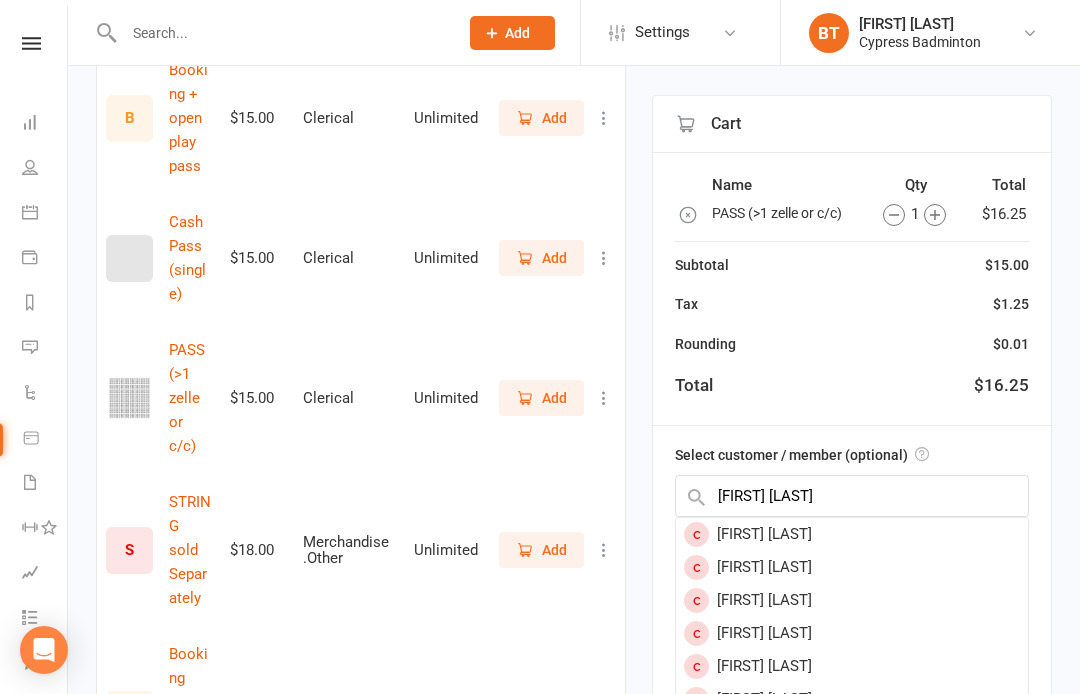 click on "Anh Phan" at bounding box center (852, 534) 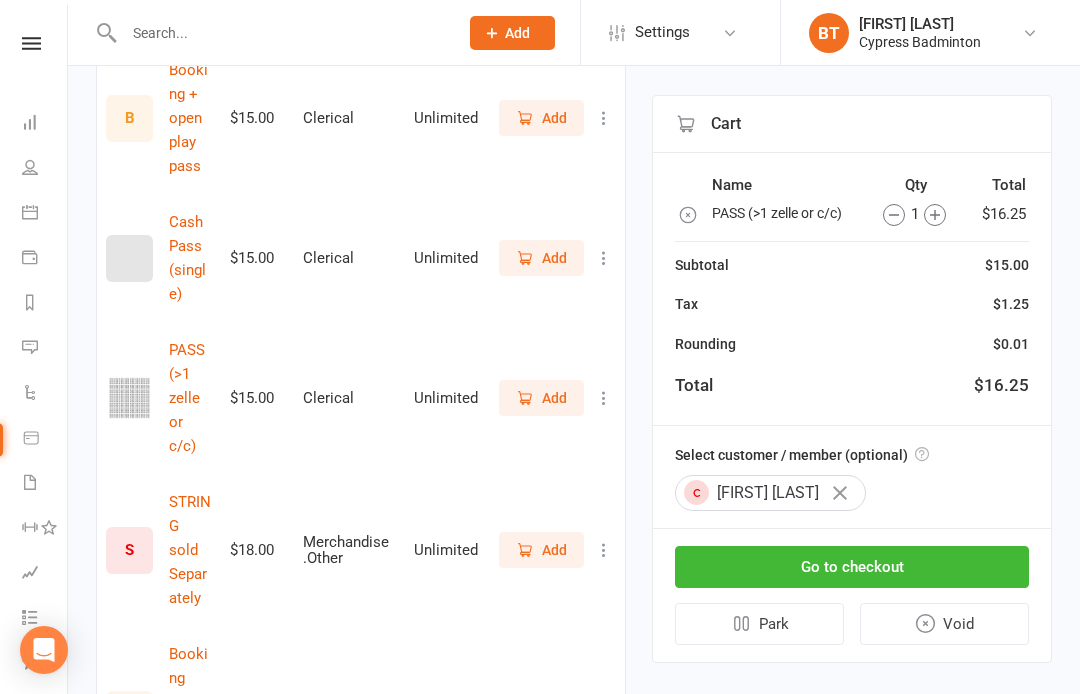 click on "Go to checkout" at bounding box center [852, 567] 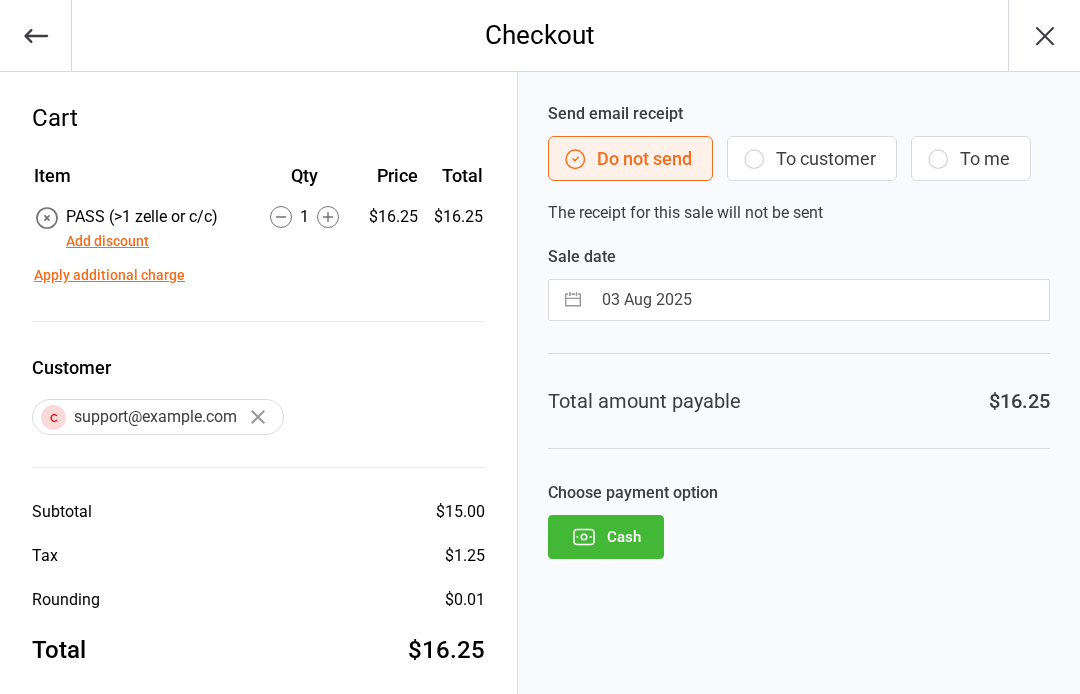 scroll, scrollTop: 0, scrollLeft: 0, axis: both 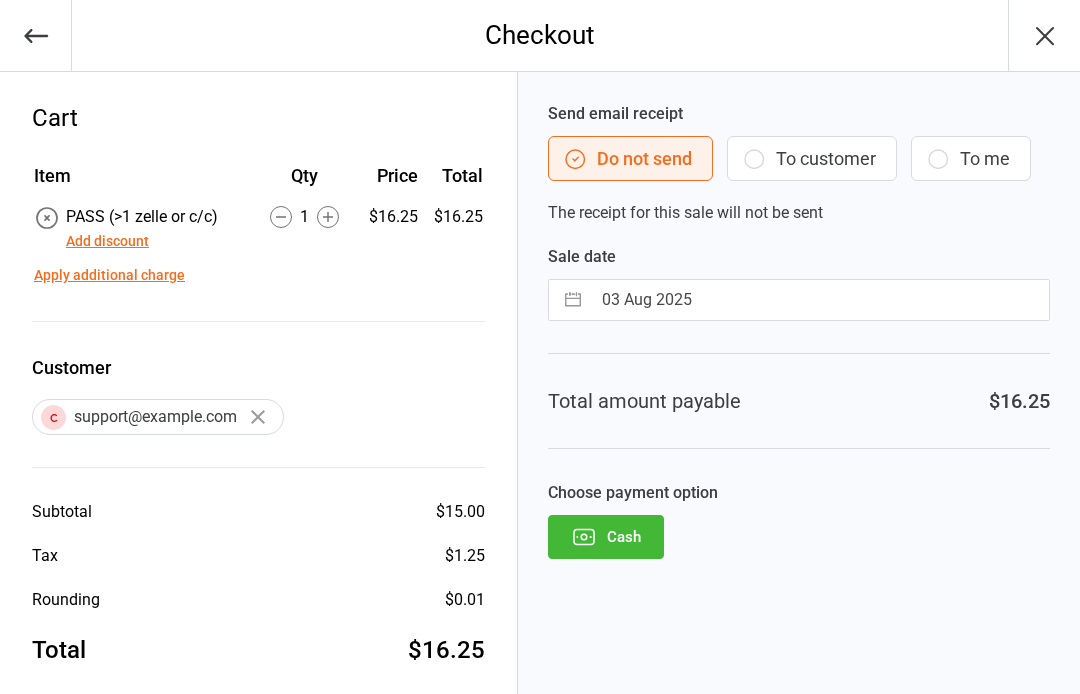 click on "03 Aug 2025" at bounding box center [820, 300] 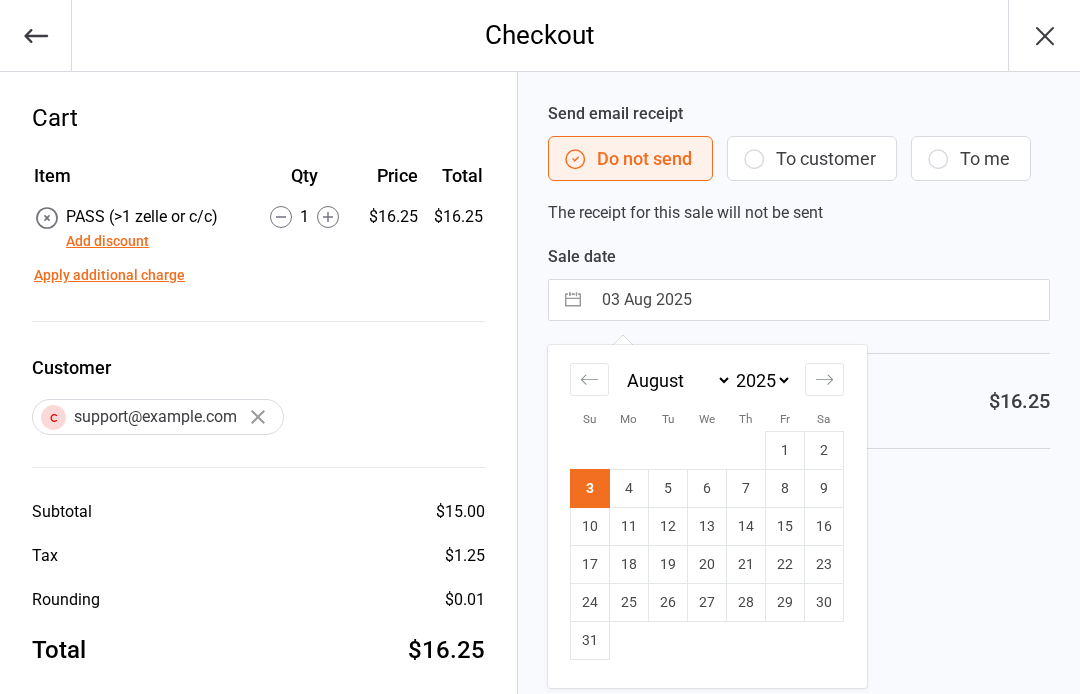 click on "2" at bounding box center [824, 451] 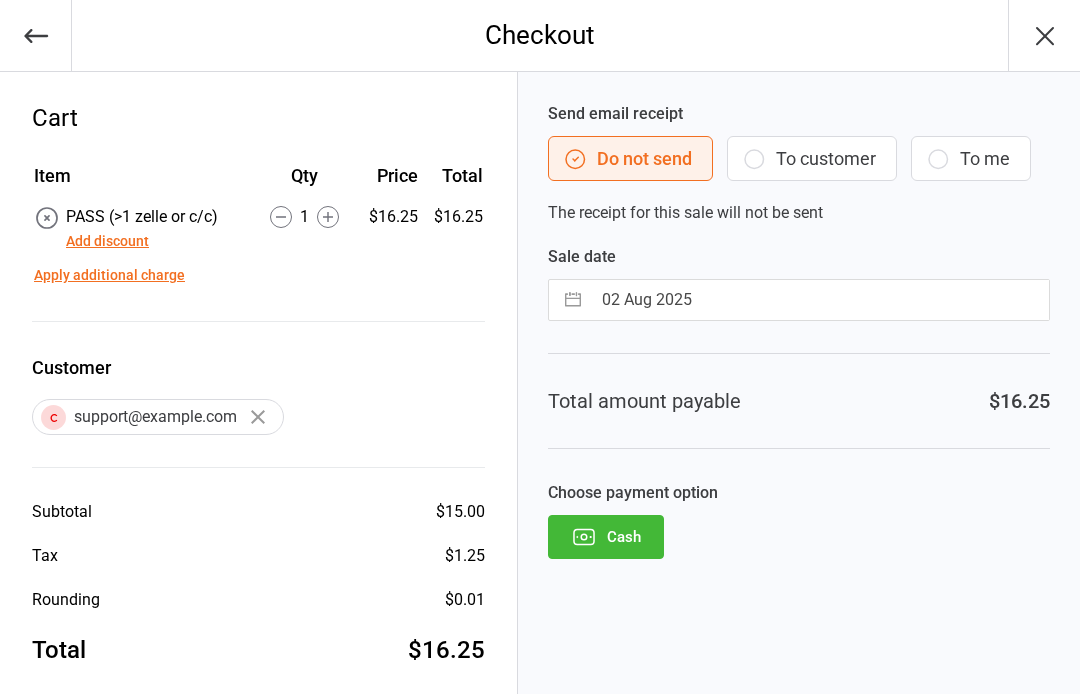 click on "Cash" at bounding box center (606, 537) 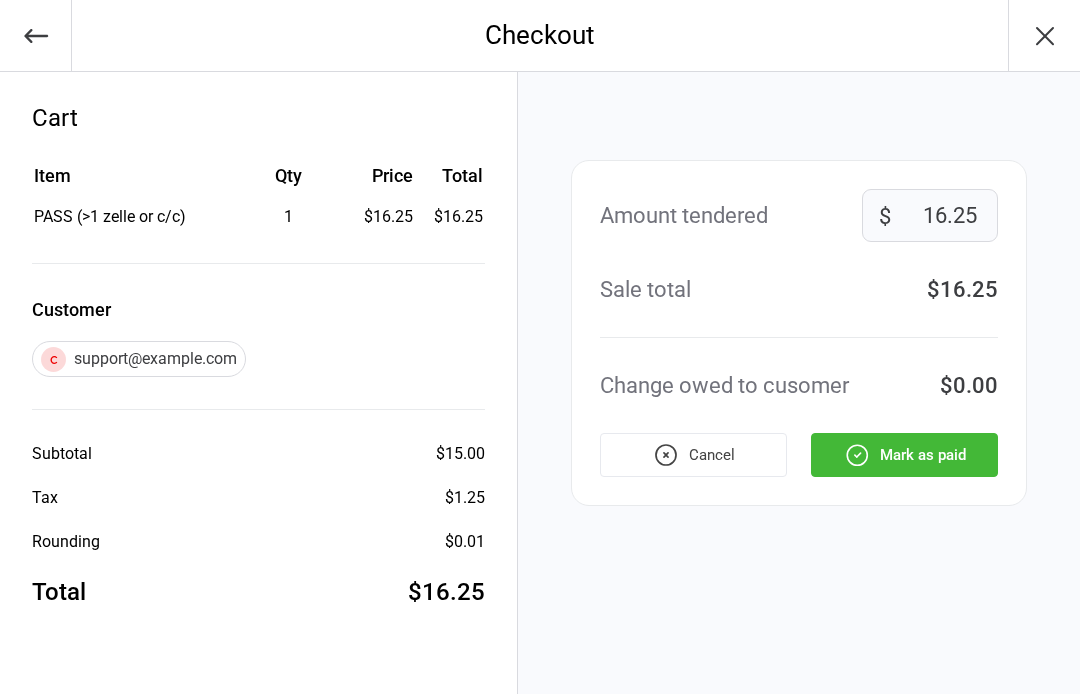 click on "Mark as paid" at bounding box center [904, 455] 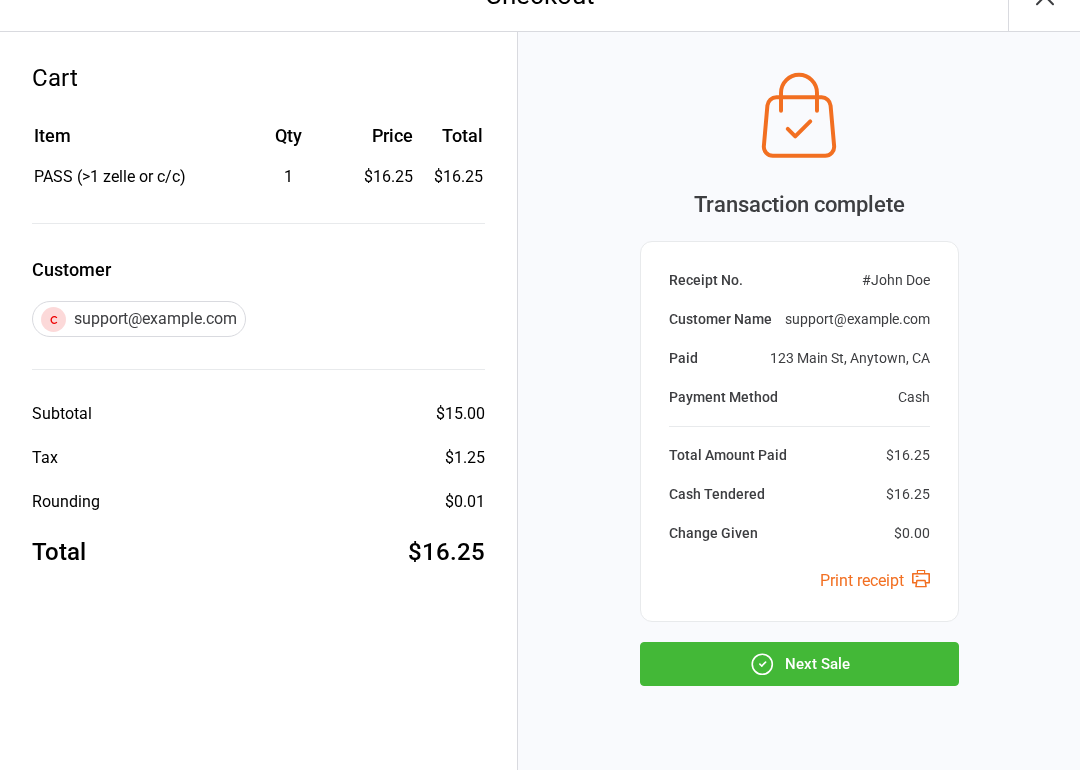 scroll, scrollTop: 39, scrollLeft: 0, axis: vertical 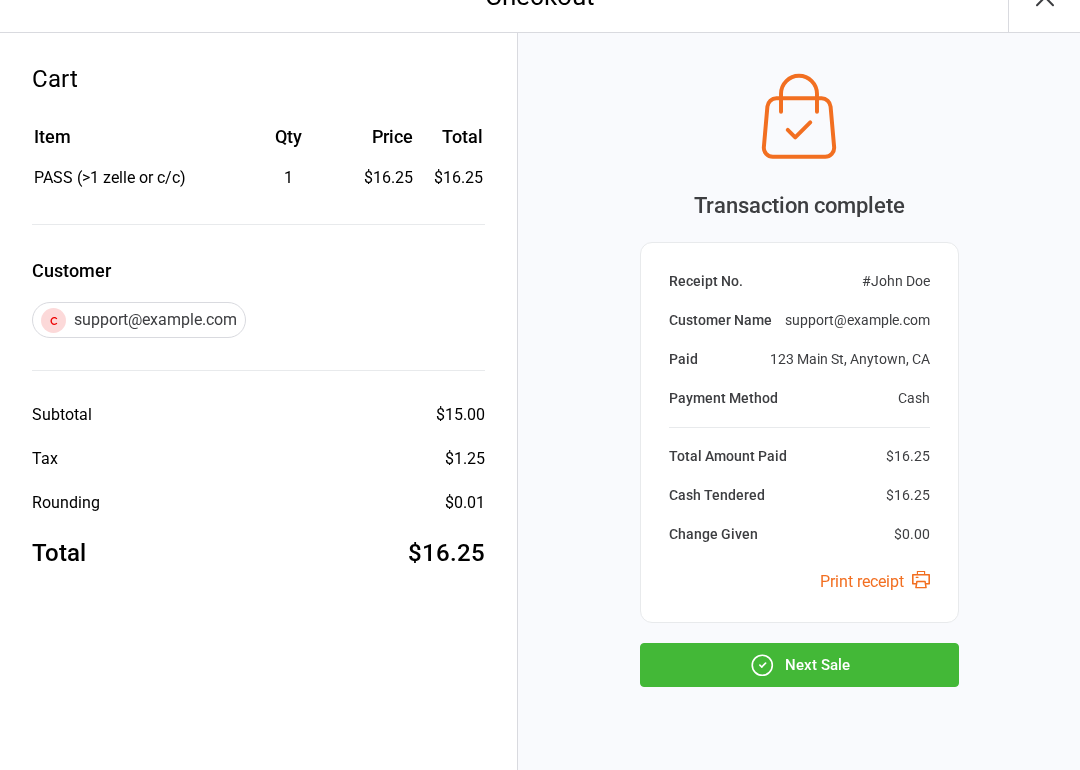 click on "Next Sale" at bounding box center (799, 665) 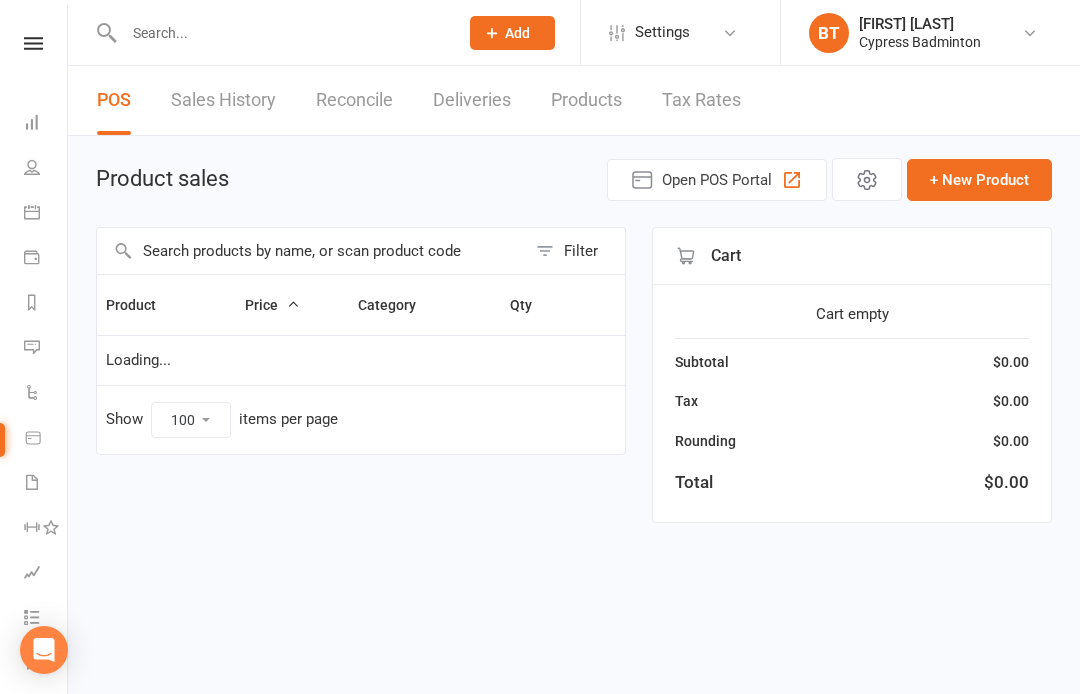 select on "100" 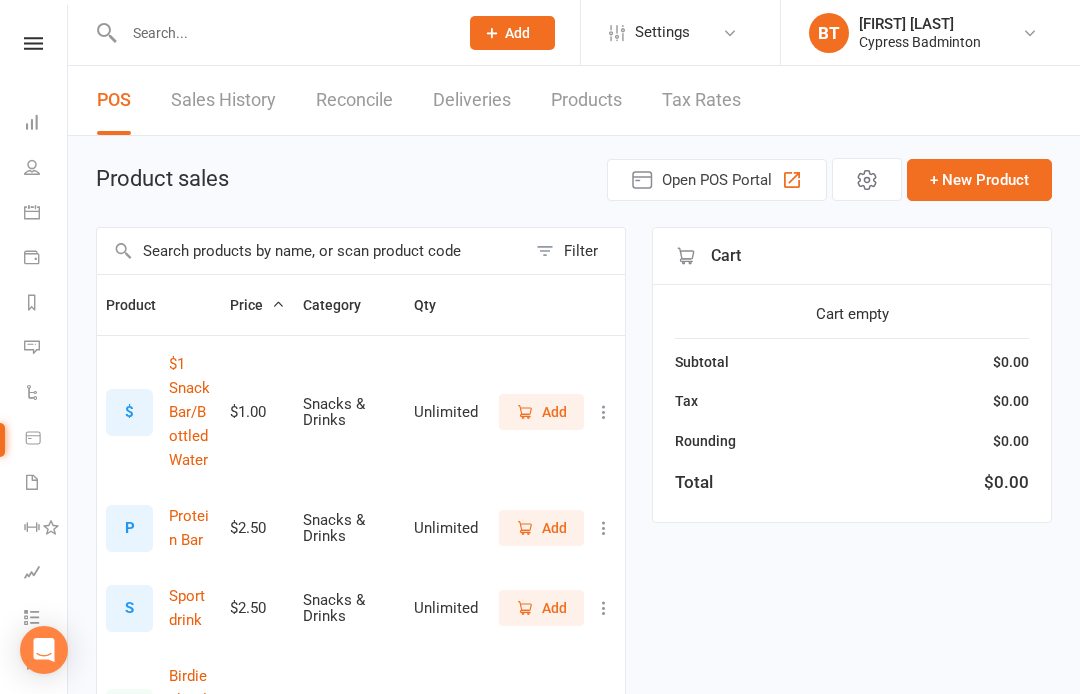 click at bounding box center [33, 43] 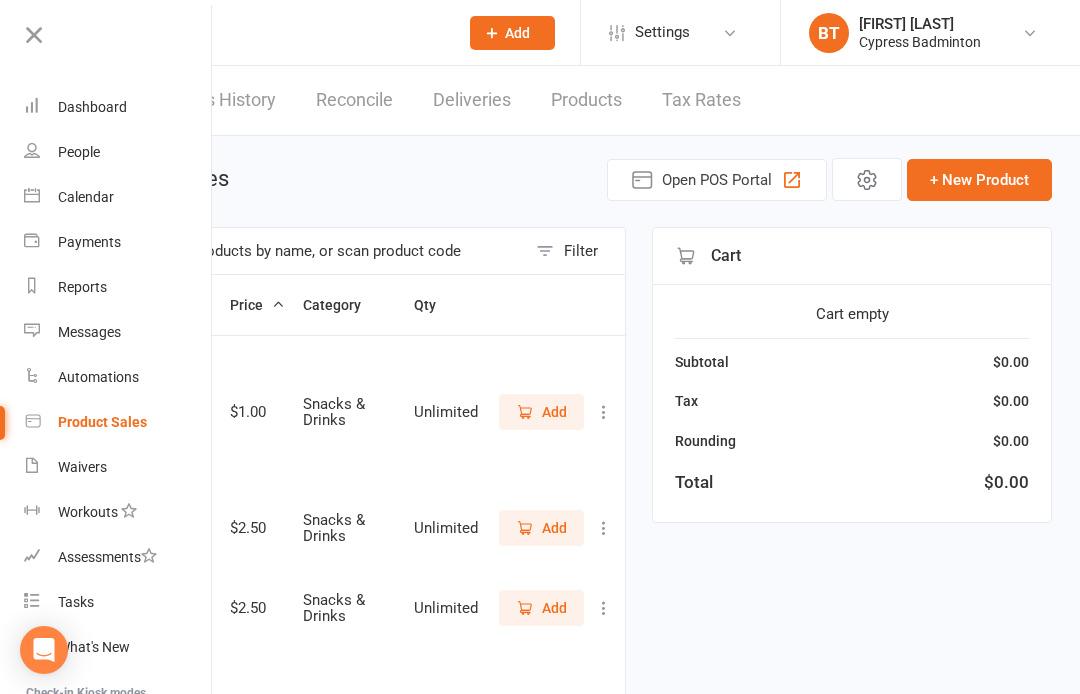 click on "Product Sales" at bounding box center (102, 422) 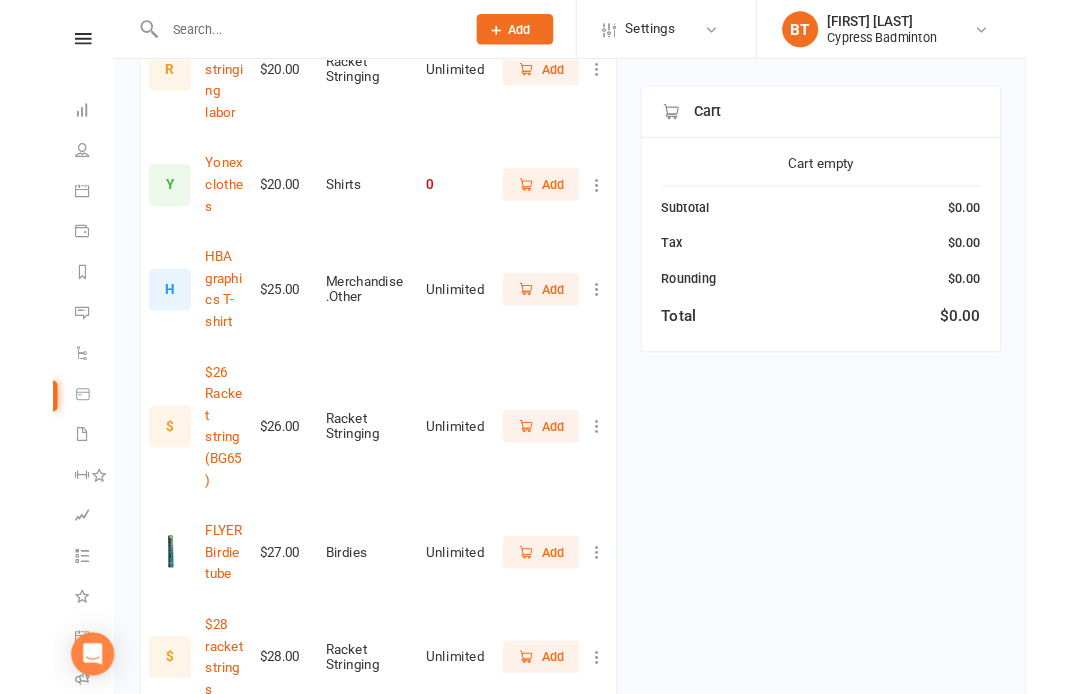 scroll, scrollTop: 1999, scrollLeft: 0, axis: vertical 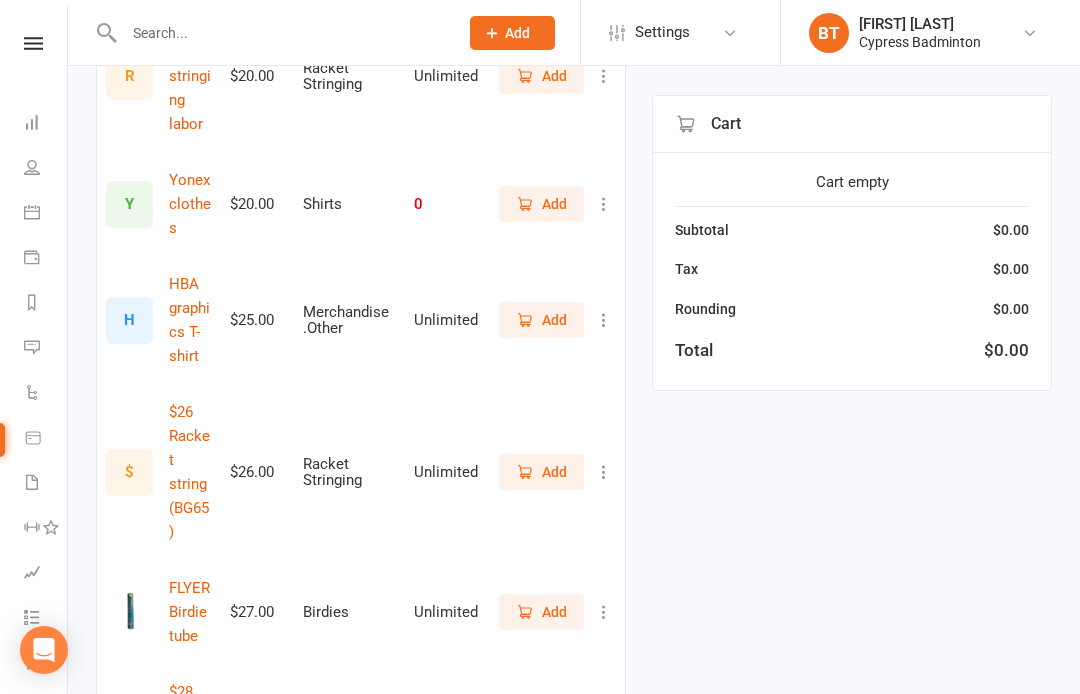 click at bounding box center (281, 33) 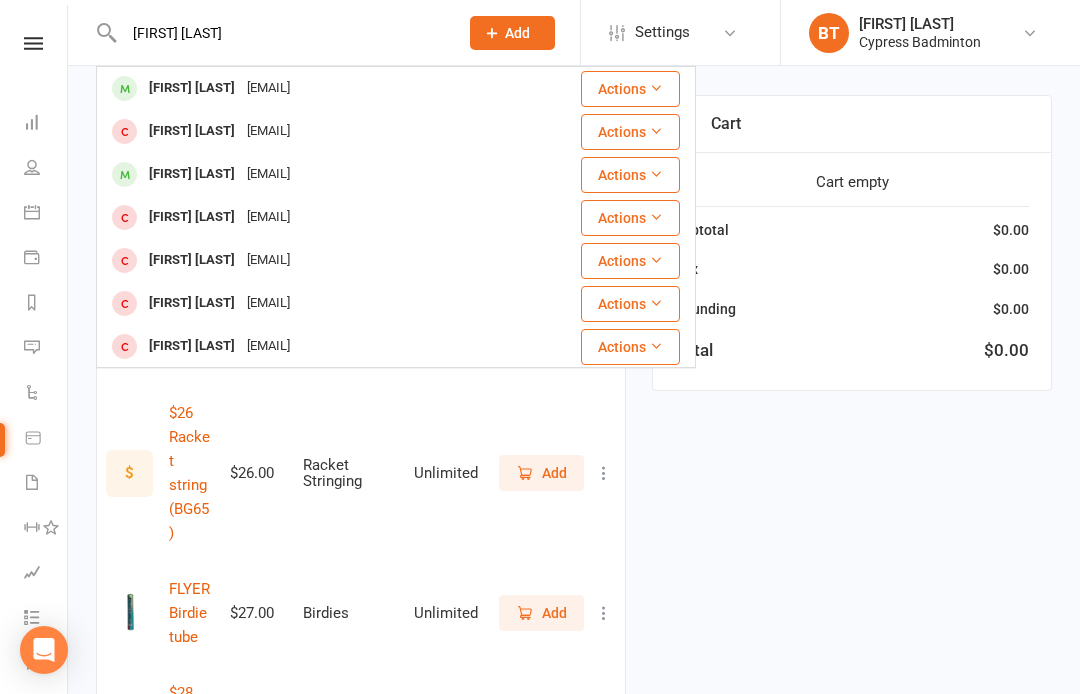 type on "Pat pal" 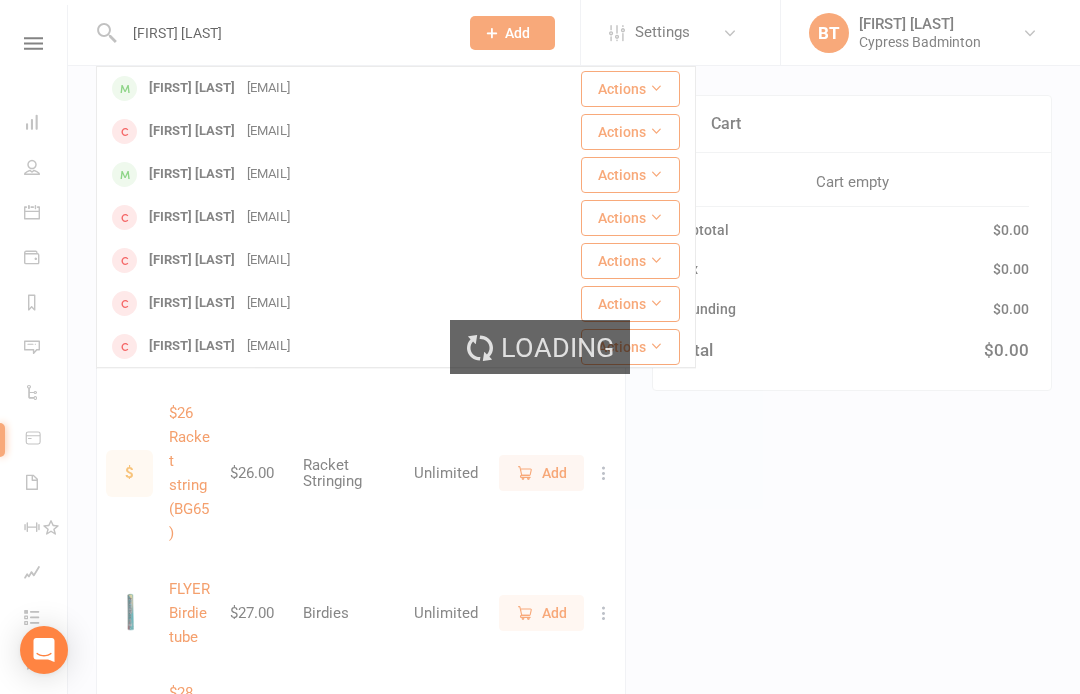type 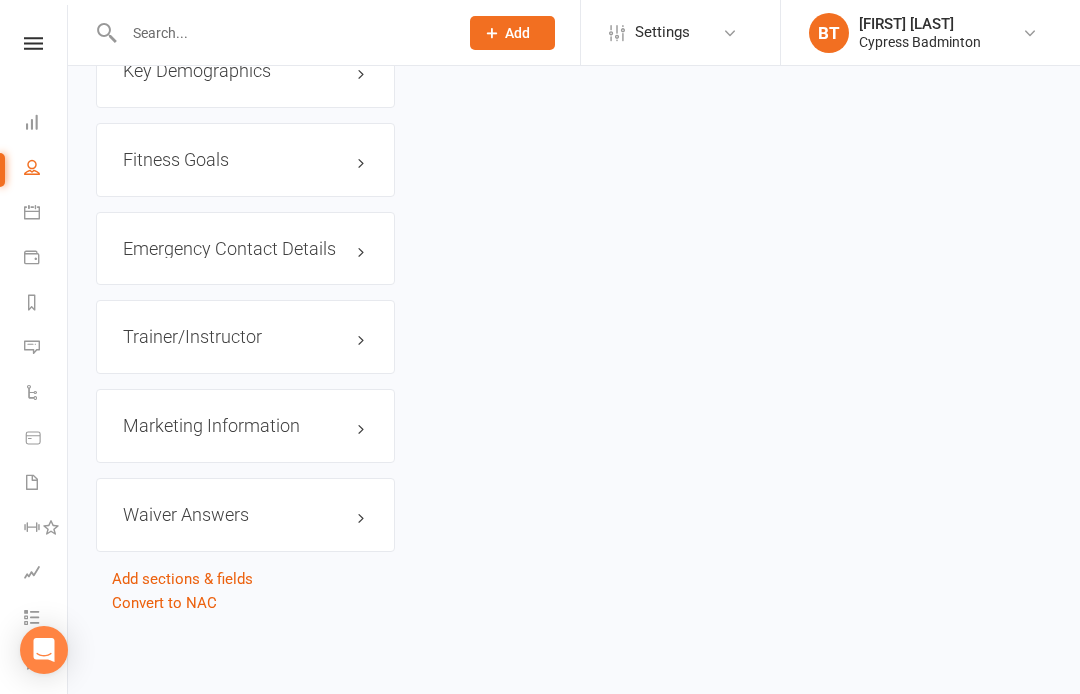 scroll, scrollTop: 0, scrollLeft: 0, axis: both 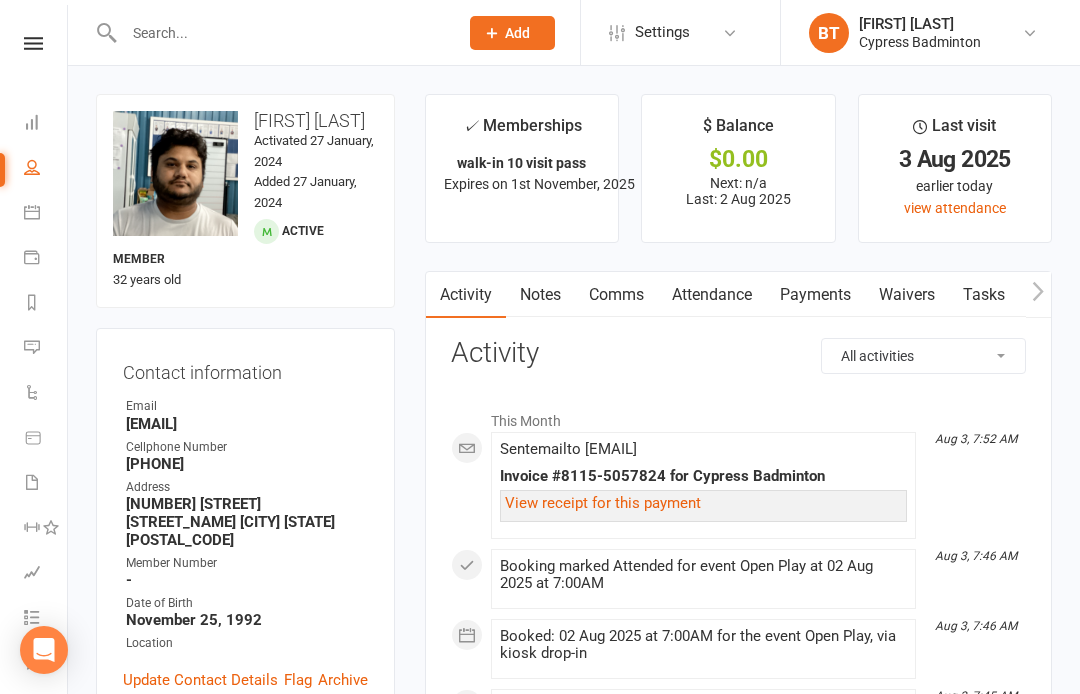 click on "Payments" at bounding box center (815, 295) 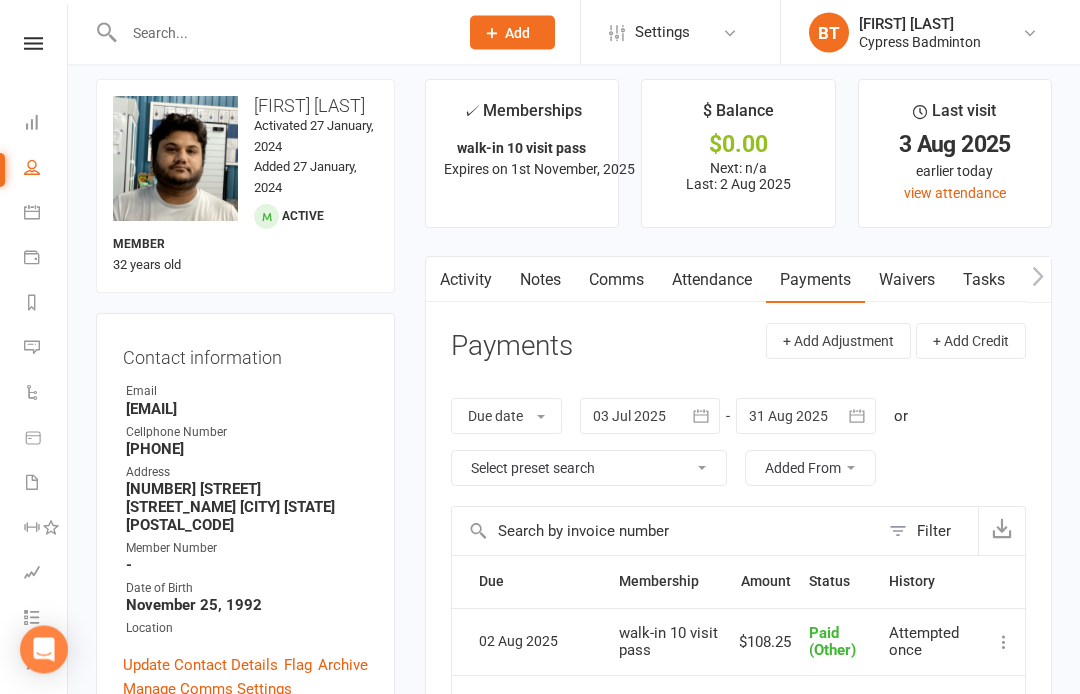 scroll, scrollTop: 0, scrollLeft: 0, axis: both 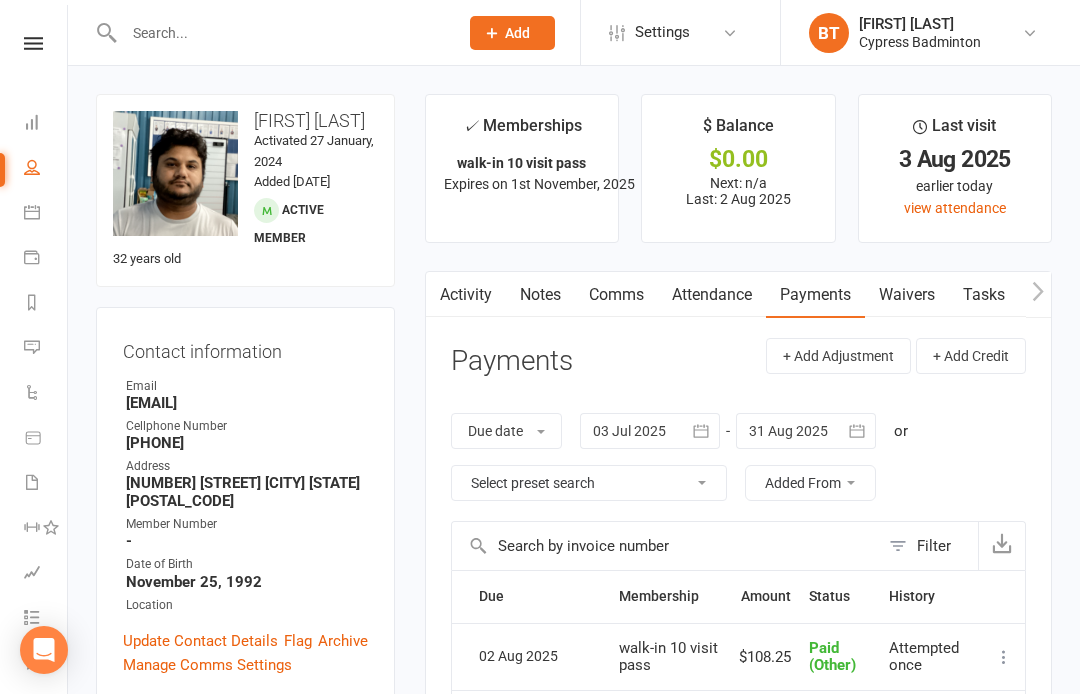 click at bounding box center [281, 33] 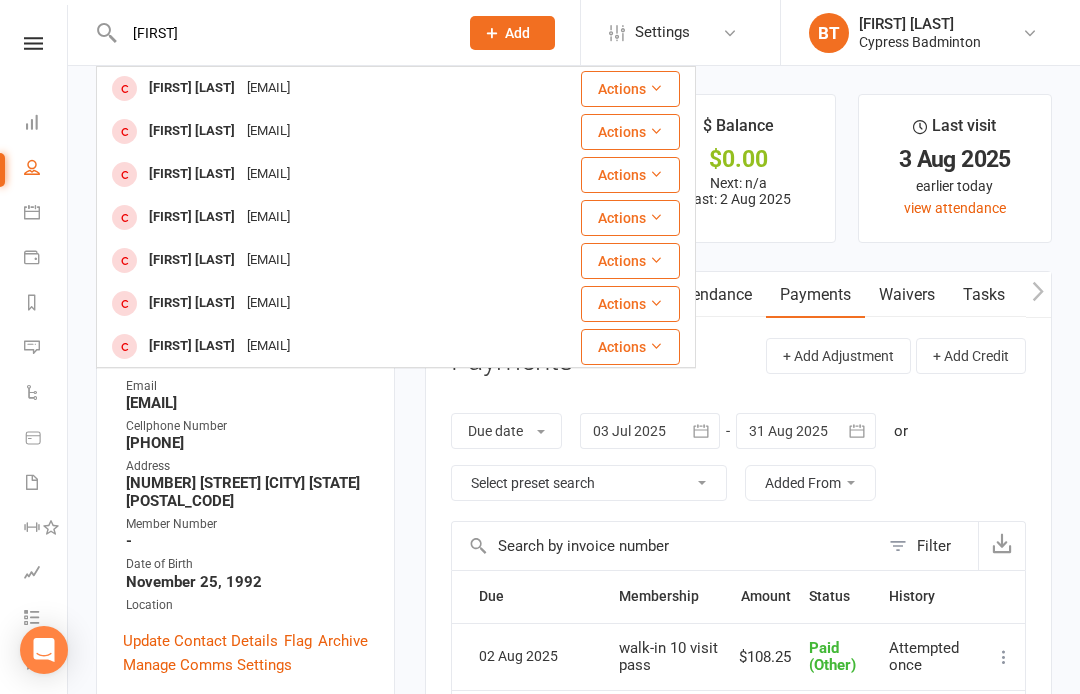 type on "[FIRST]" 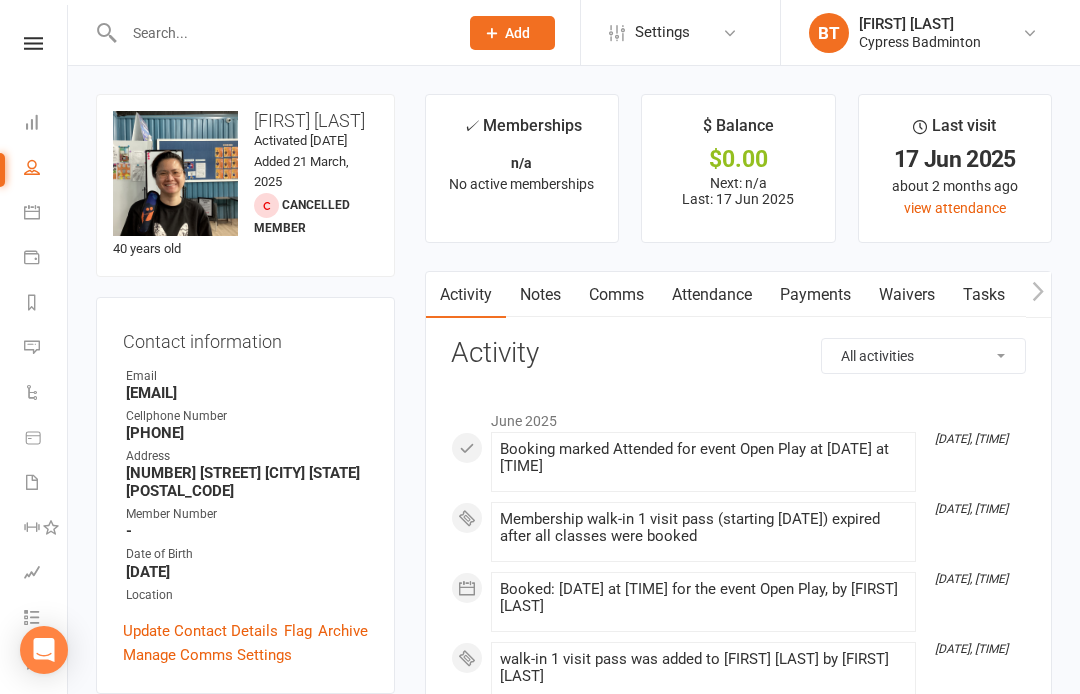 click at bounding box center [281, 33] 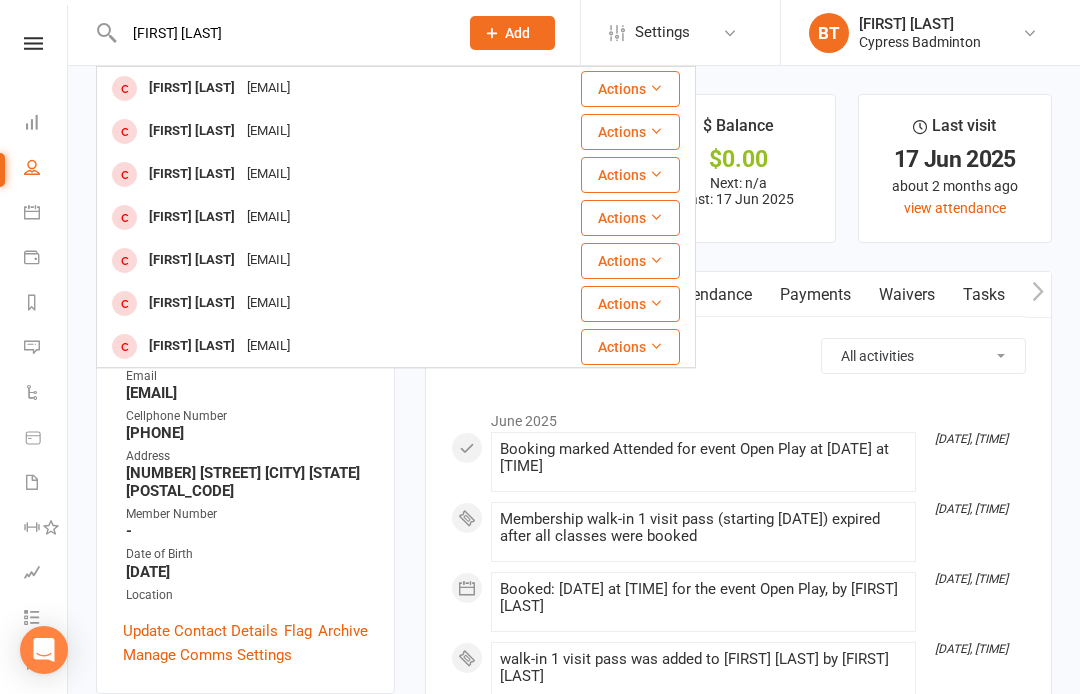 type on "Quyn le" 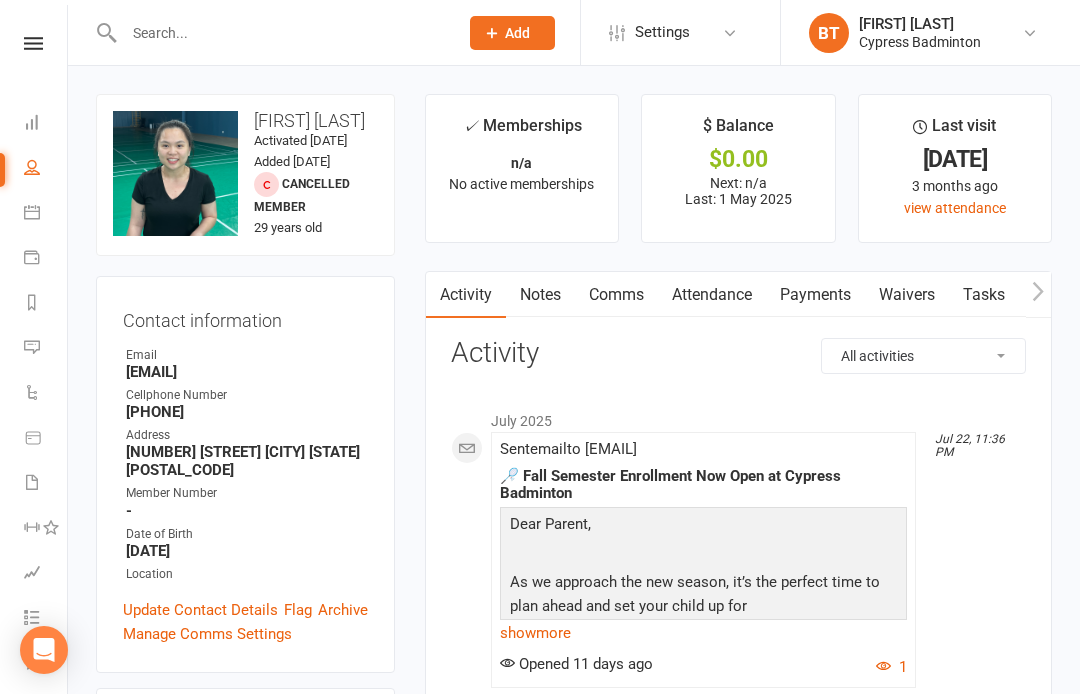 click at bounding box center [281, 33] 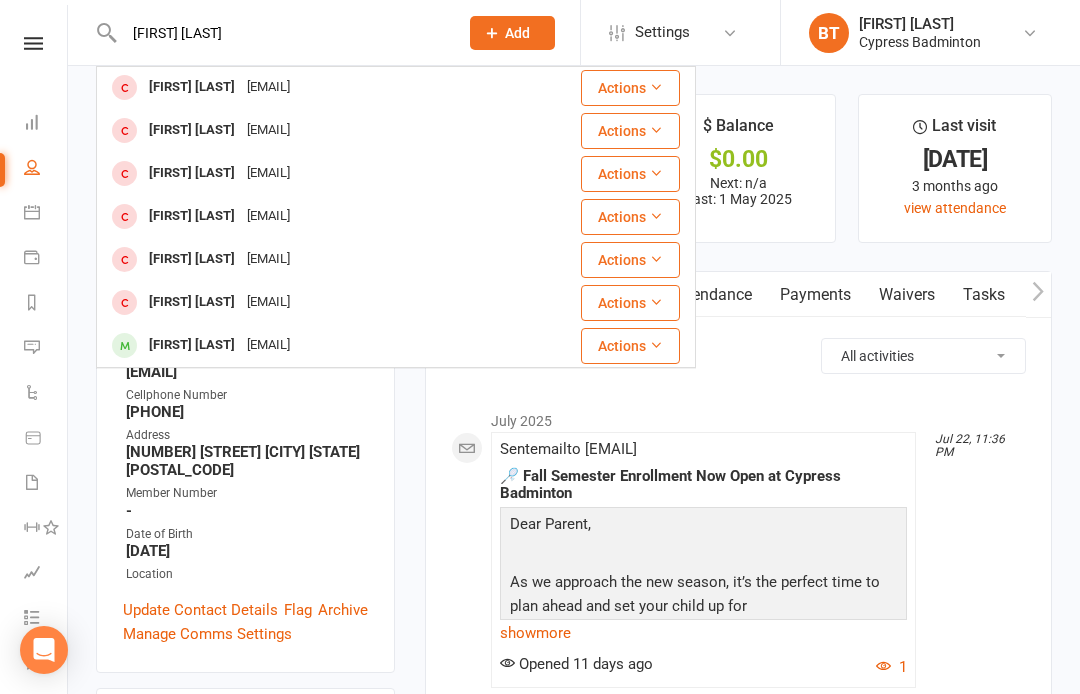 scroll, scrollTop: 560, scrollLeft: 0, axis: vertical 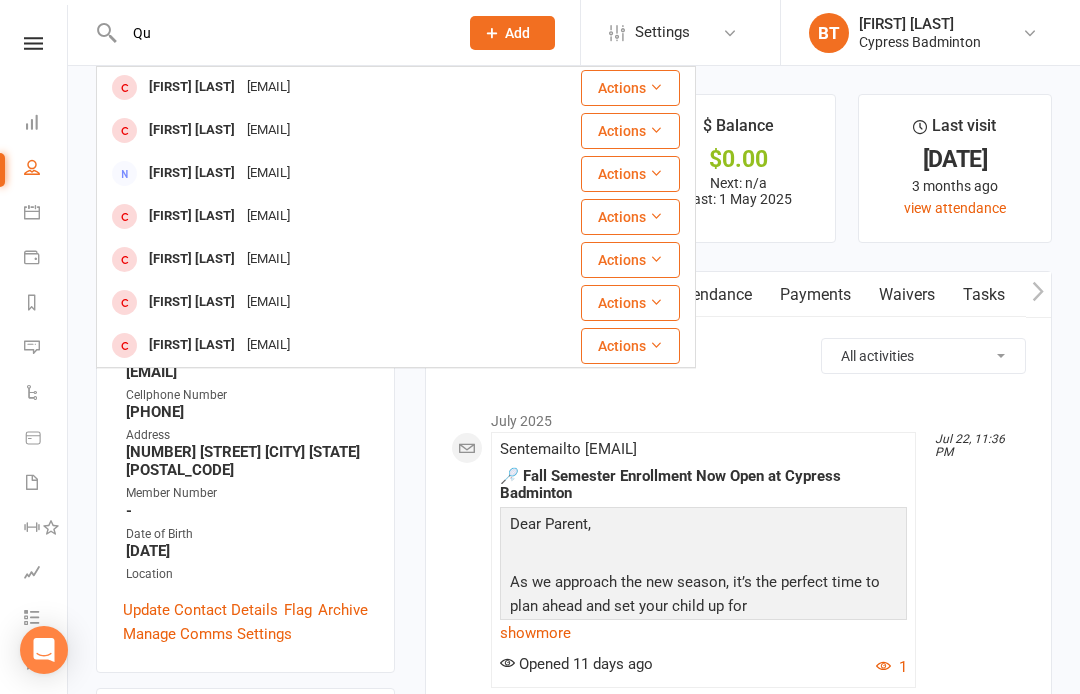type on "Q" 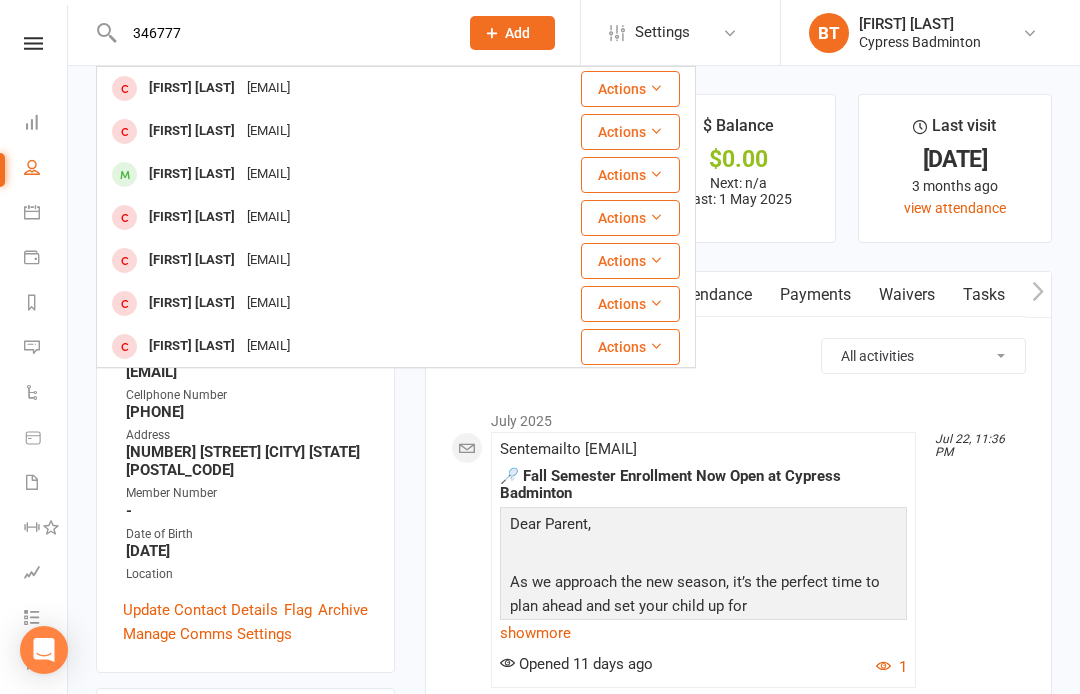 type on "346777" 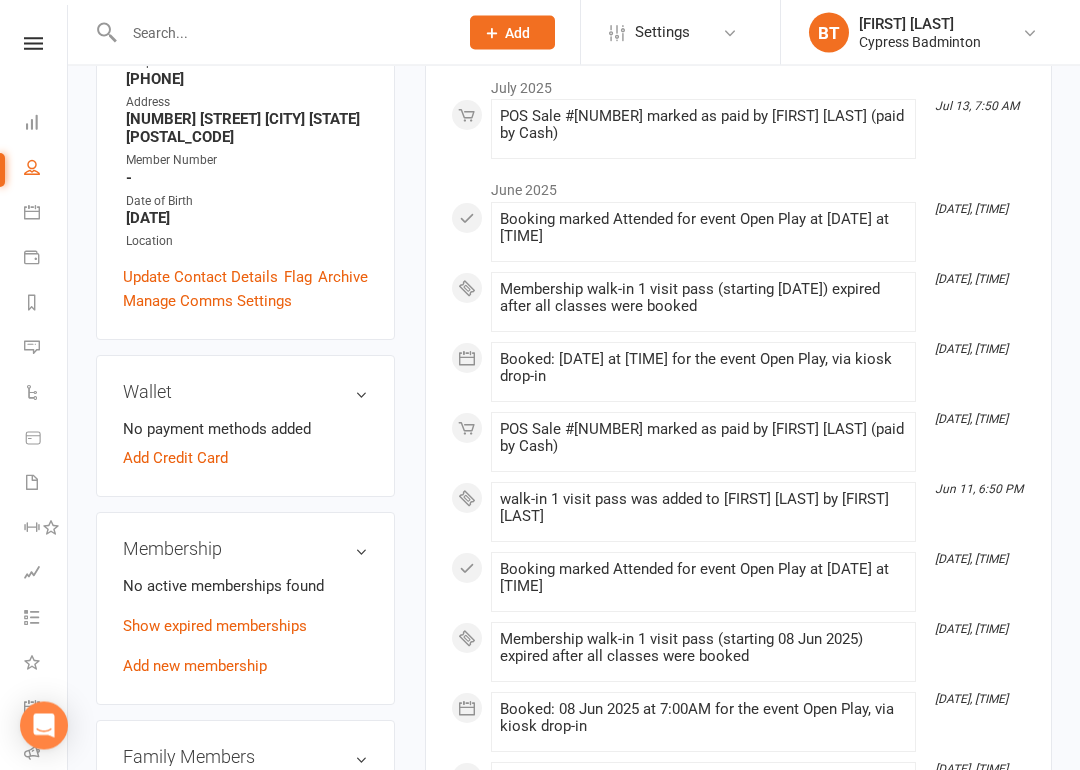 scroll, scrollTop: 333, scrollLeft: 0, axis: vertical 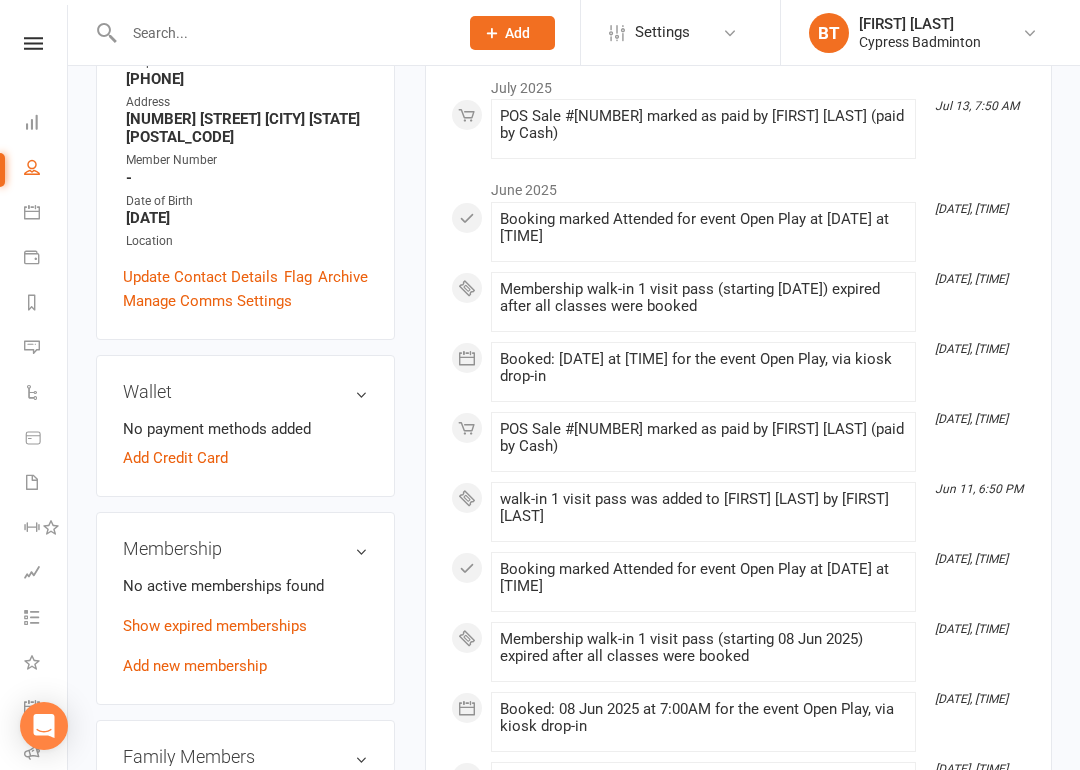 click on "Add new membership" at bounding box center (195, 666) 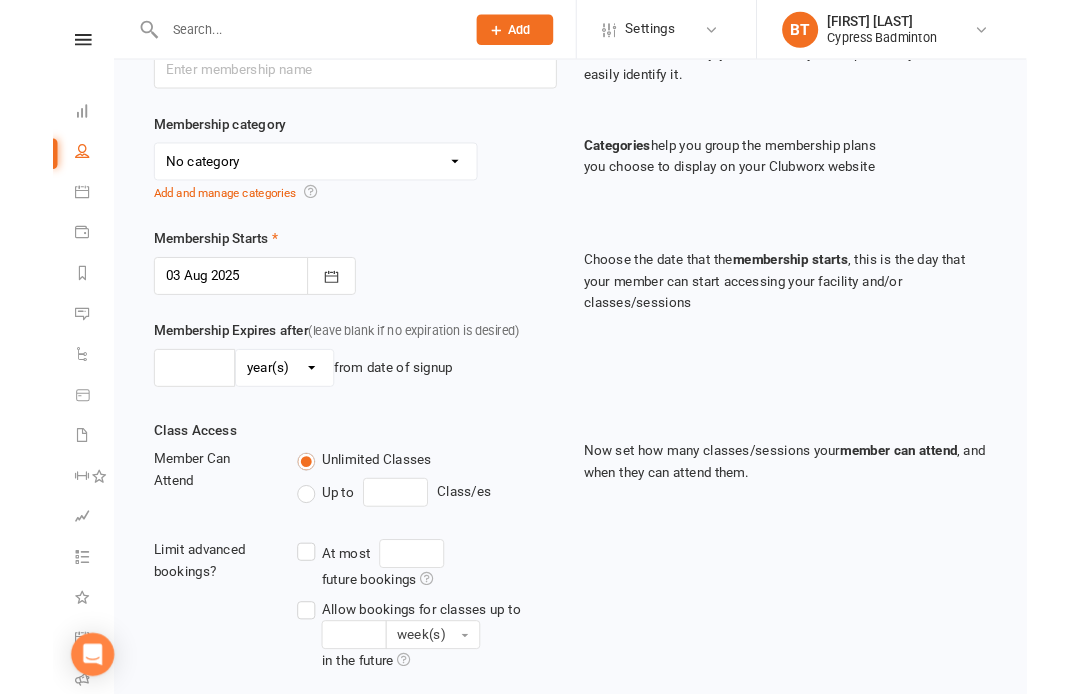 scroll, scrollTop: 0, scrollLeft: 0, axis: both 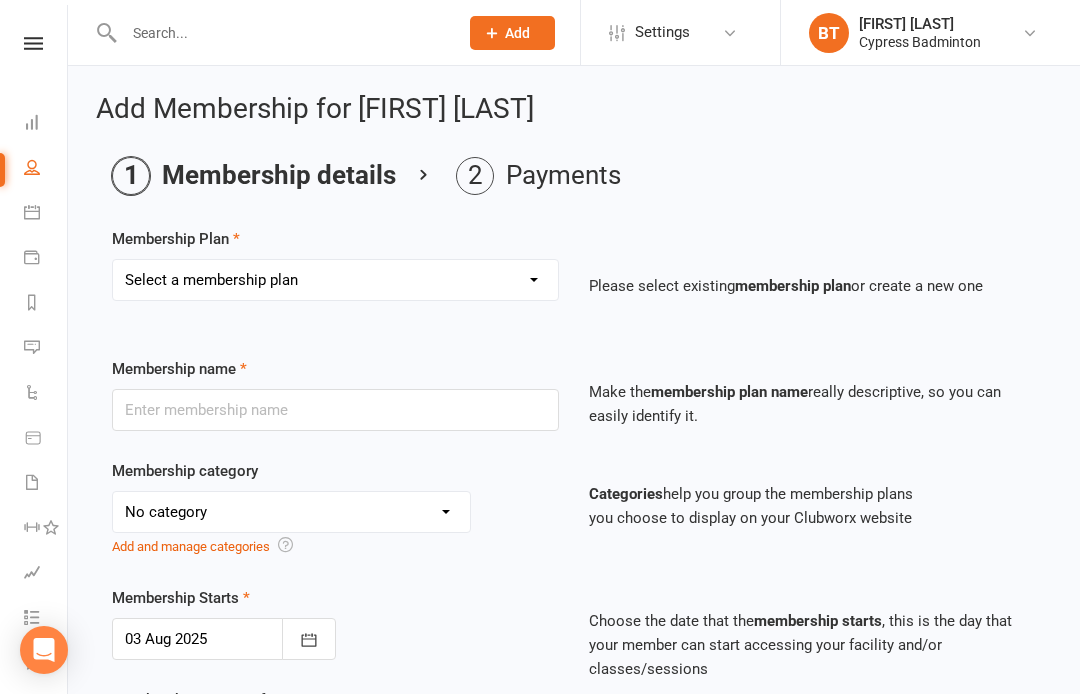 click on "Select a membership plan Create new Membership Plan walk-in 1 visit pass walk-in 5 visit pass walk-in 10 visit pass walk-in 25 visit pass walk-in 50 visit pass Unlimited 1 MONTH Walk-in Pass Unlimited 3 MONTHS Walk-in Pass Unlimited 6 MONTHS Walk-in Pass Unlimited 12 MONTHS Walk-in Pass 1 MONTH AUTOPAYMENT Walk-in Pass (Unlimited) 3 MONTHS AUTOPAYMENT Walk-in Pass (Unlimited) Junior Beginner Badminton Training Walk-in 1 trial session Junior Beginner Badminton Training Program 1x/ week Junior Beginner Badminton Training Program 2x/week Junior Beginner Badminton Training 4 session package Junior Beginner Badminton Training 8 session package JR Intermediate Badminton Training program 1X/week JR Intermediate Badminton Training 4 sessions package JR Intermediate Badminton Training 8 sessions package HP Badminton Training 2X/WEEK HP Badminton Training 3X/WEEK HP Badminton Training 4x/week Program Pre Tournament 2X/WEEK Pre Tournament 3X/WEEK Pre Tournament 4x/week Walk in Adult group training 1 session Grip" at bounding box center (335, 280) 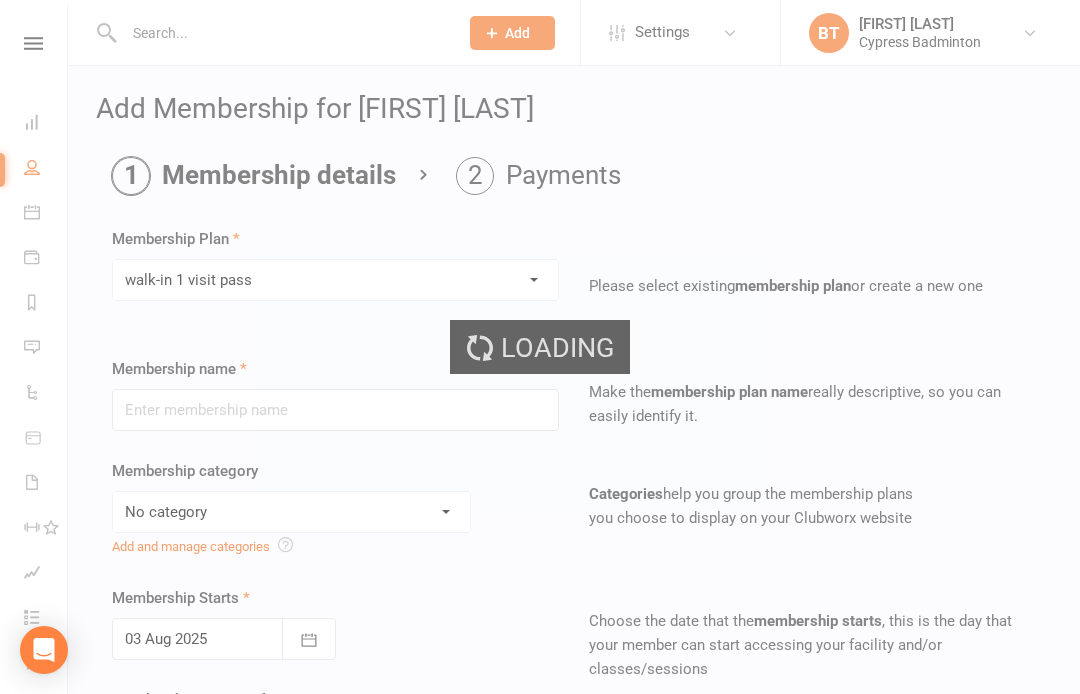type on "walk-in 1 visit pass" 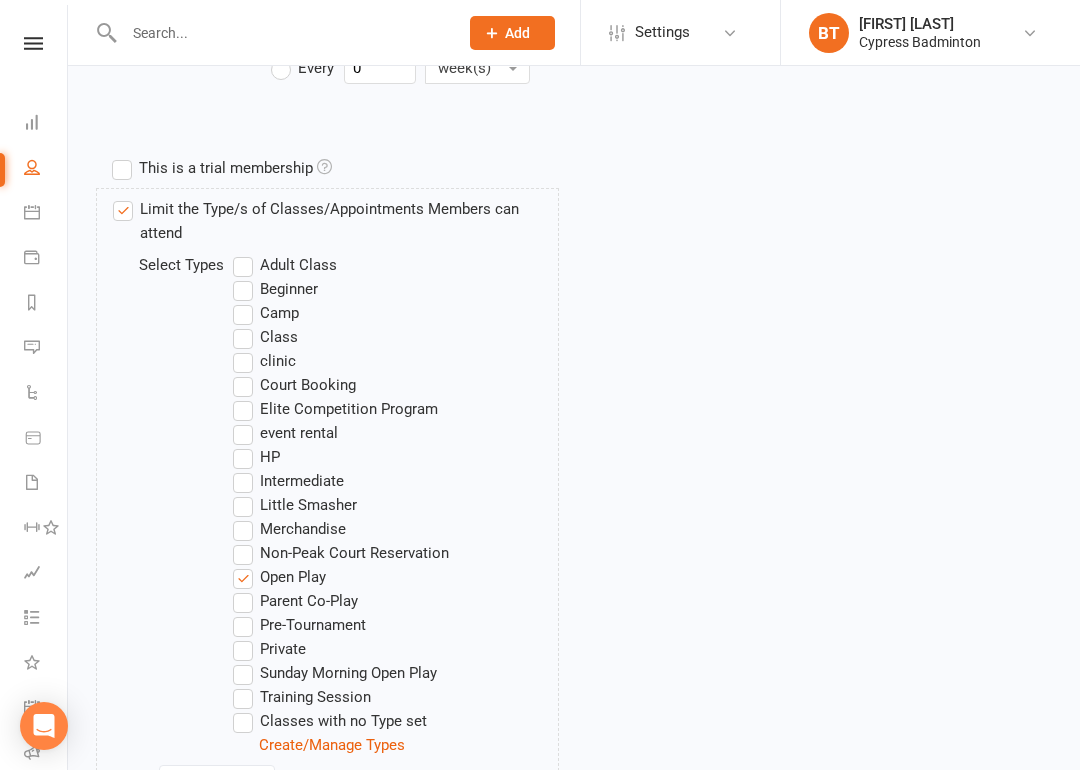 scroll, scrollTop: 1229, scrollLeft: 0, axis: vertical 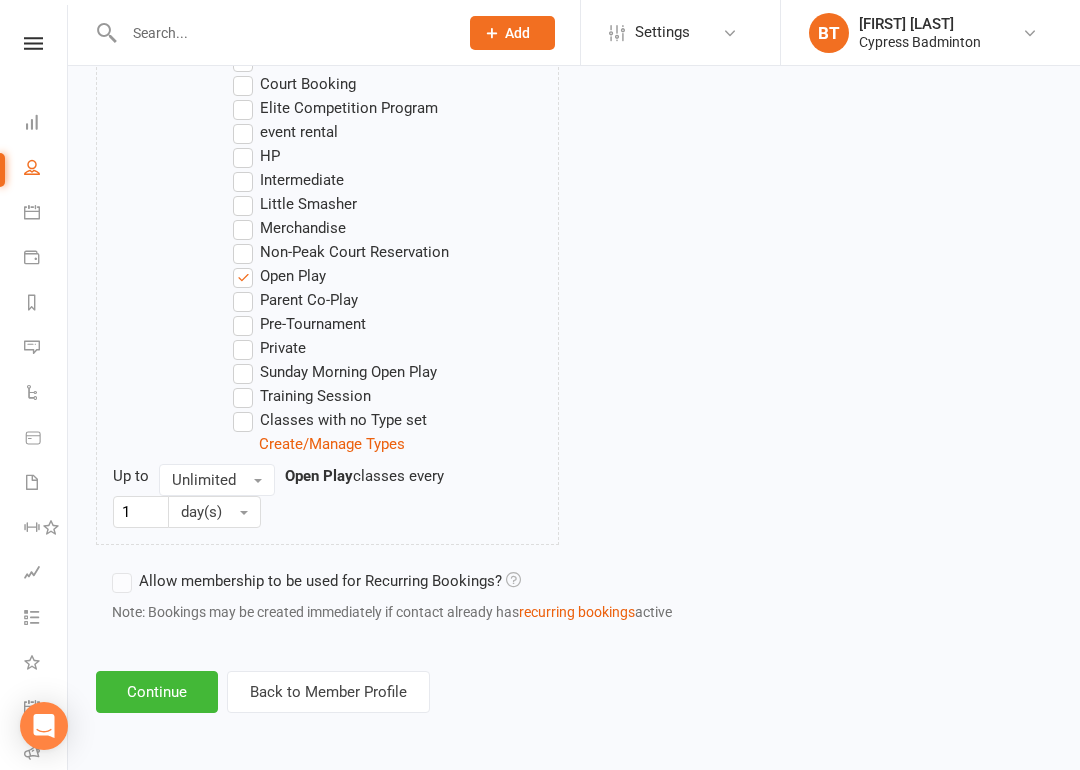 click on "Continue" at bounding box center (157, 692) 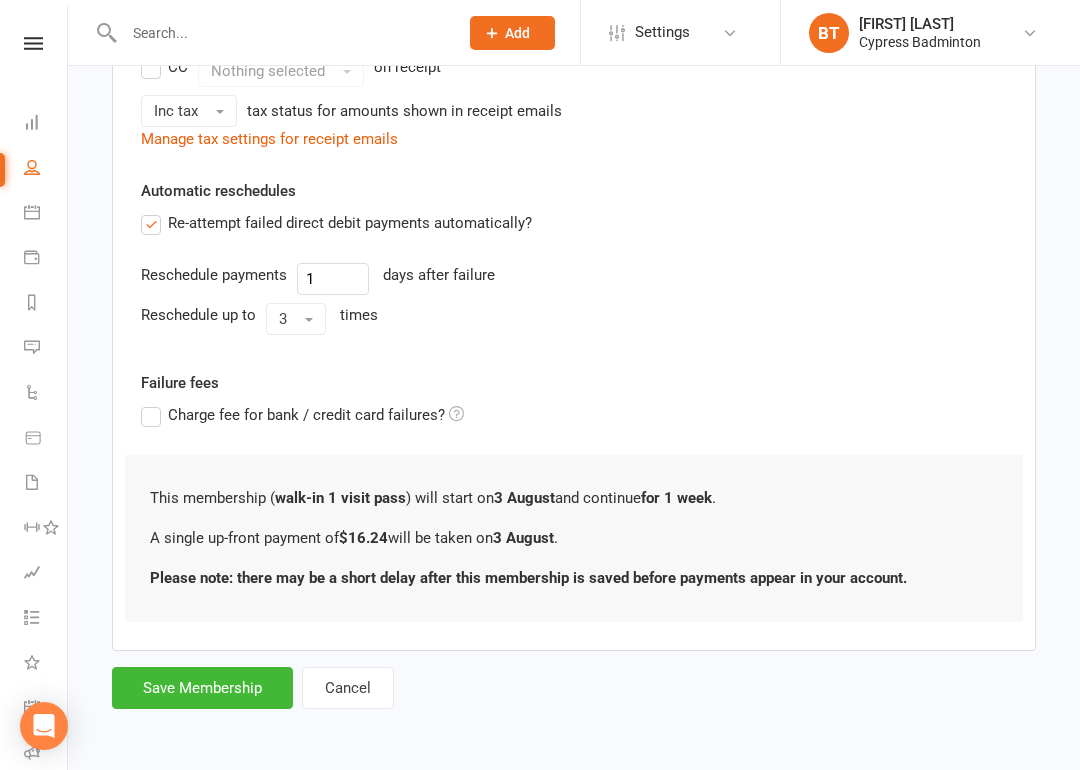 scroll, scrollTop: 0, scrollLeft: 0, axis: both 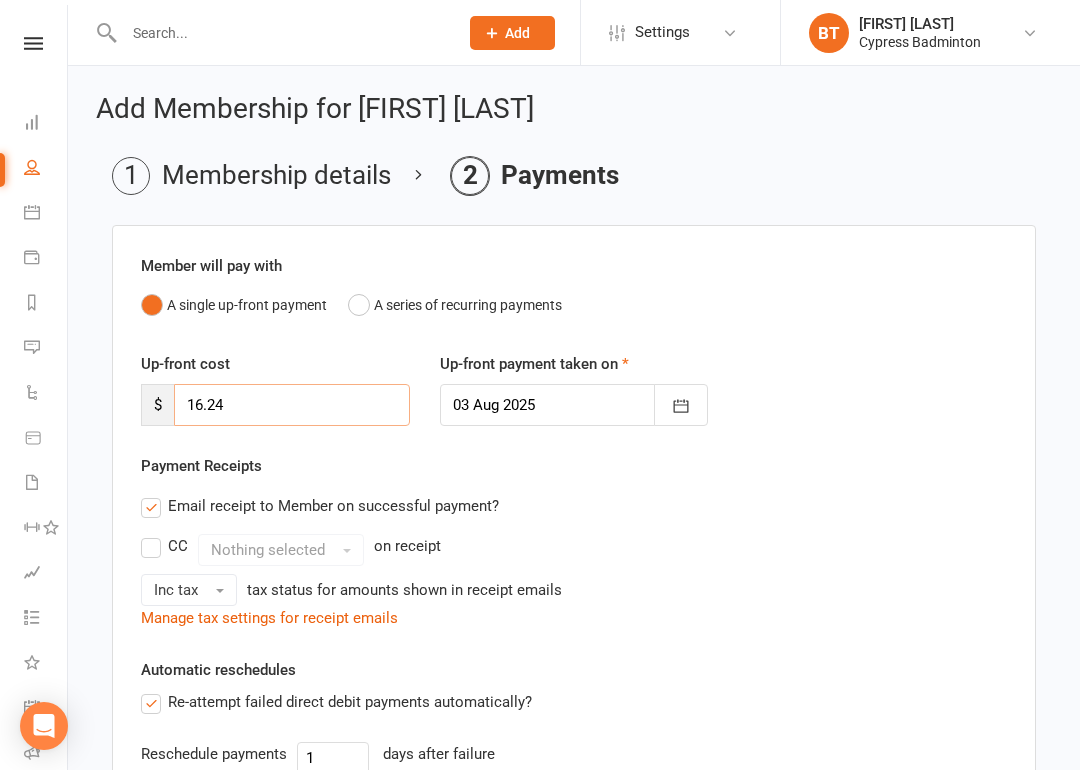 click on "16.24" at bounding box center (292, 405) 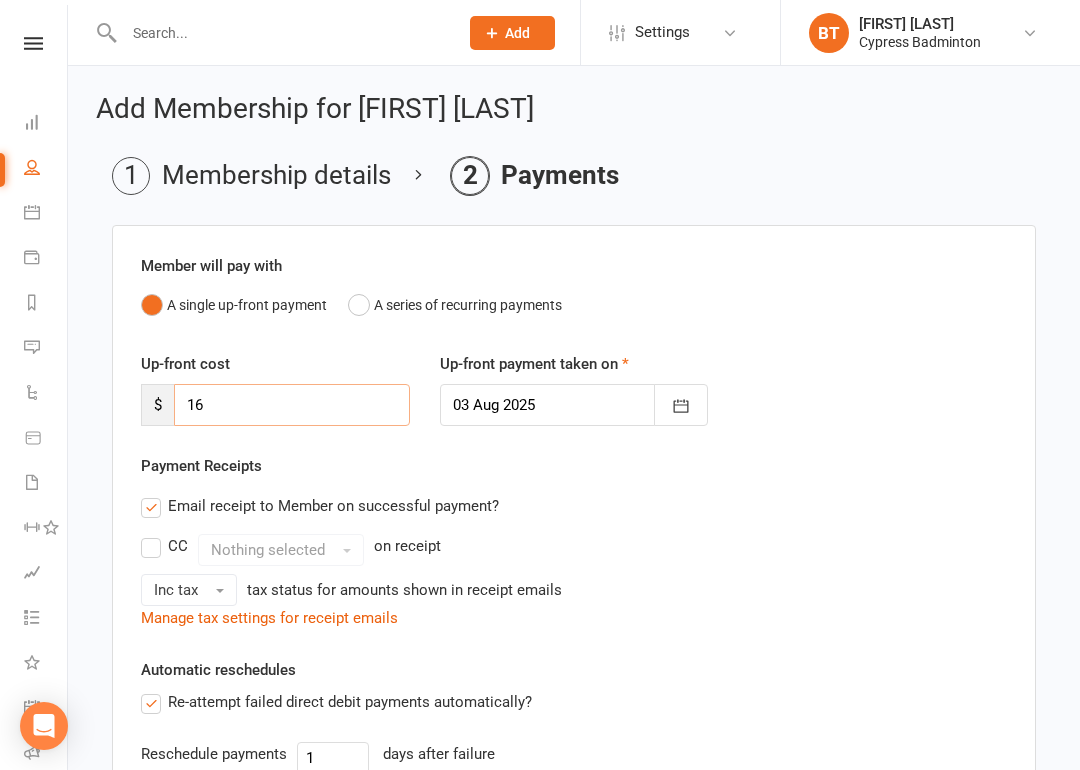 type on "1" 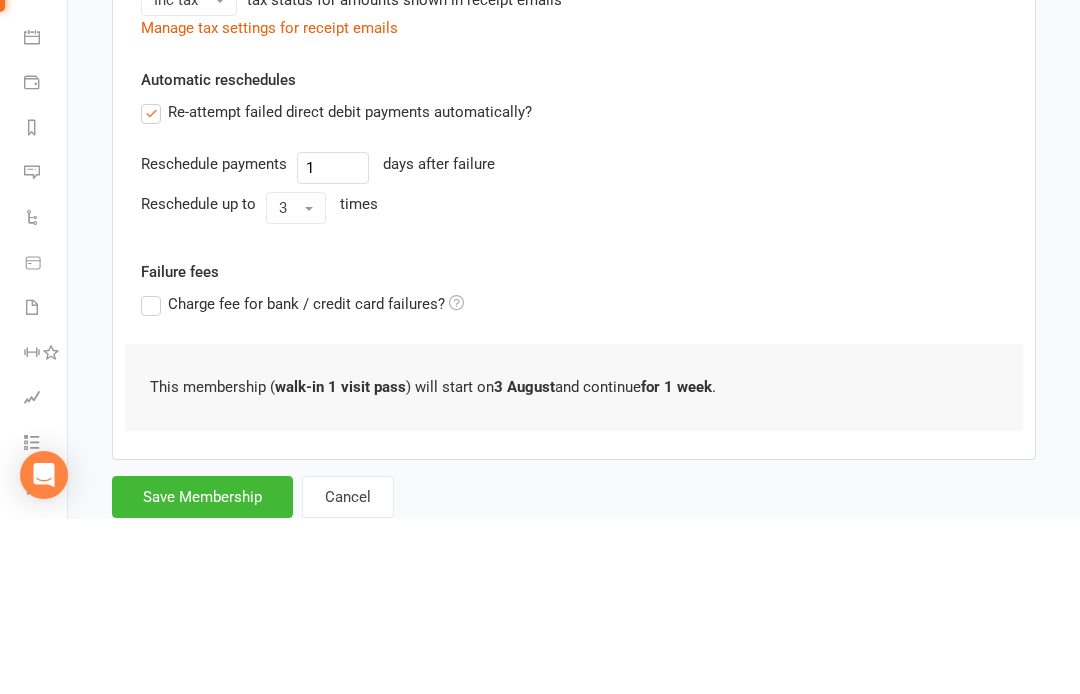 scroll, scrollTop: 491, scrollLeft: 0, axis: vertical 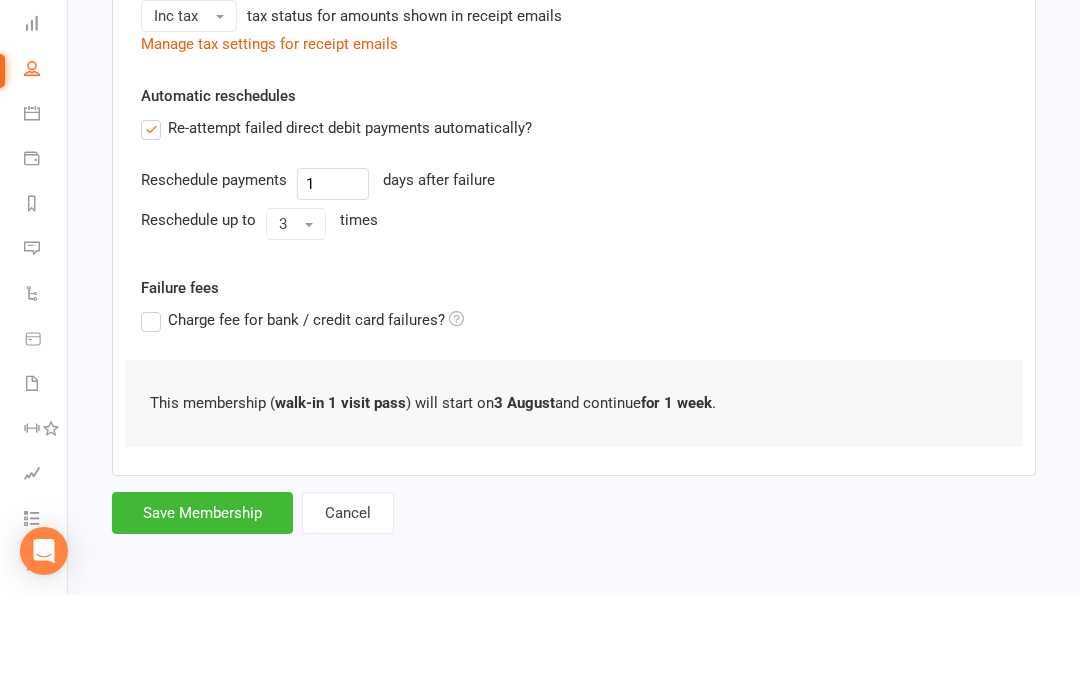 type on "0" 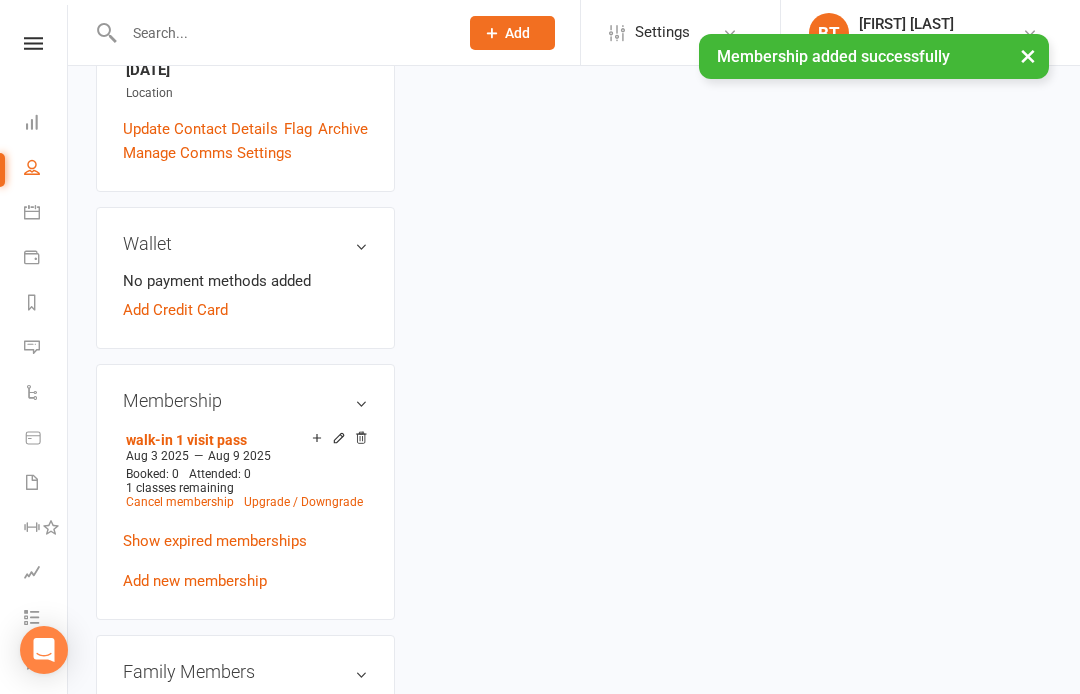 scroll, scrollTop: 0, scrollLeft: 0, axis: both 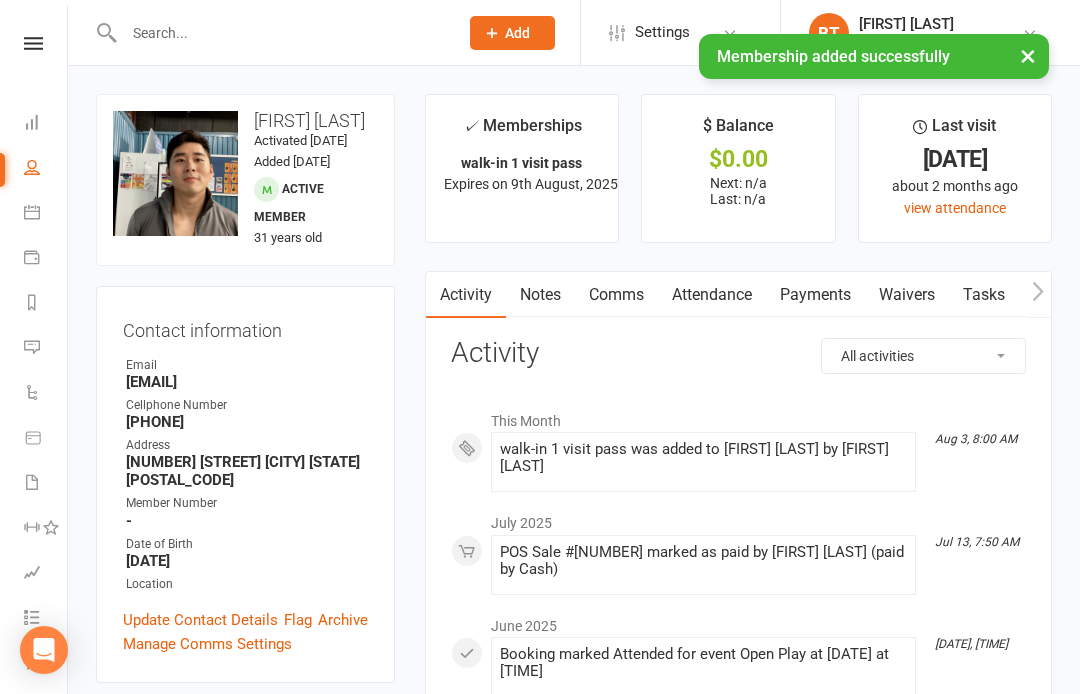 click at bounding box center [33, 43] 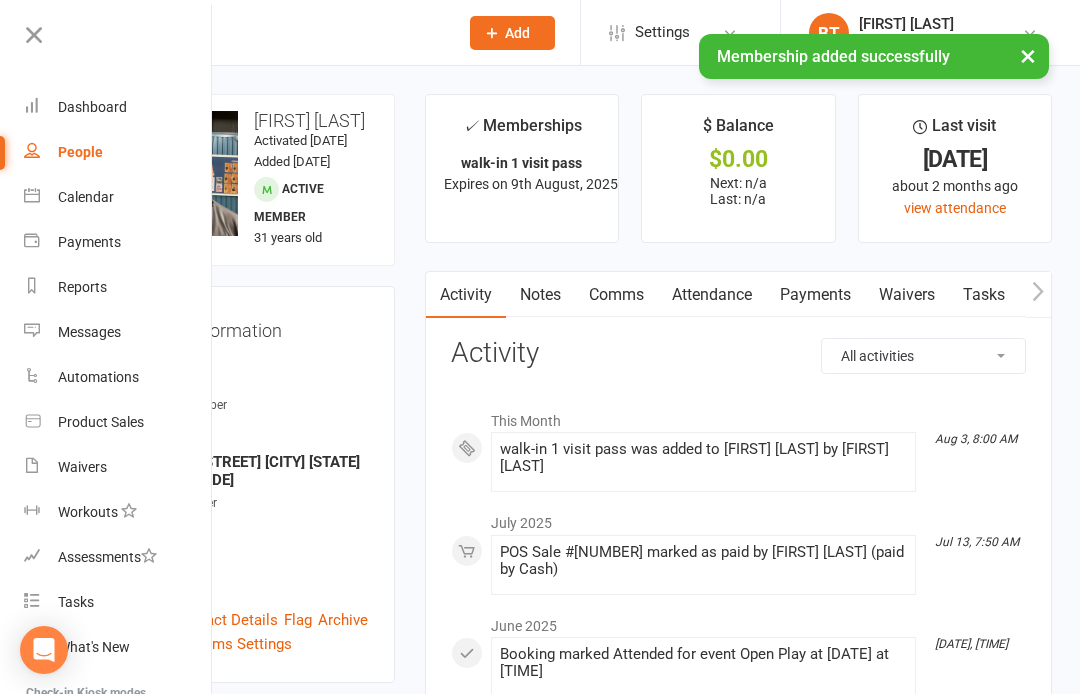 click on "Product Sales" at bounding box center (101, 422) 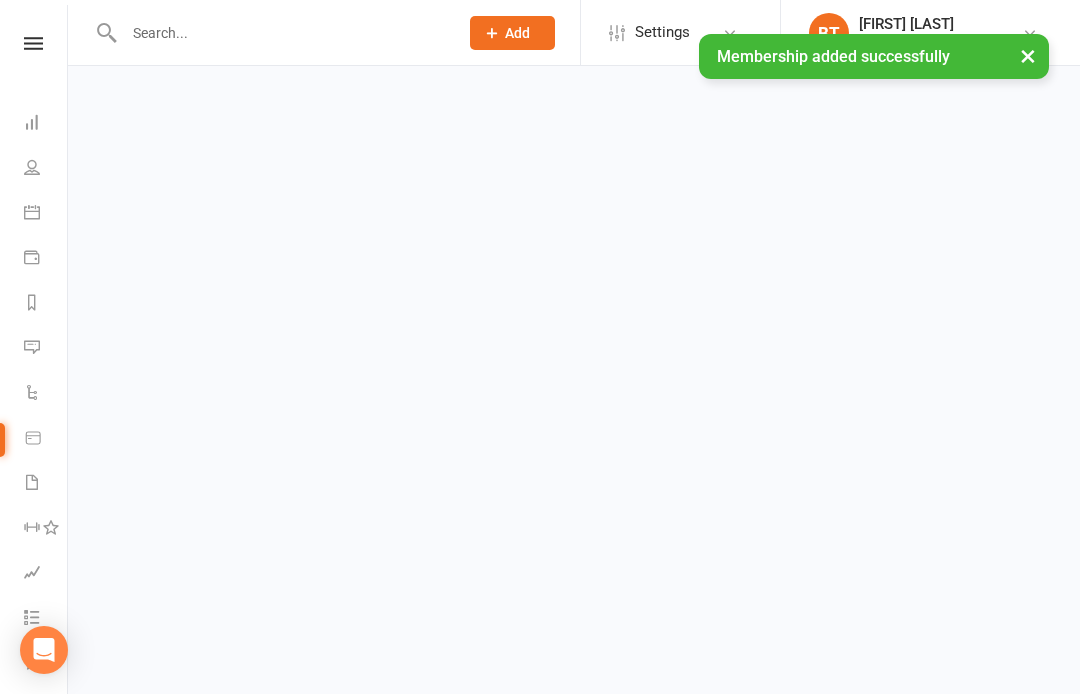 select on "100" 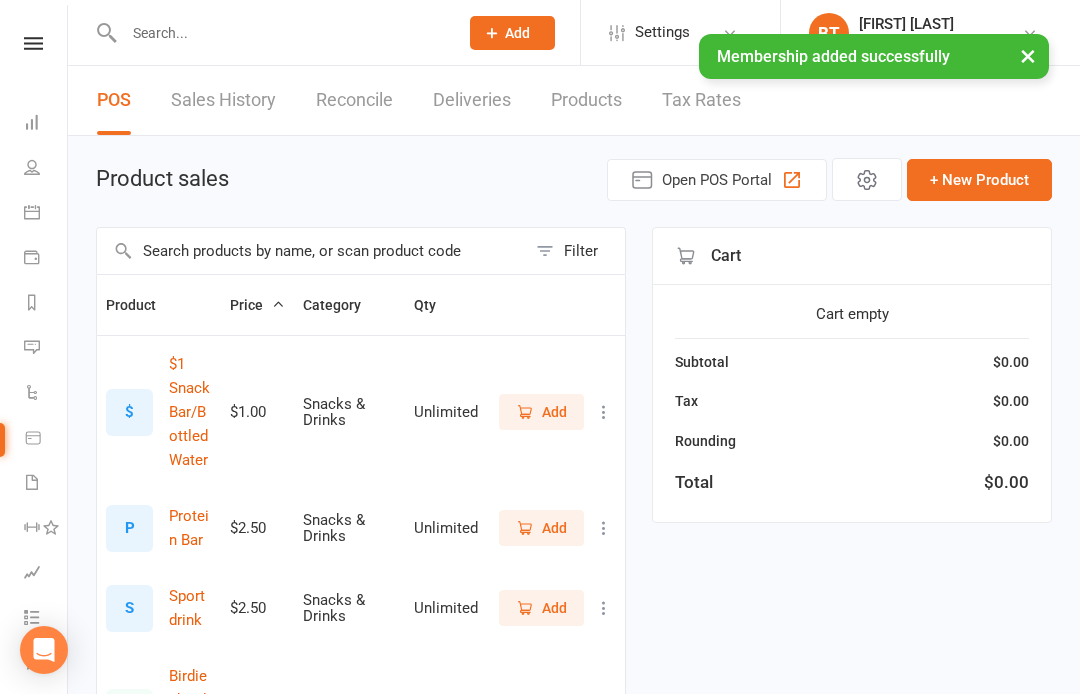 click at bounding box center (311, 251) 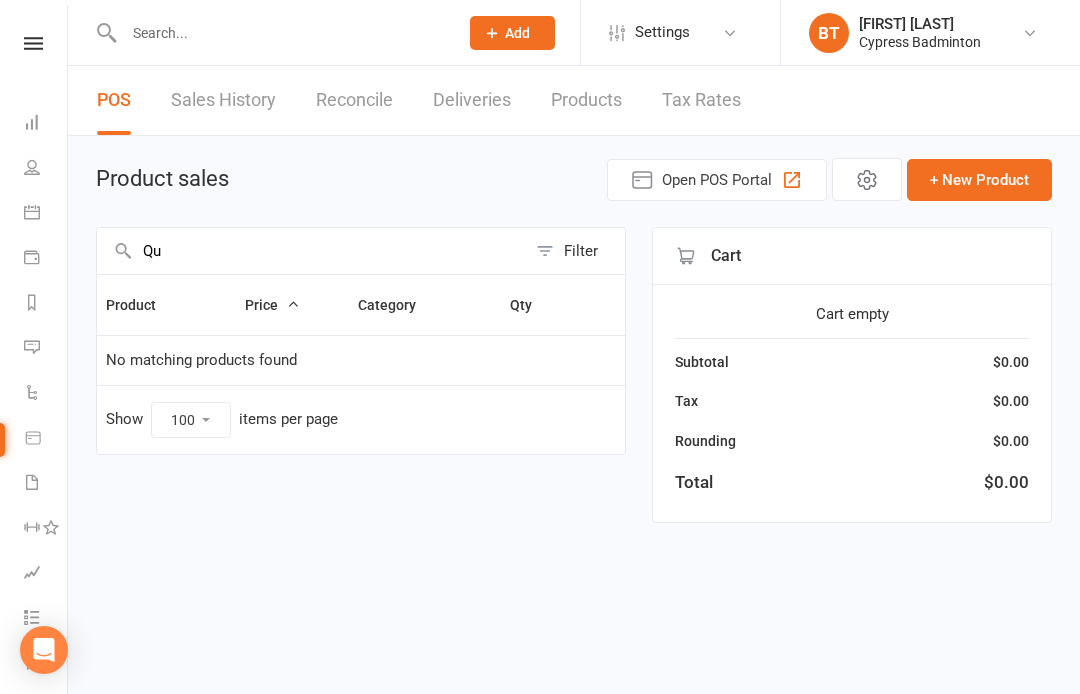 type on "Q" 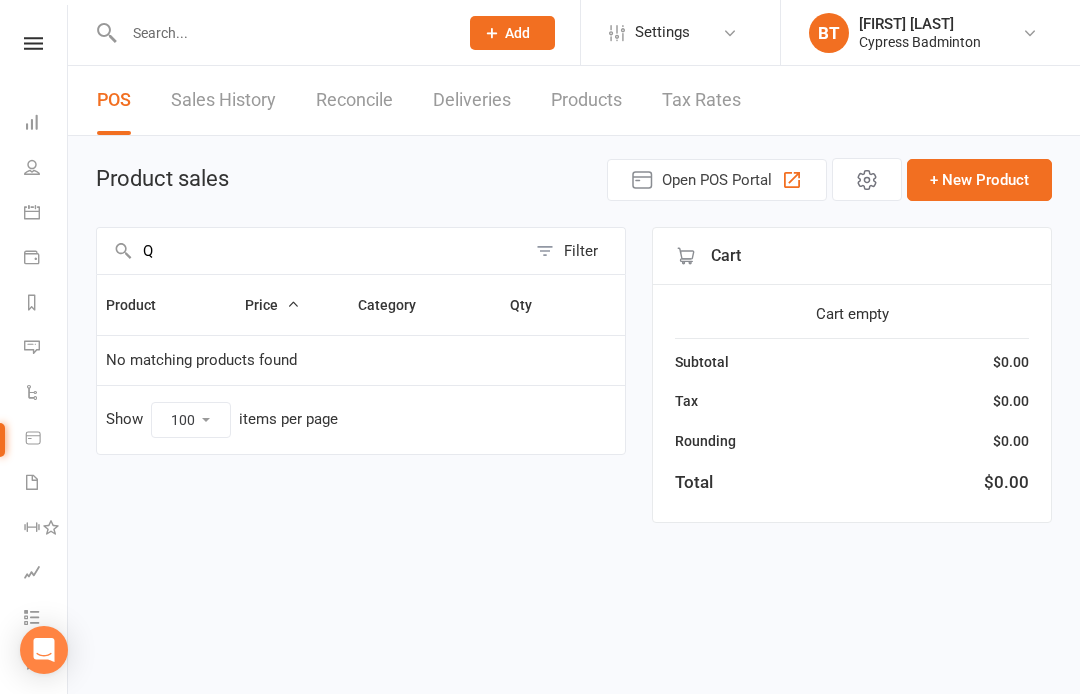 type 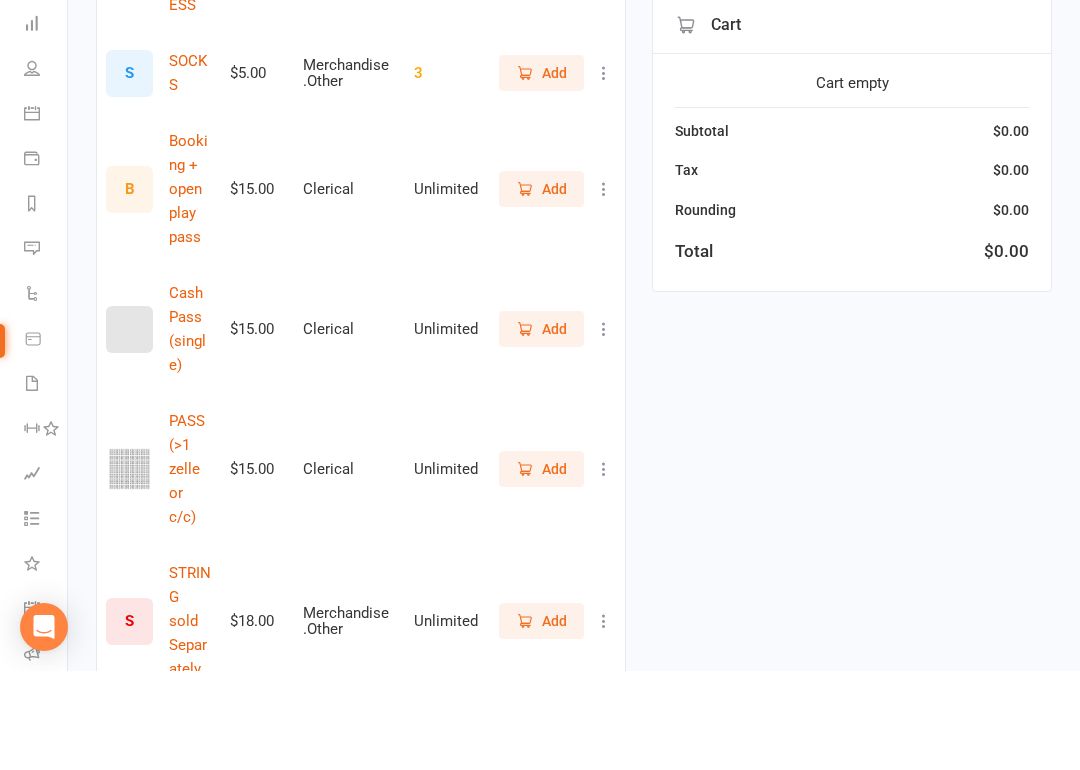 scroll, scrollTop: 1046, scrollLeft: 0, axis: vertical 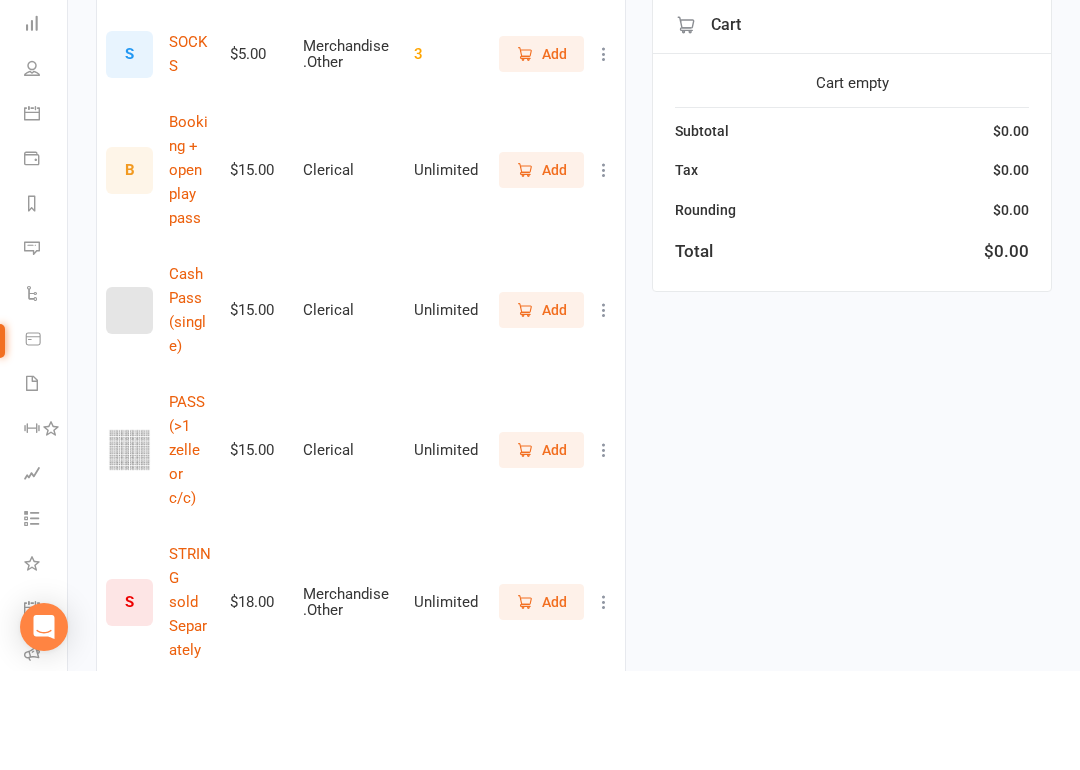 click on "Add" at bounding box center (541, 549) 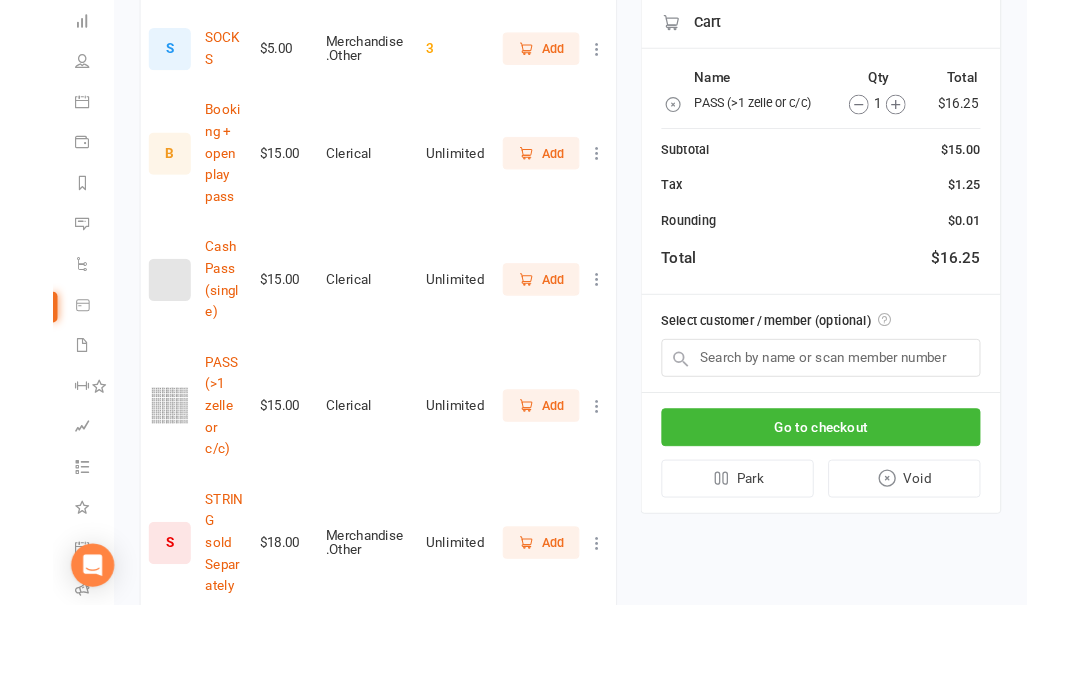 scroll, scrollTop: 1222, scrollLeft: 0, axis: vertical 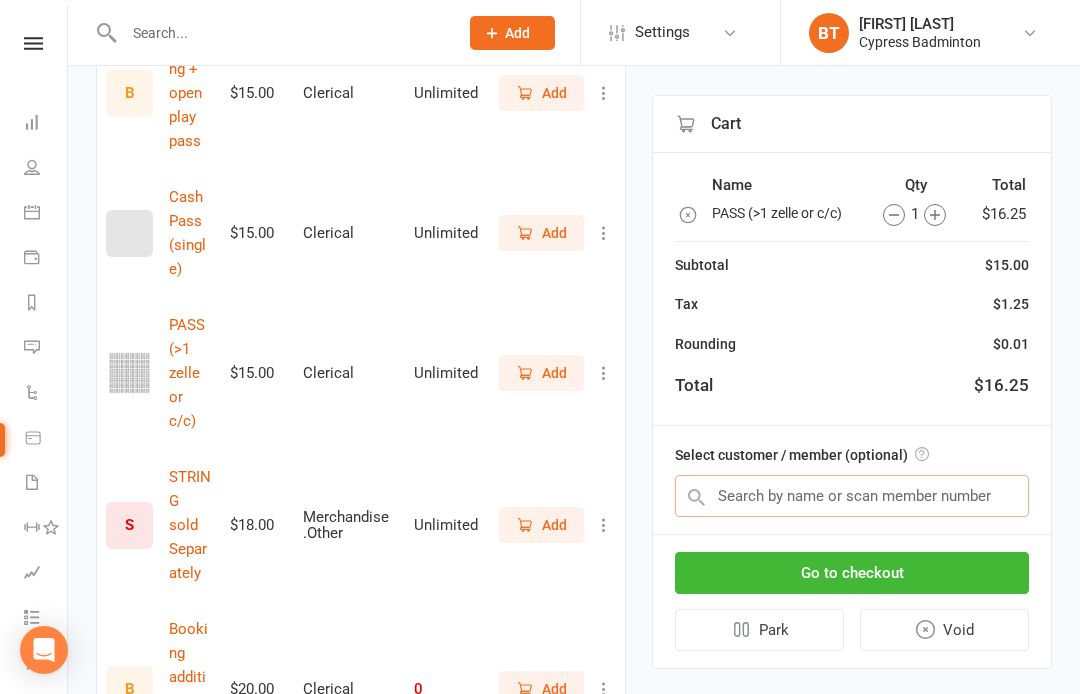 click at bounding box center [852, 496] 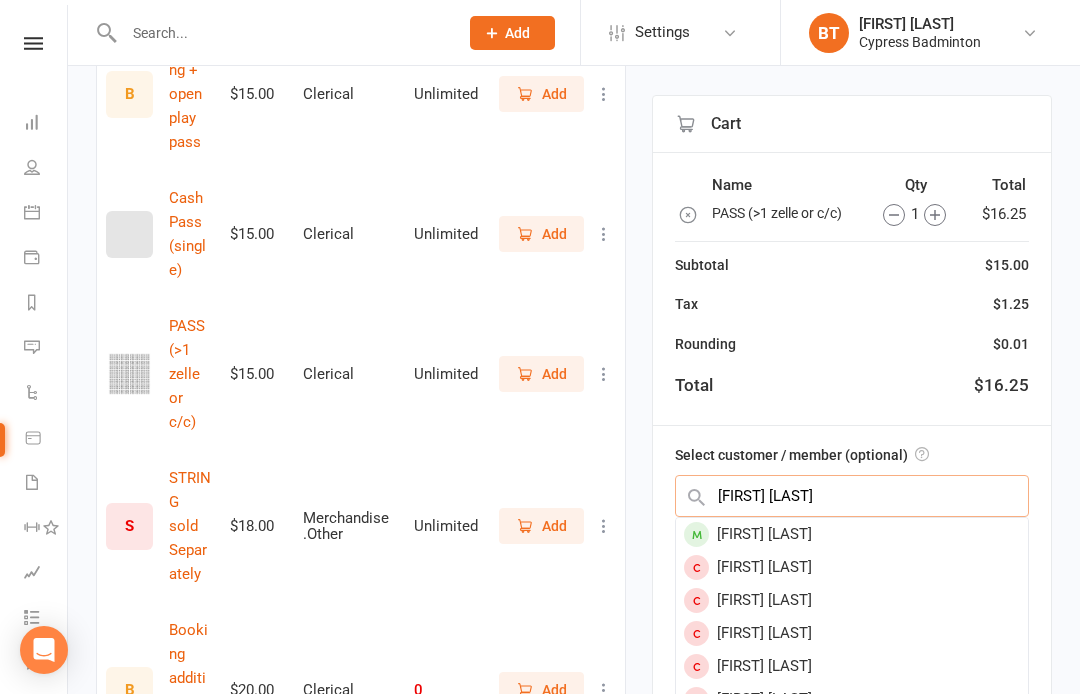 type on "Quyen le" 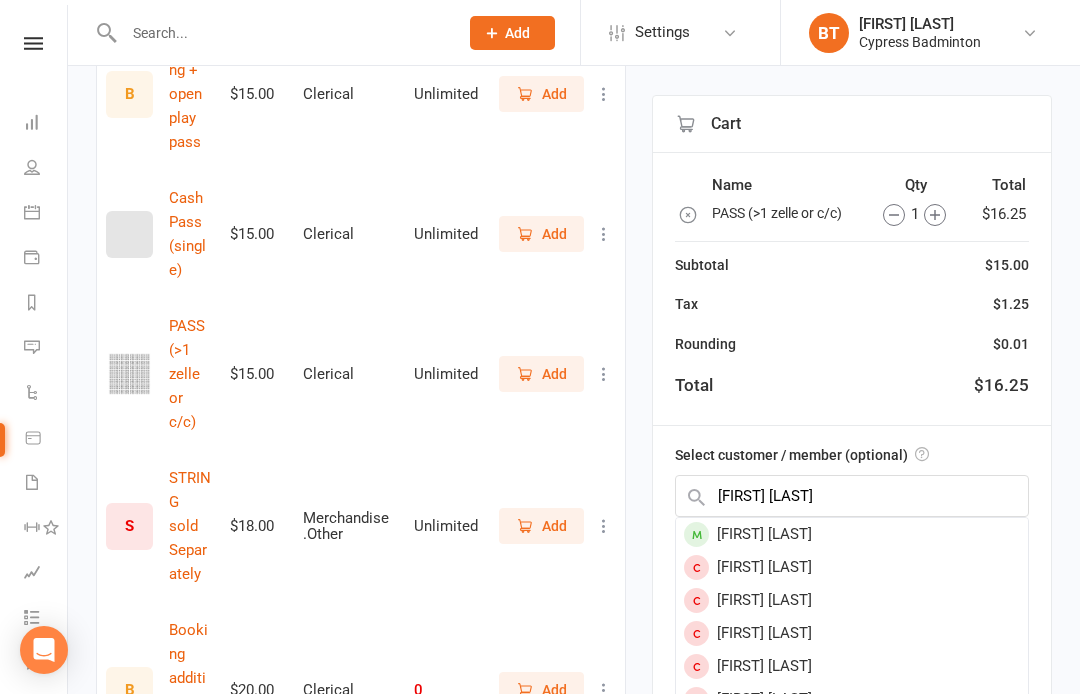 click on "quyen le" at bounding box center [852, 534] 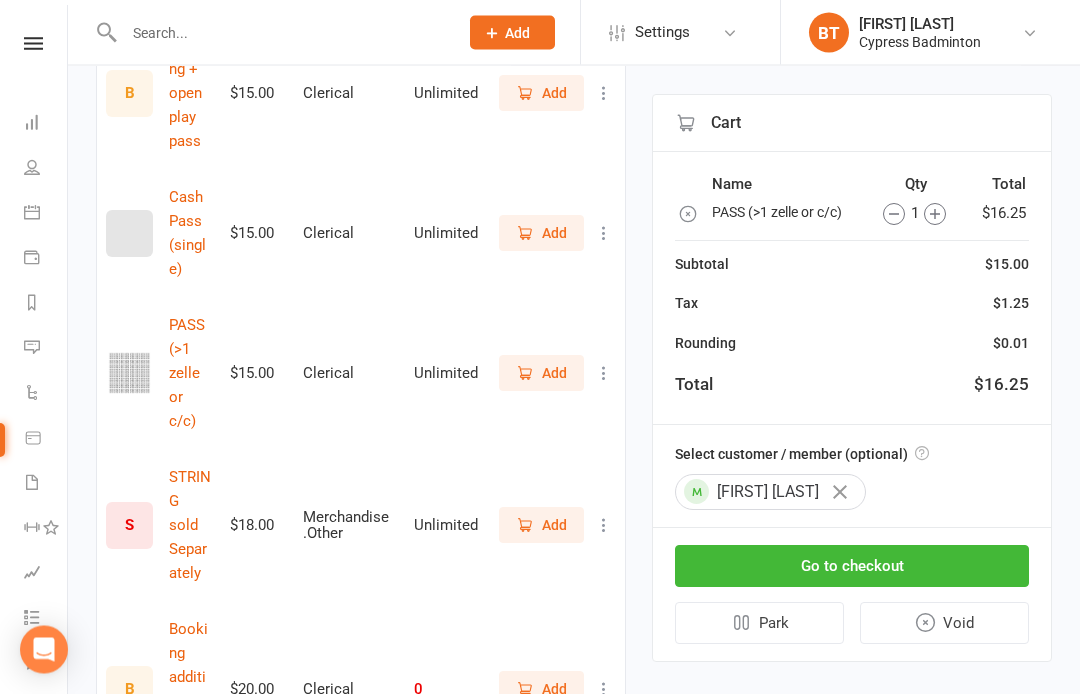 click on "Go to checkout" at bounding box center [852, 567] 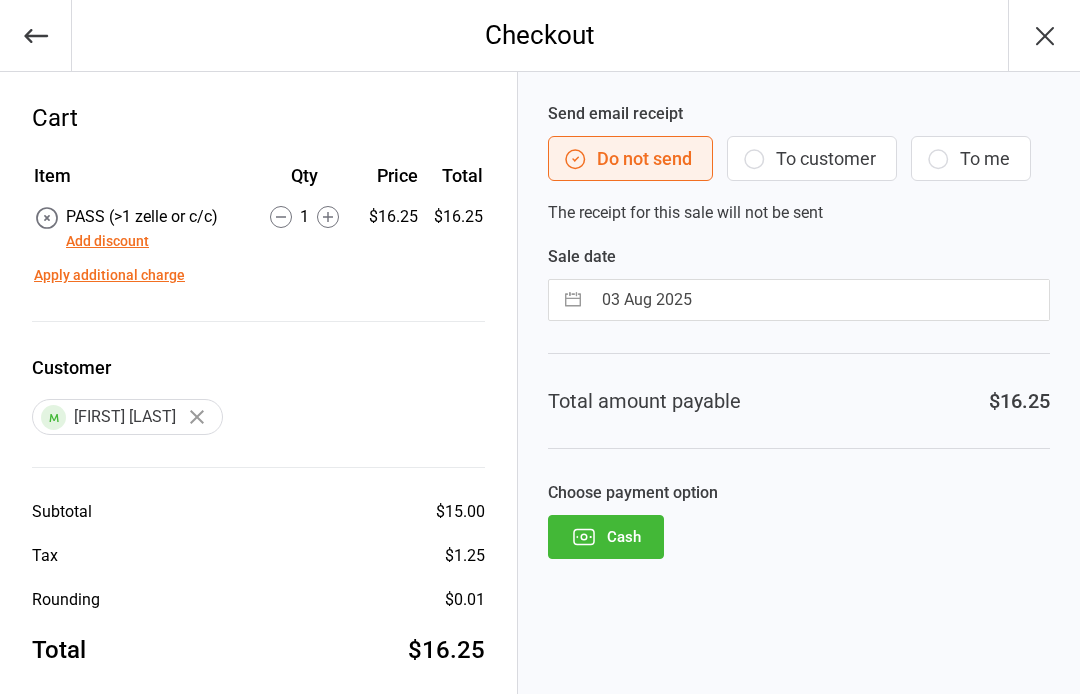 scroll, scrollTop: 0, scrollLeft: 0, axis: both 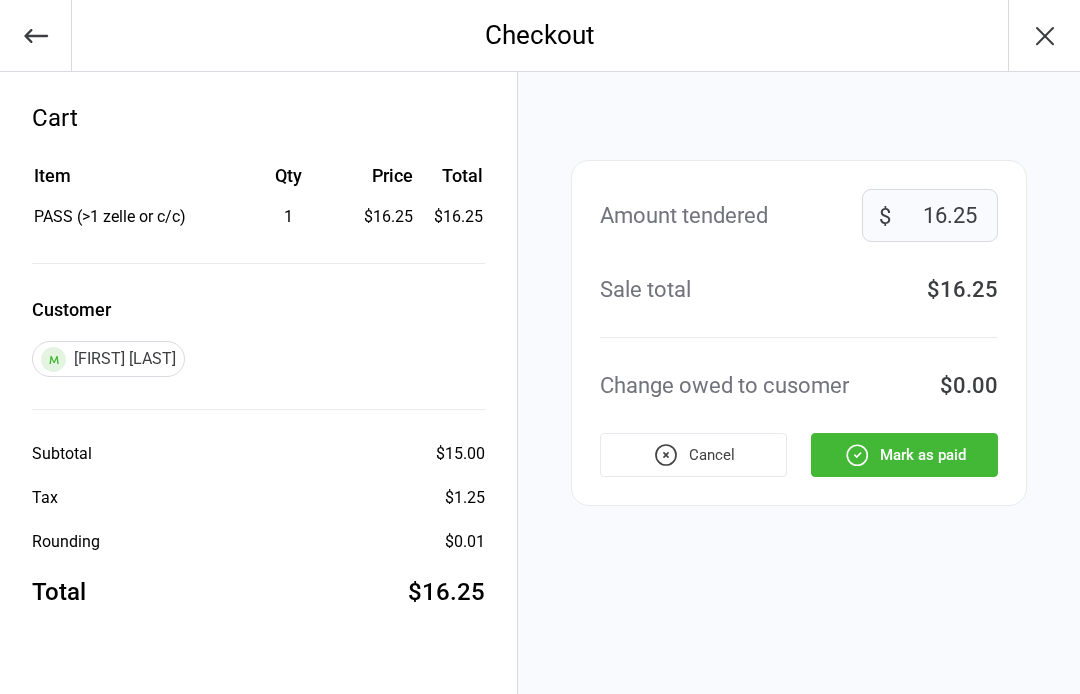 click on "Mark as paid" at bounding box center [904, 455] 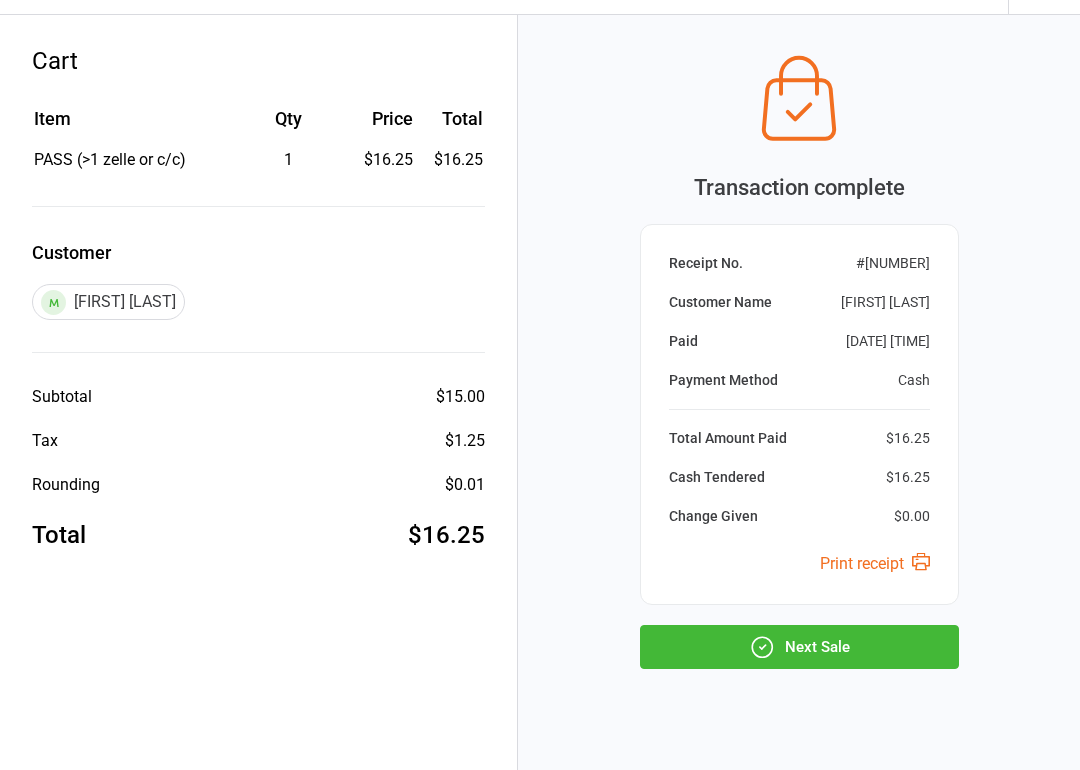 scroll, scrollTop: 58, scrollLeft: 0, axis: vertical 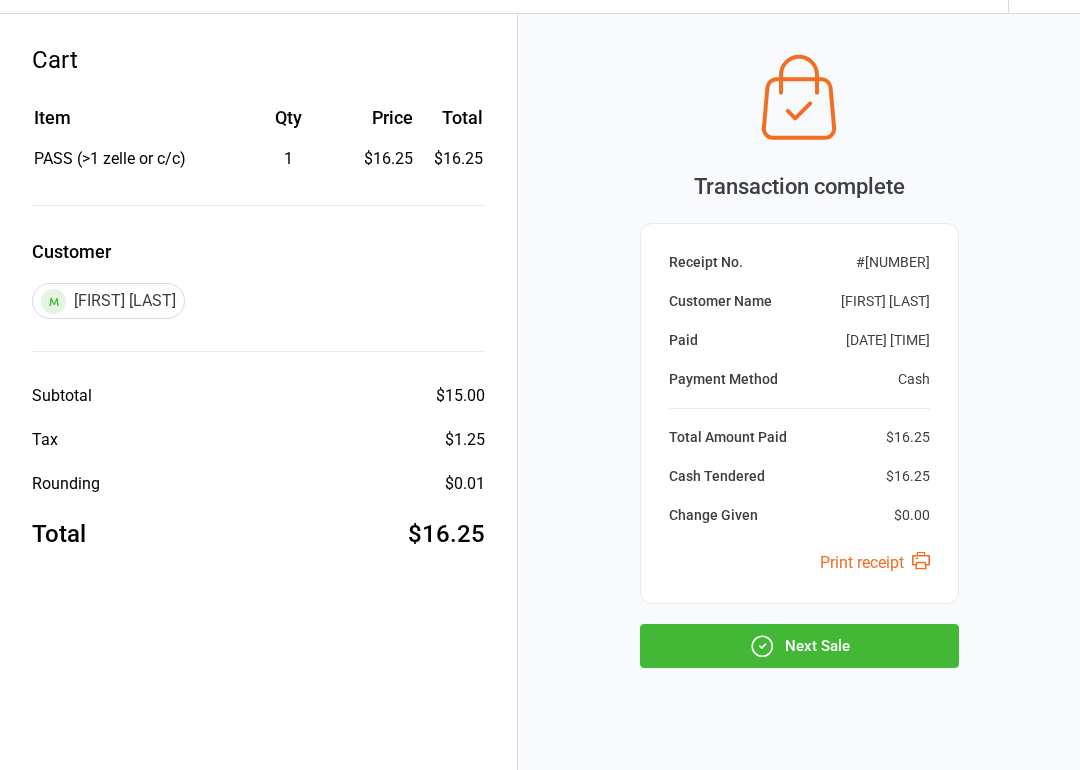 click on "Next Sale" at bounding box center (799, 646) 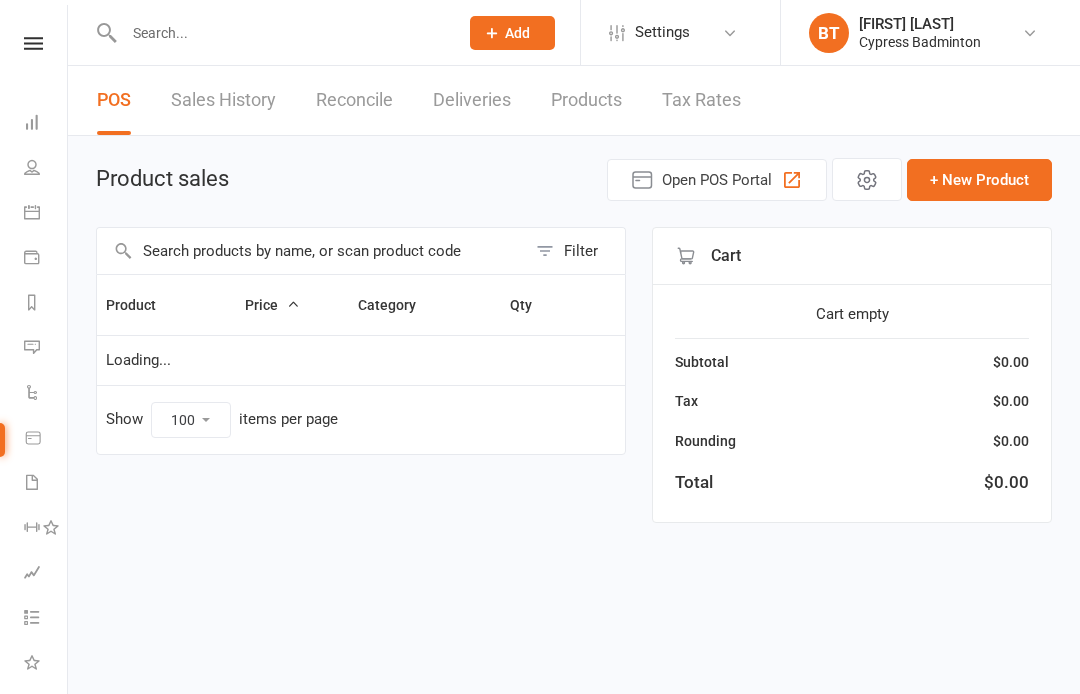 select on "100" 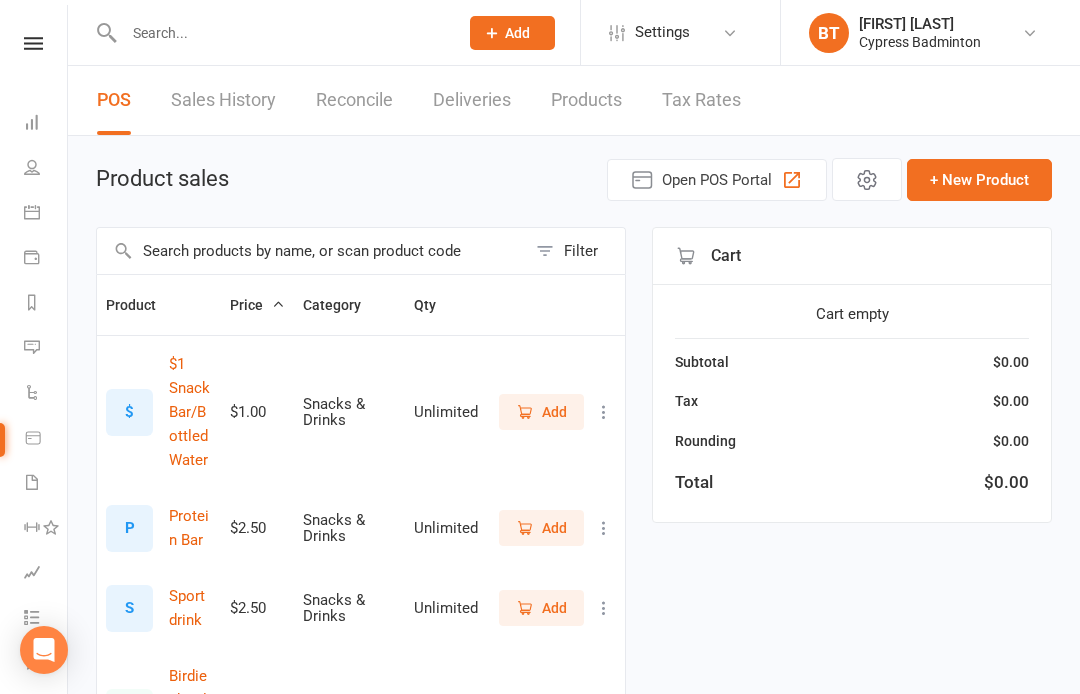 click at bounding box center (33, 43) 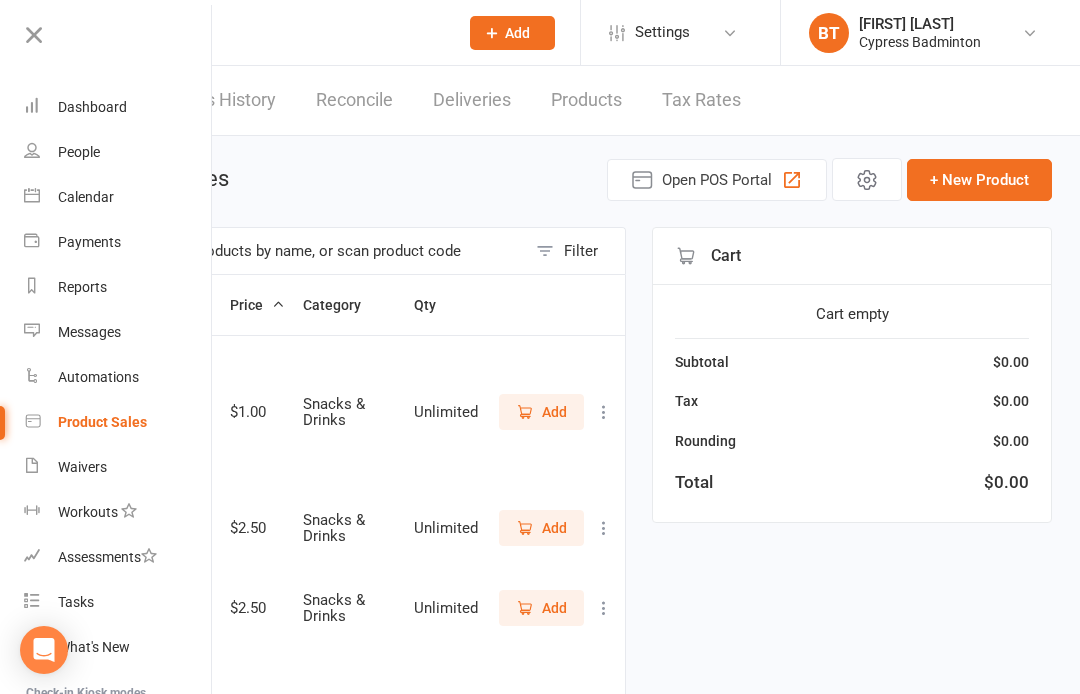 click on "Automations" at bounding box center (118, 377) 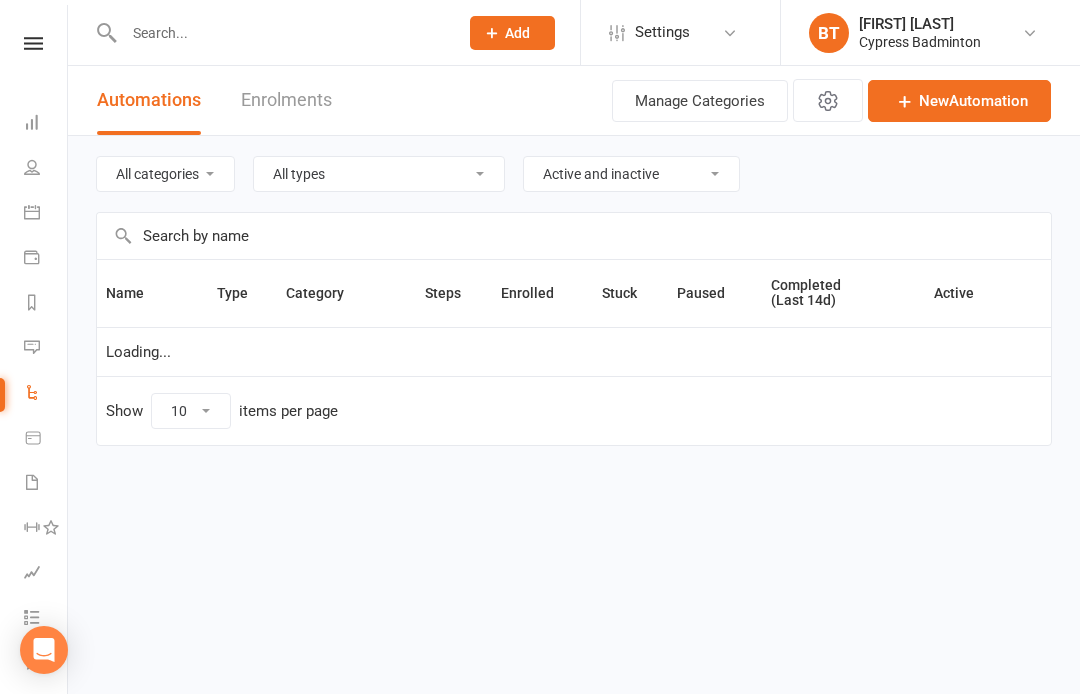 click at bounding box center [33, 43] 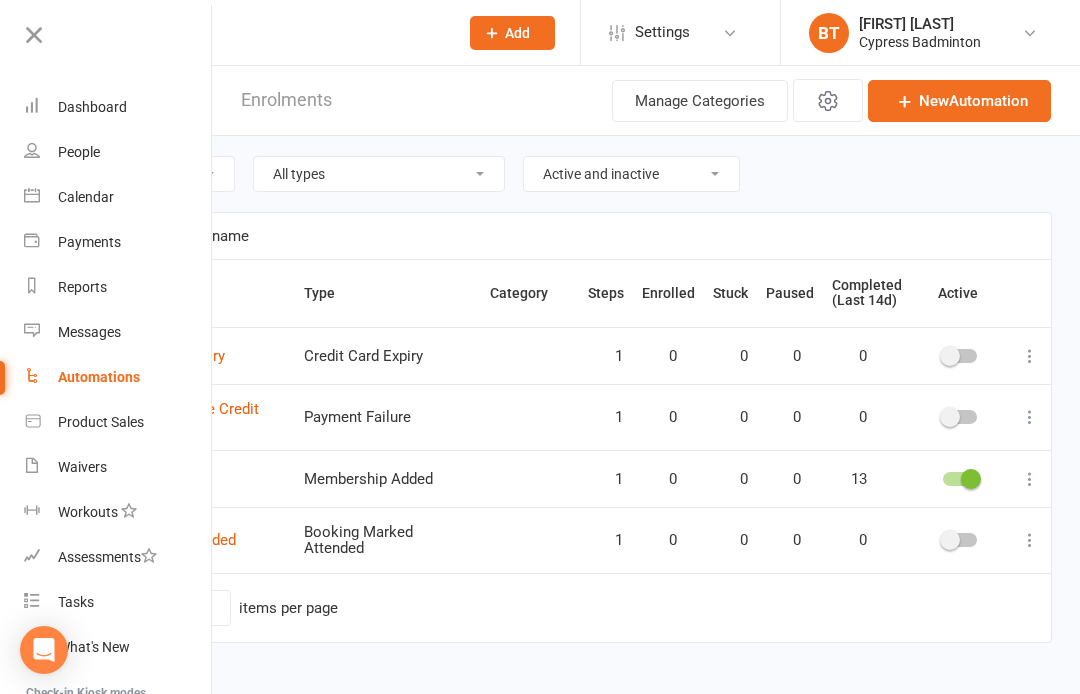 click on "Automations" at bounding box center (118, 377) 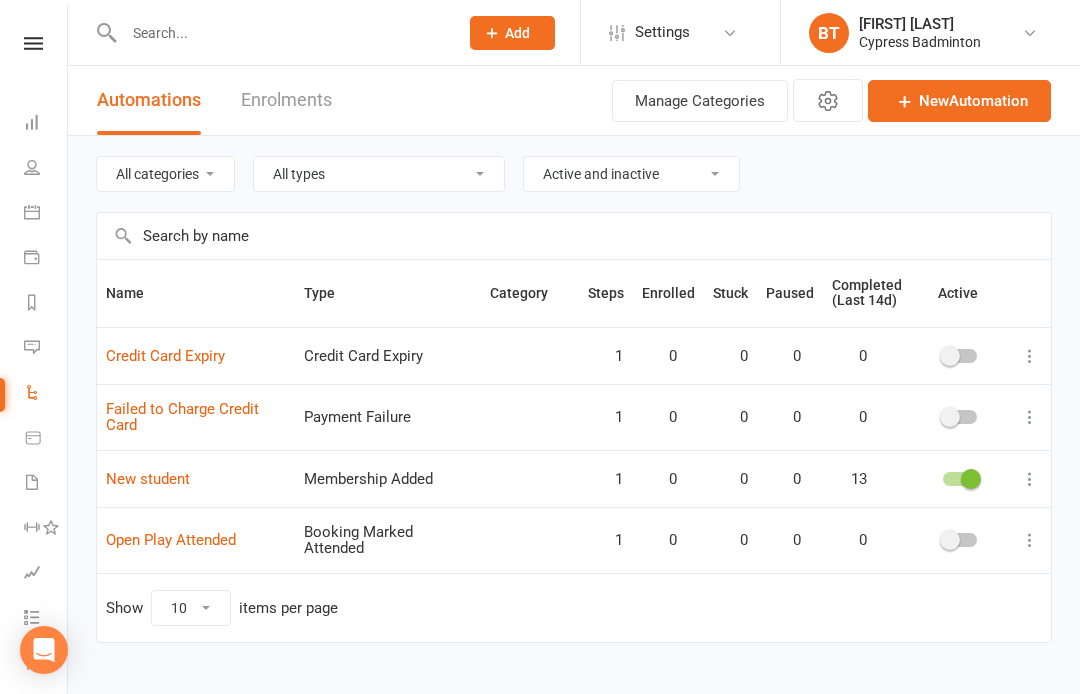 click at bounding box center (33, 43) 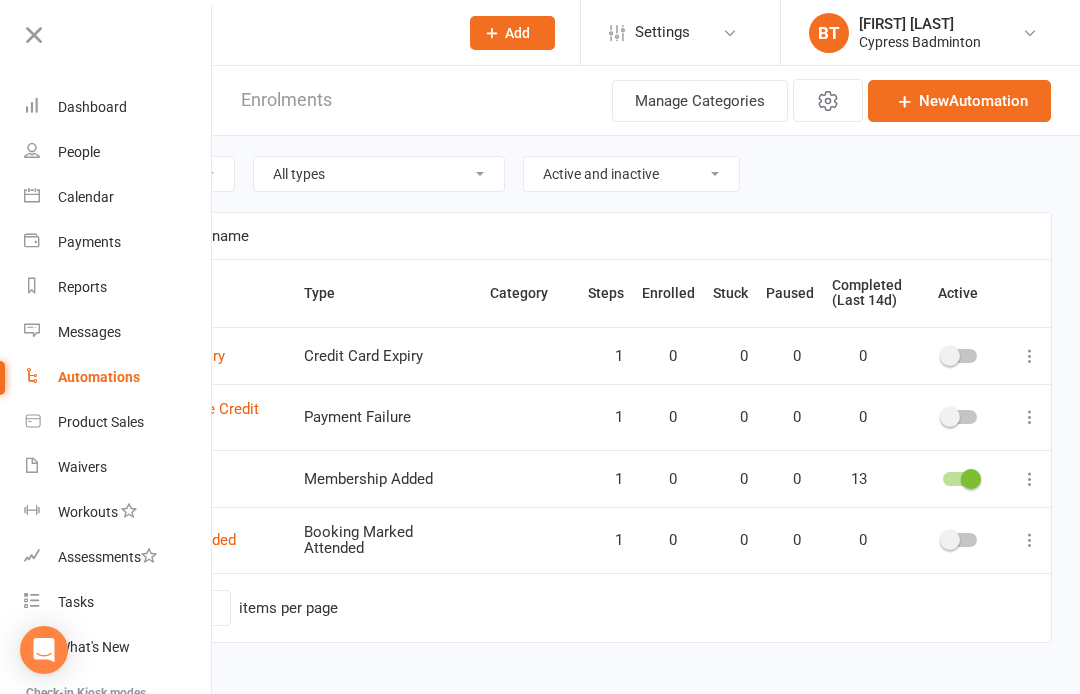 click on "Product Sales" at bounding box center [118, 422] 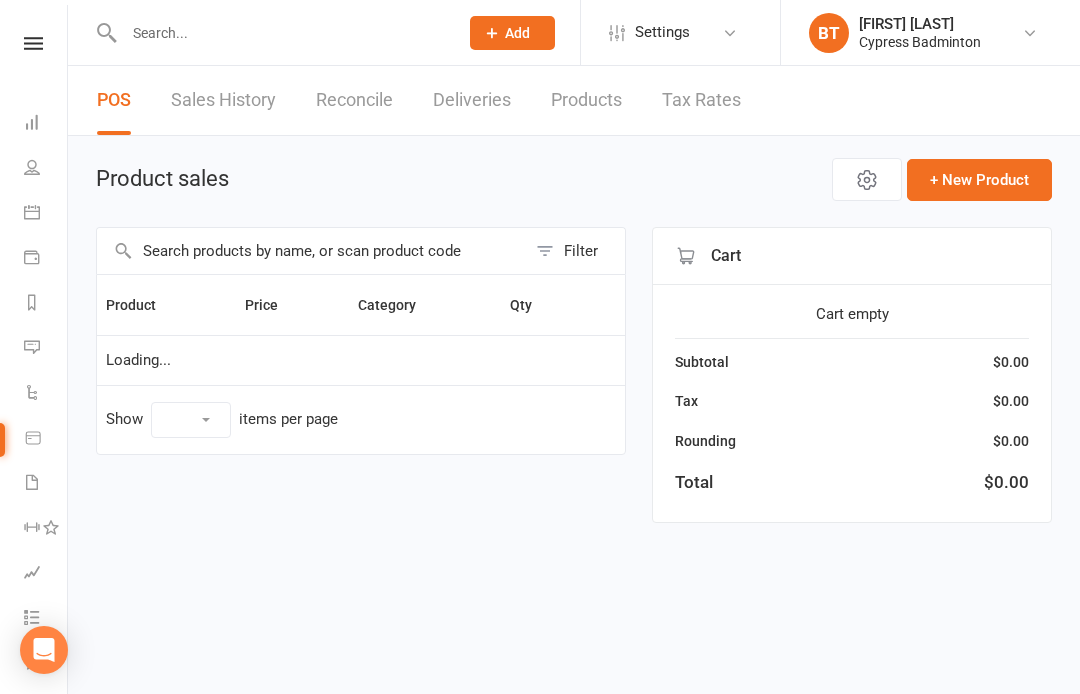 select on "100" 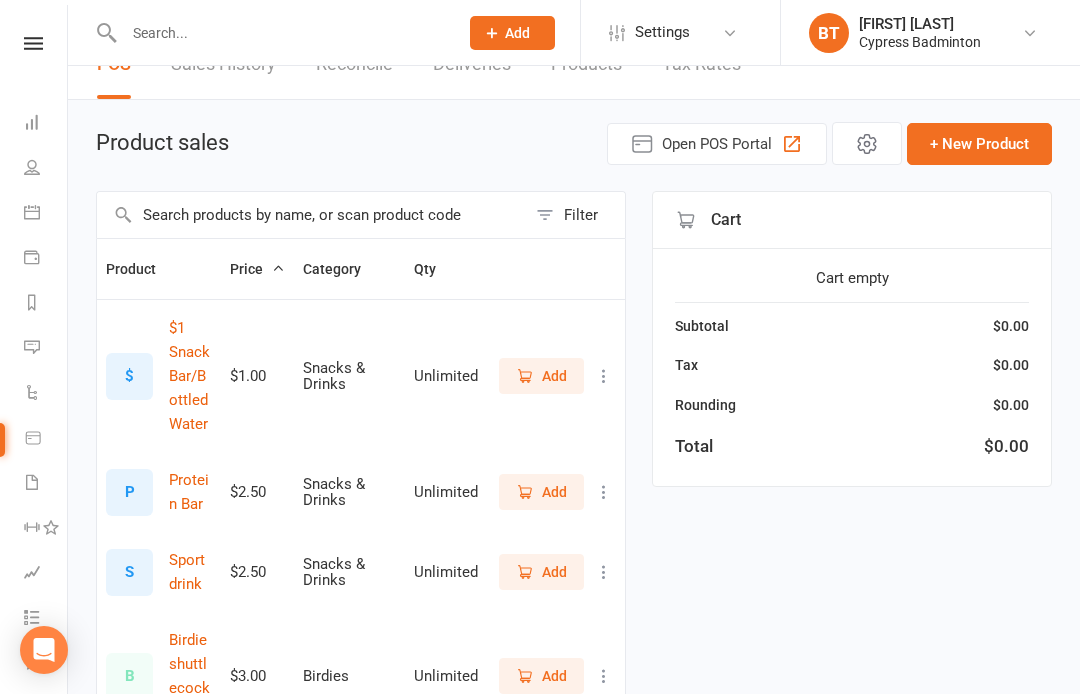 scroll, scrollTop: 19, scrollLeft: 0, axis: vertical 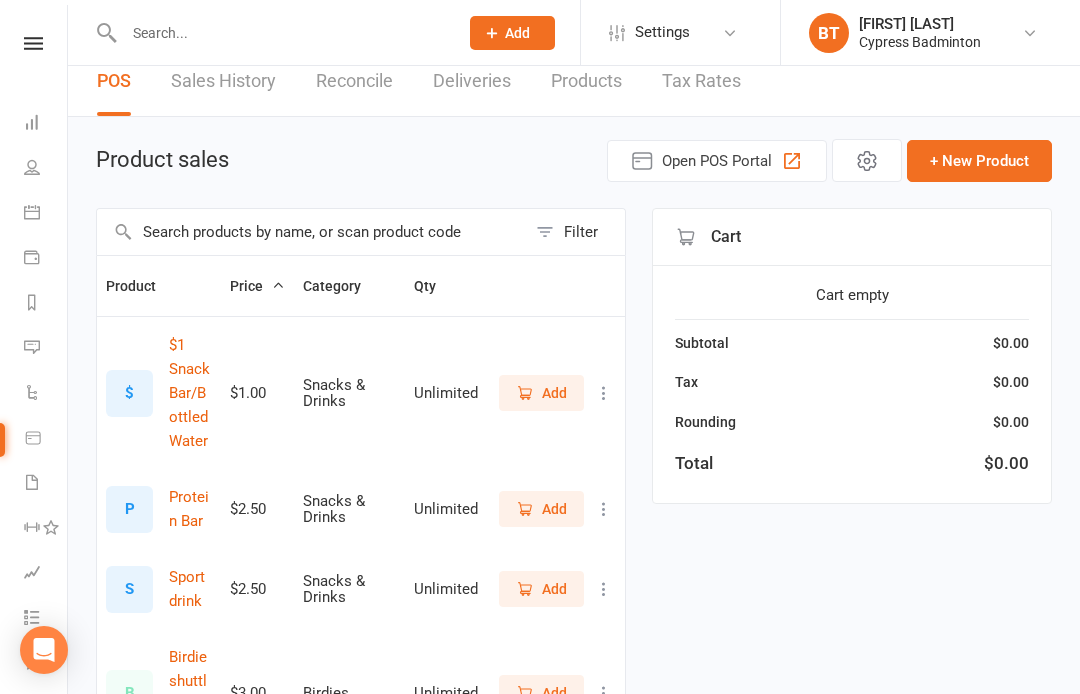 click on "Filter" at bounding box center [581, 232] 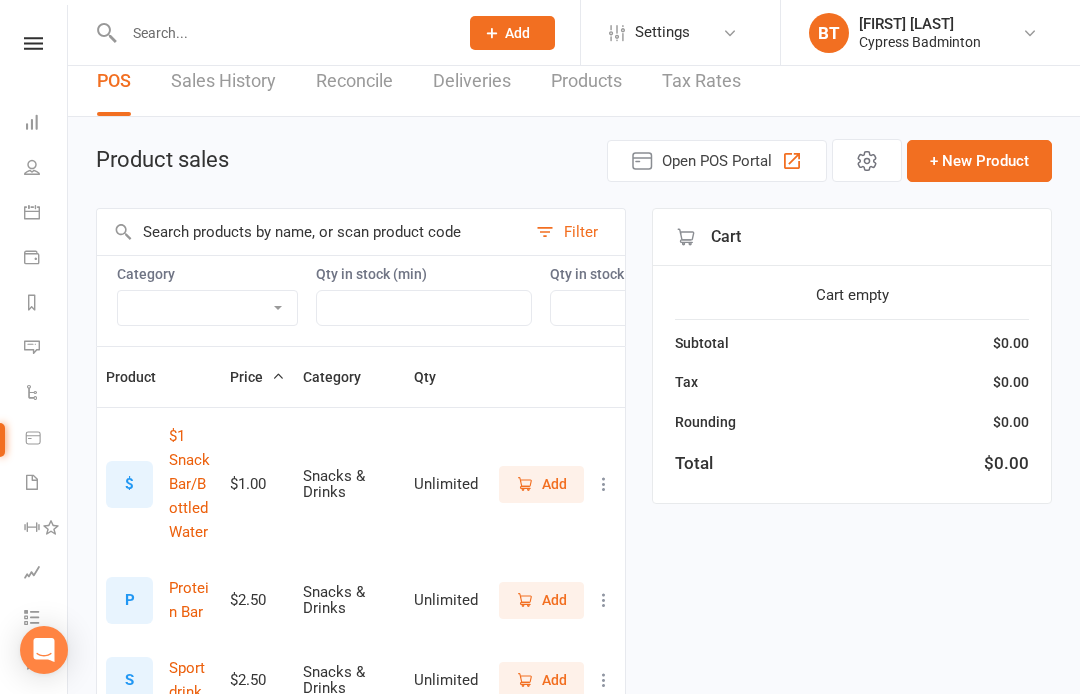 click on "Bag Birdies Clerical Merchandise .Other Merchandise Rackets Merchandise Shoes Racket Stringing Shirts Snacks & Drinks" at bounding box center (207, 308) 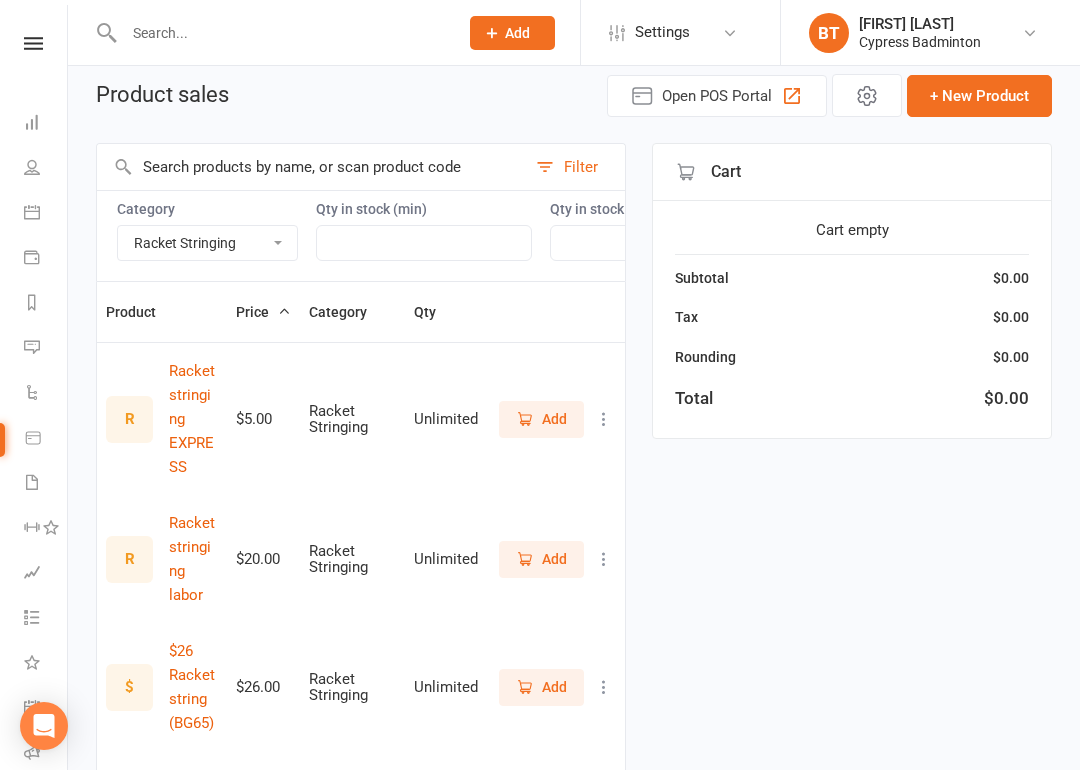 scroll, scrollTop: 243, scrollLeft: 0, axis: vertical 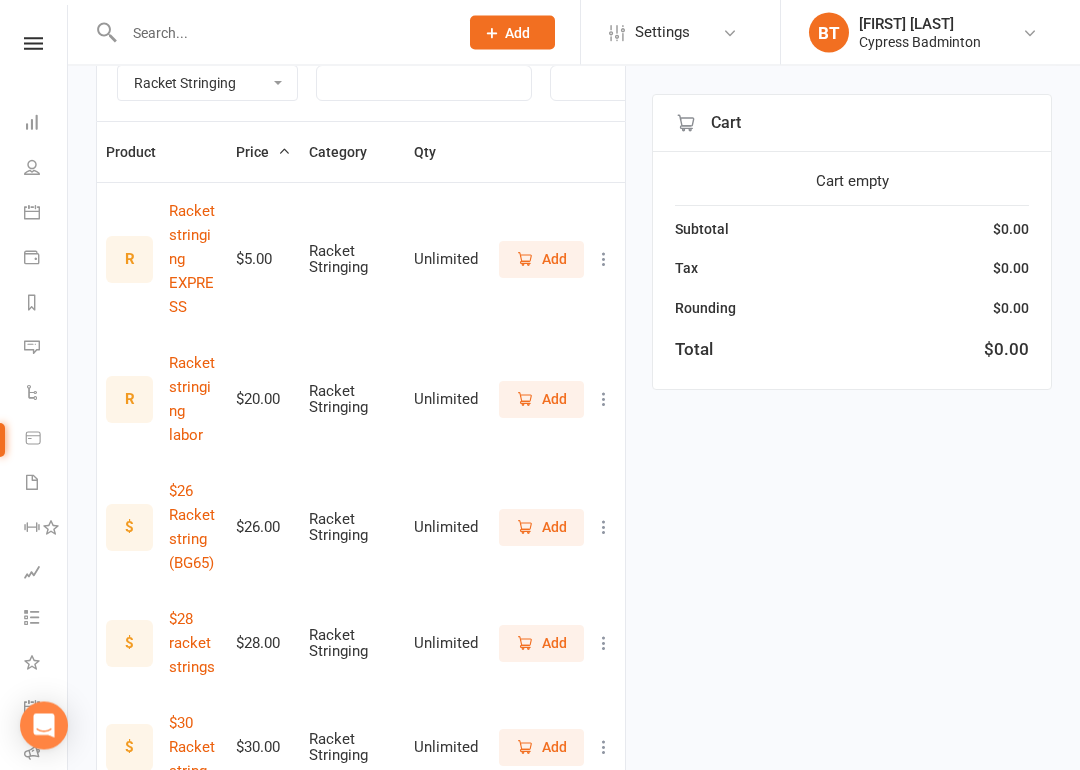 click on "Add" at bounding box center [541, 528] 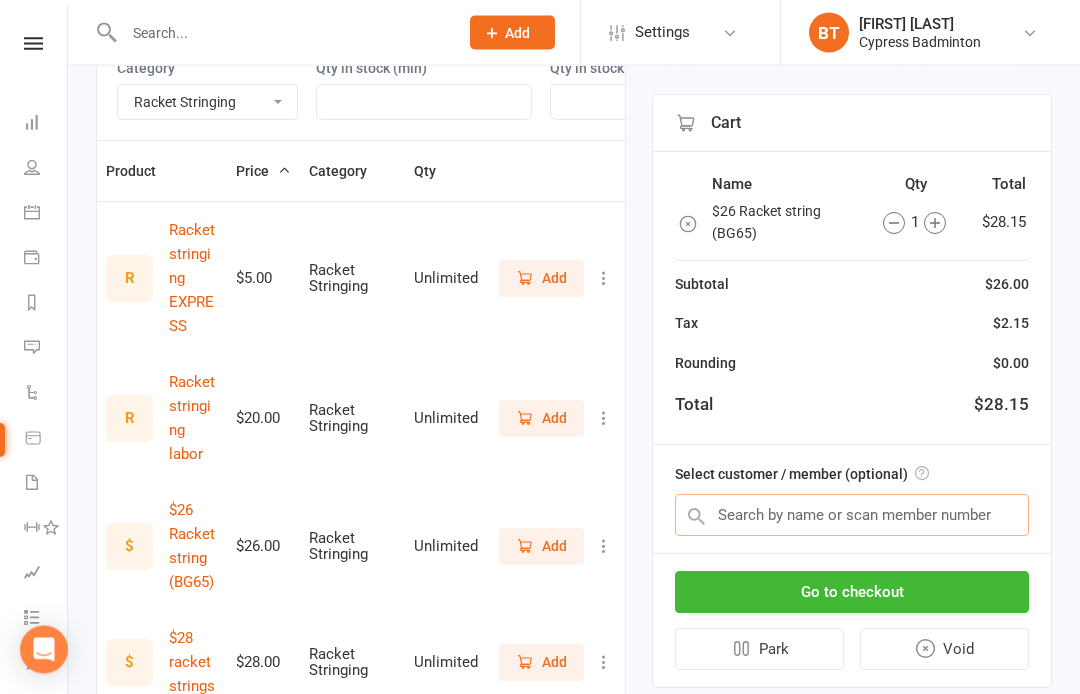 click at bounding box center [852, 516] 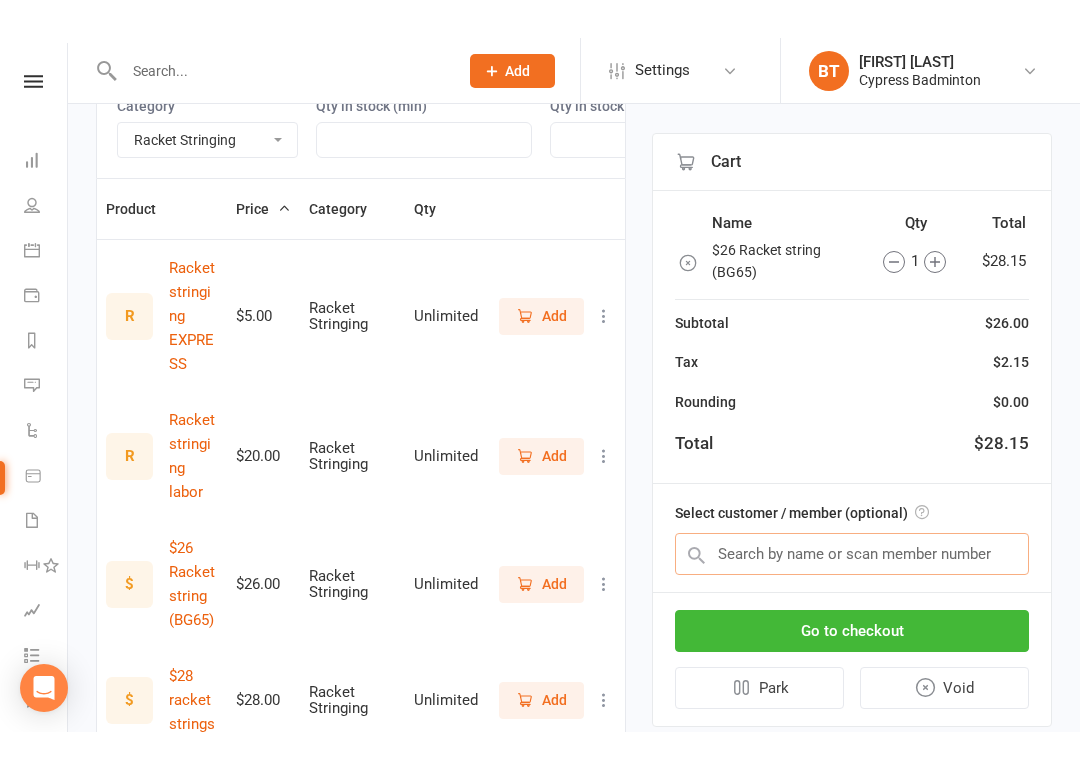 scroll, scrollTop: 224, scrollLeft: 0, axis: vertical 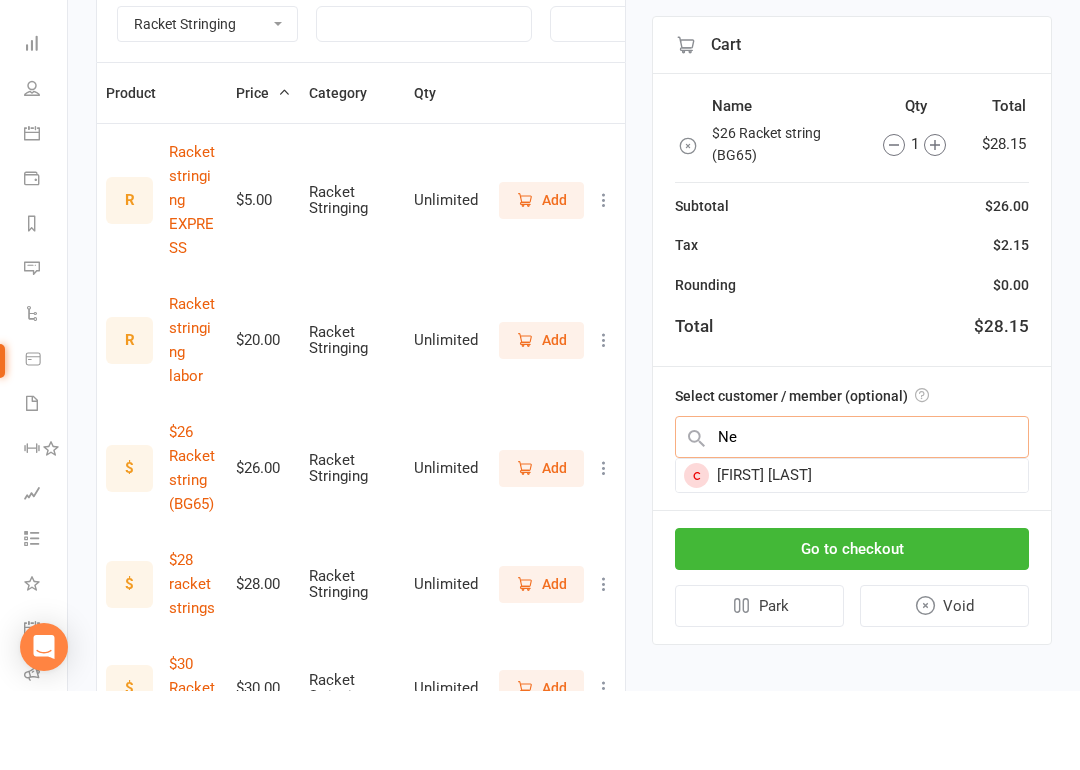 type on "N" 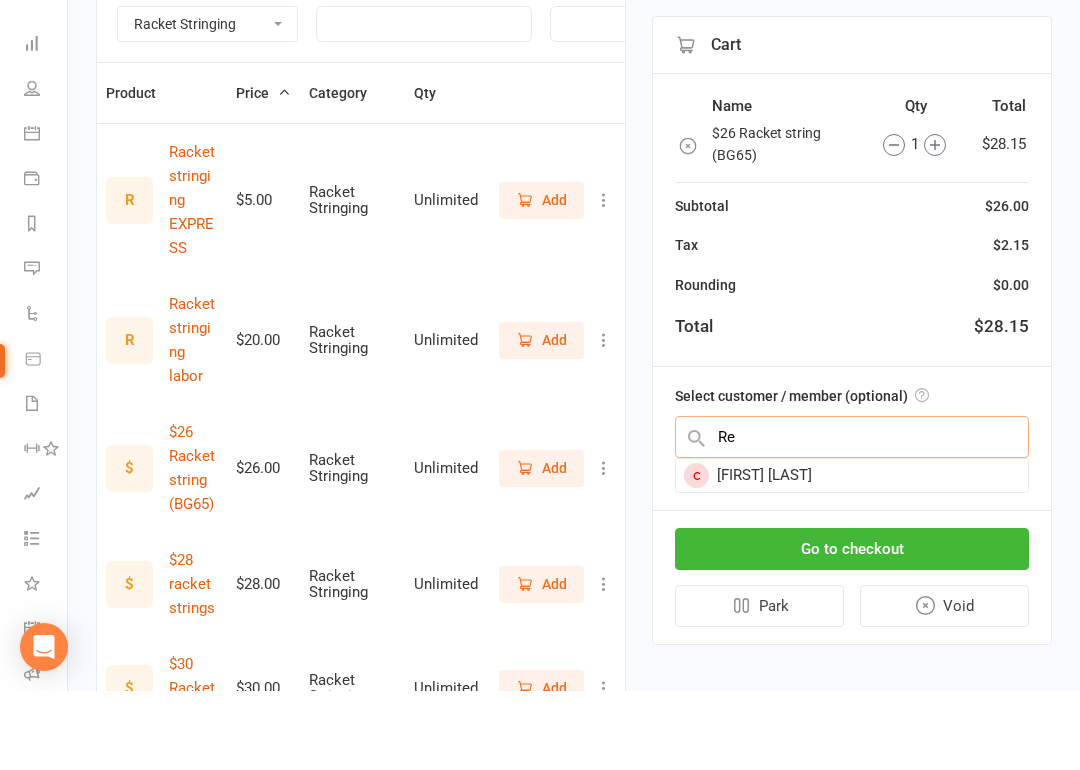 type on "R" 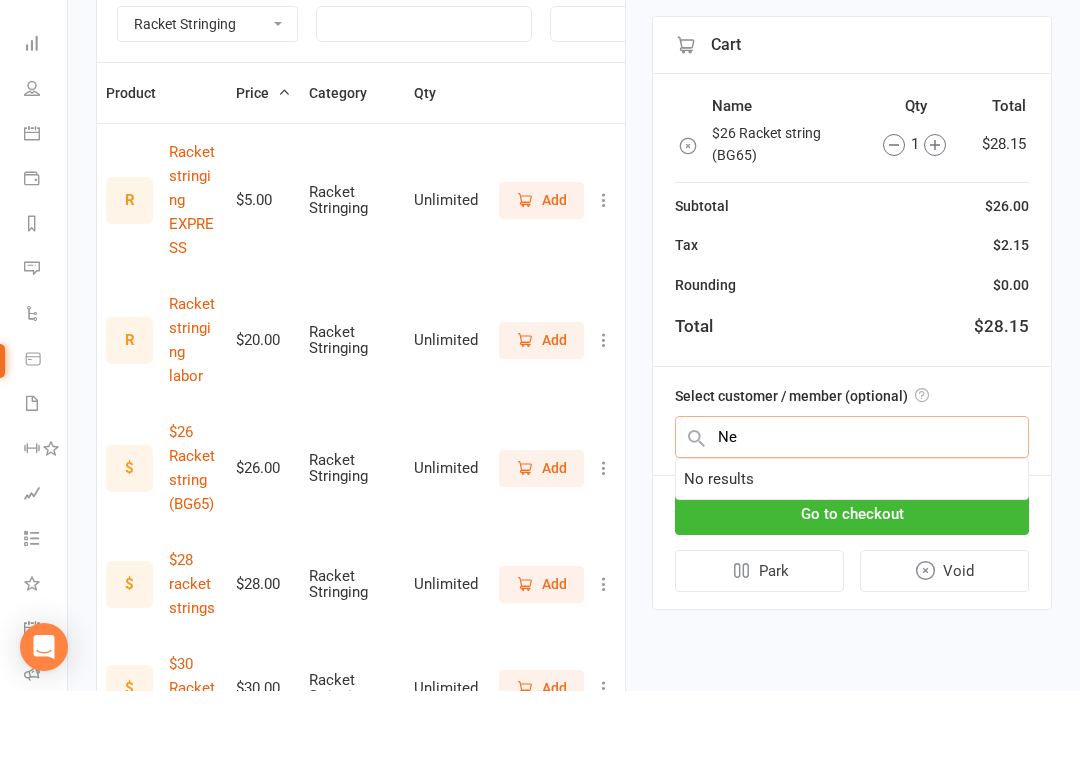 type on "N" 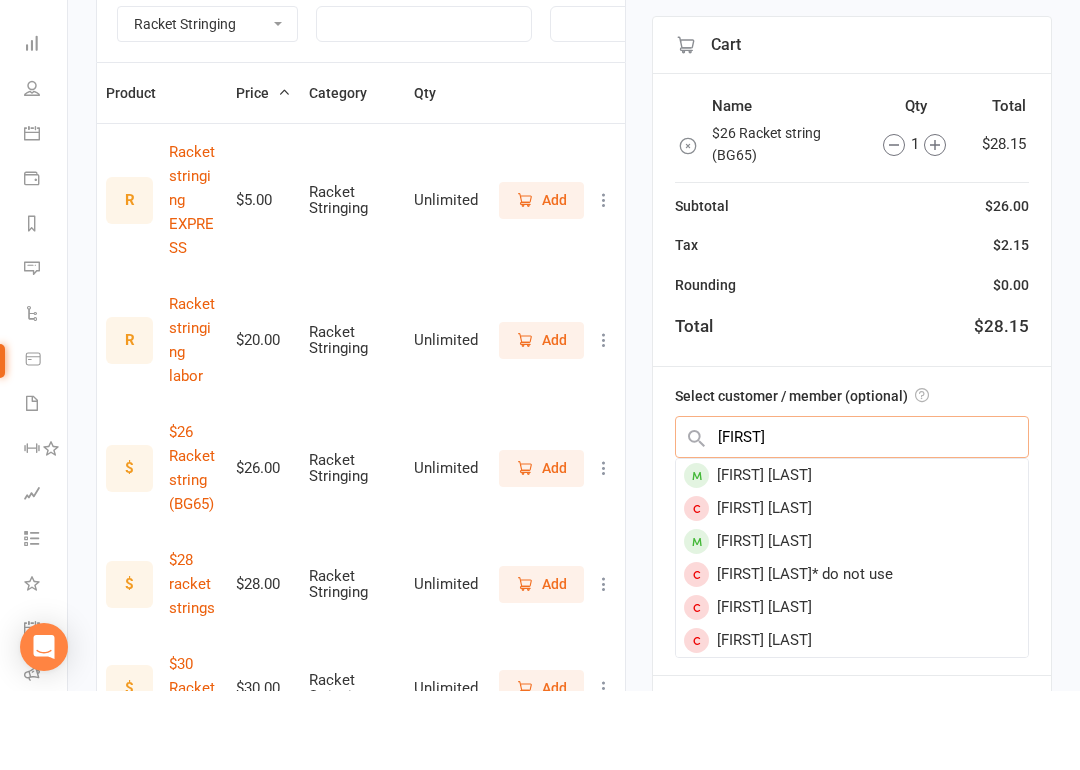type on "Narendra" 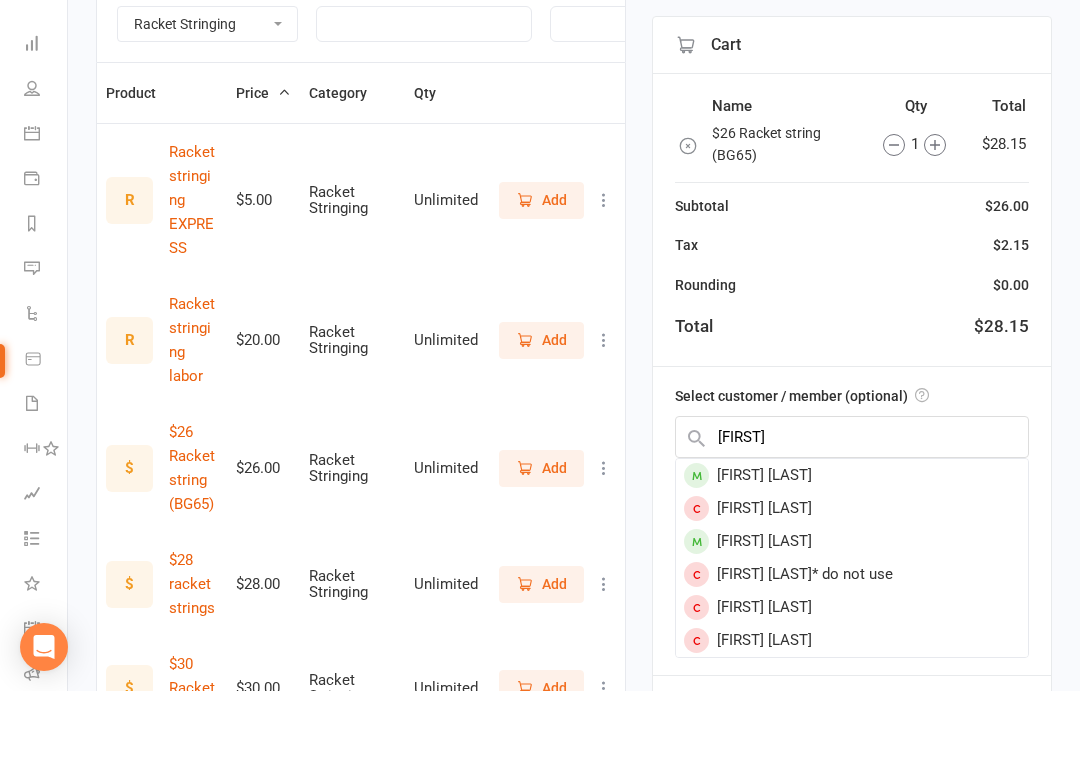 click on "[FIRST] [LAST]" at bounding box center [852, 554] 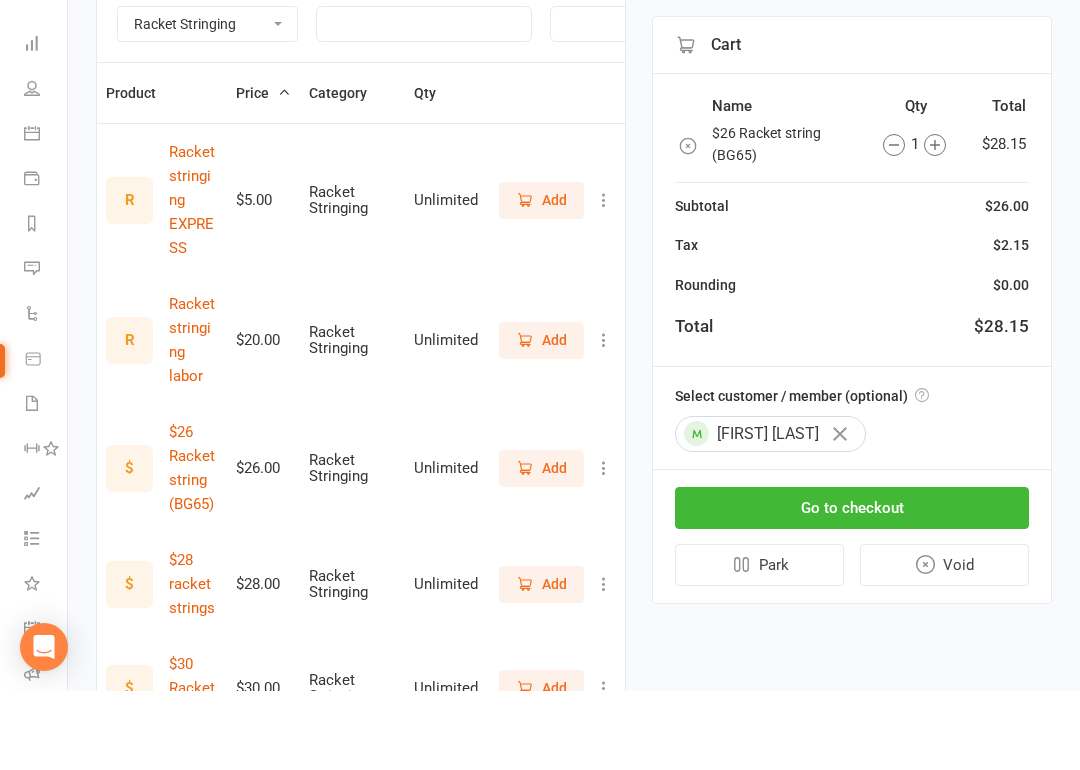 scroll, scrollTop: 304, scrollLeft: 0, axis: vertical 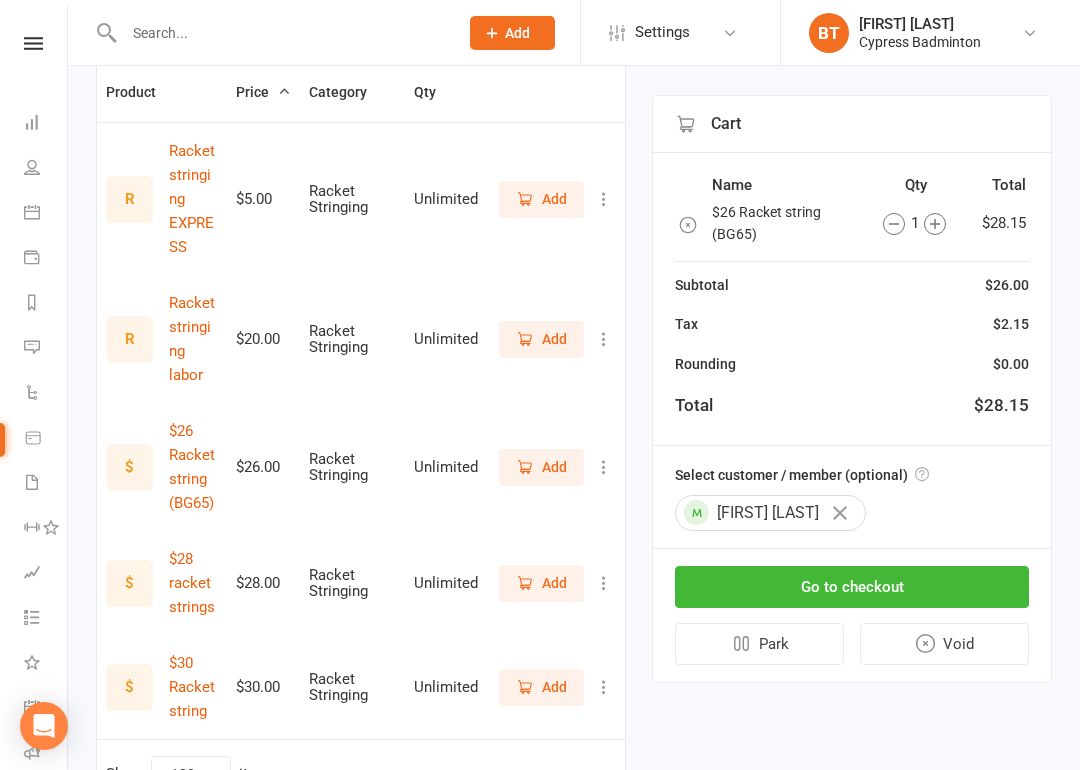 click on "Go to checkout" at bounding box center (852, 587) 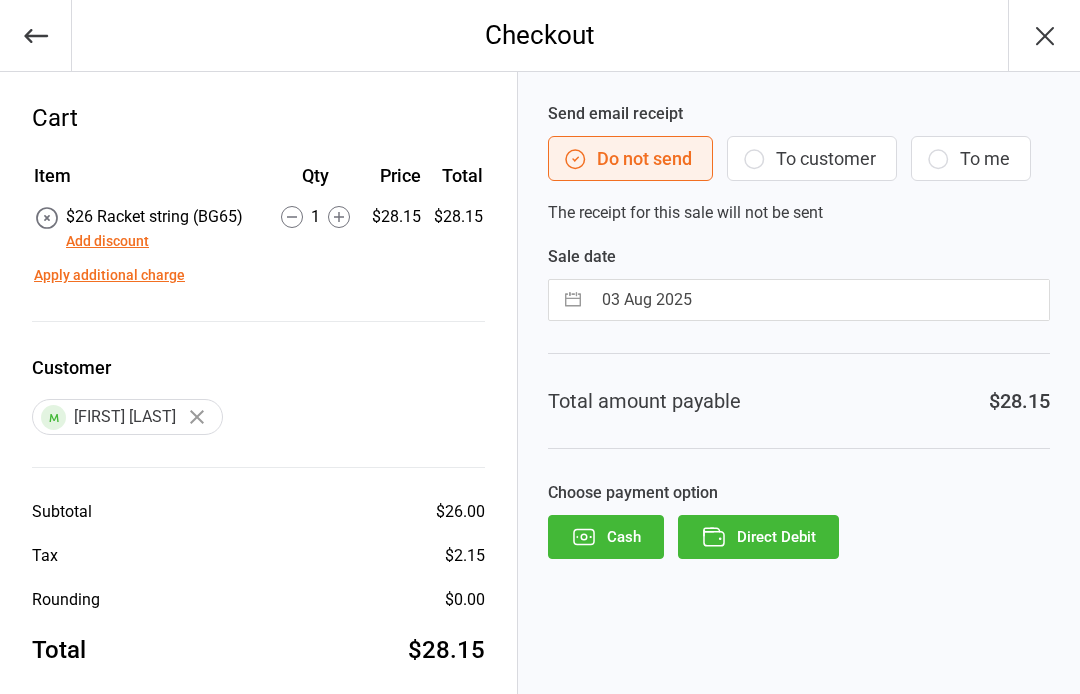 scroll, scrollTop: 0, scrollLeft: 0, axis: both 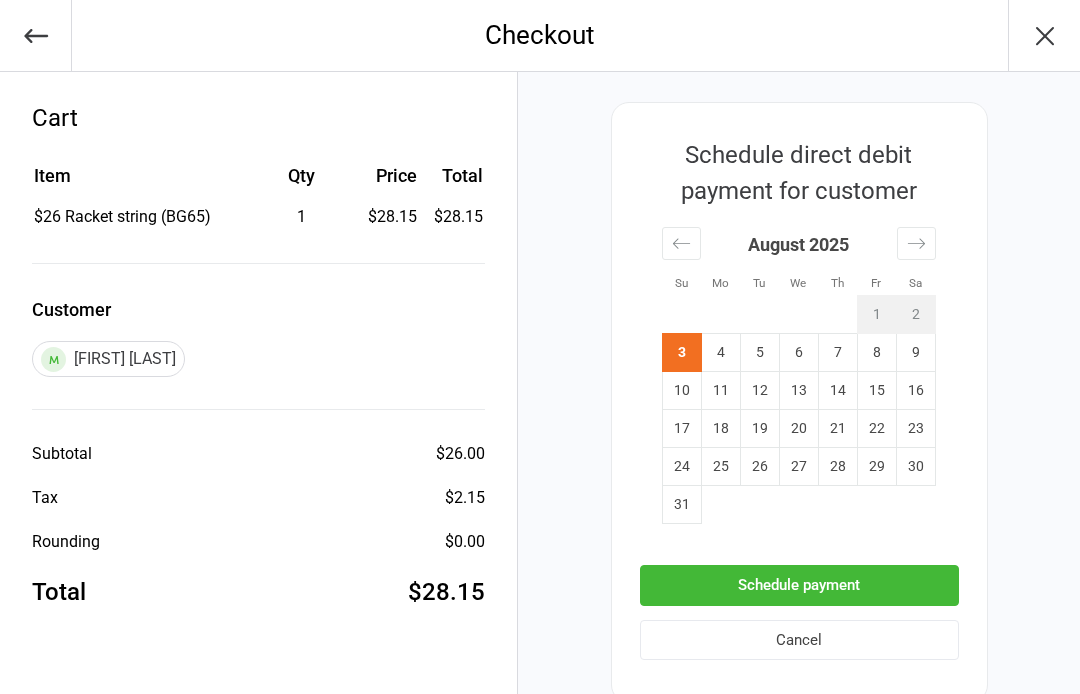 click on "Schedule payment" at bounding box center [799, 585] 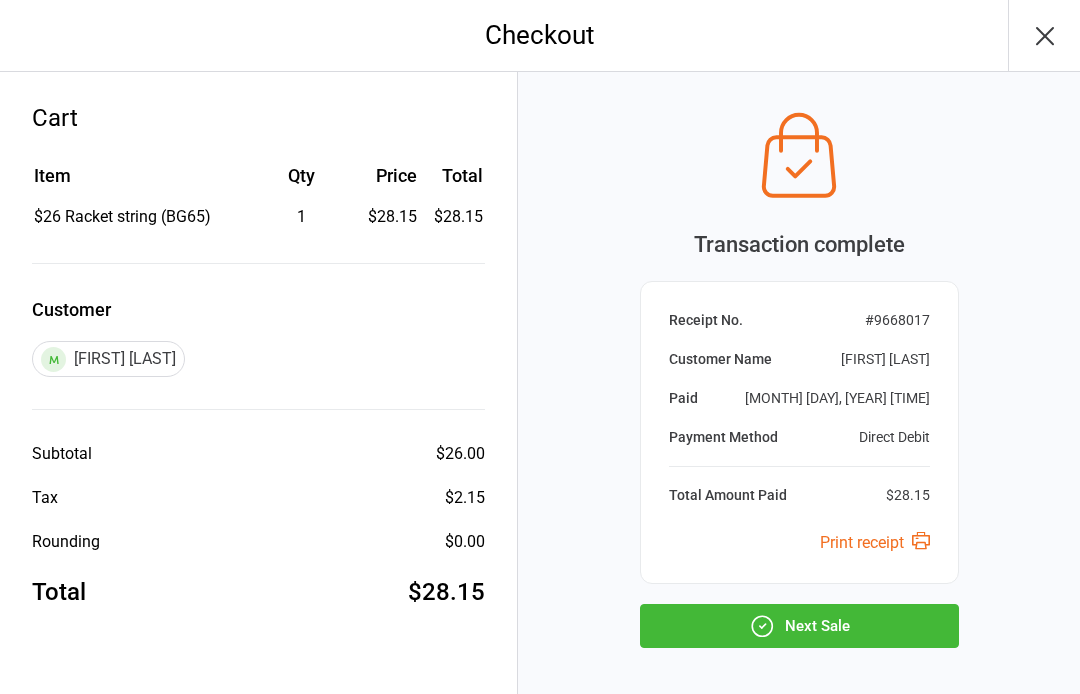 click on "Next Sale" at bounding box center (799, 626) 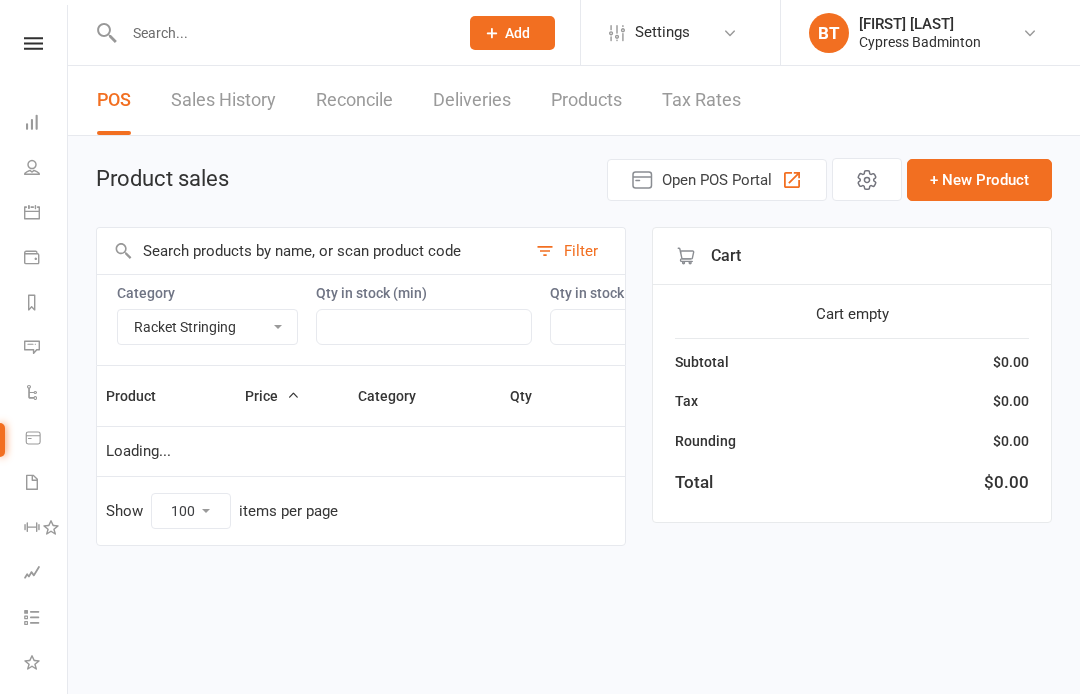 select on "3532" 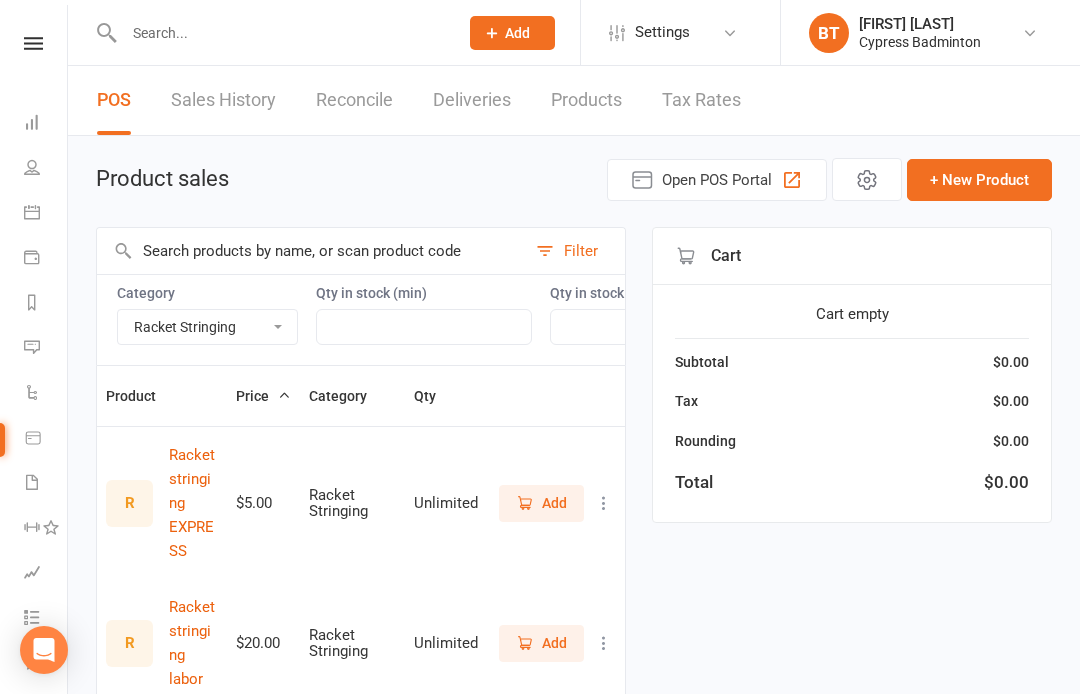 click on "Bag Birdies Clerical Merchandise .Other Merchandise Rackets Merchandise Shoes Racket Stringing Shirts Snacks & Drinks" at bounding box center (207, 327) 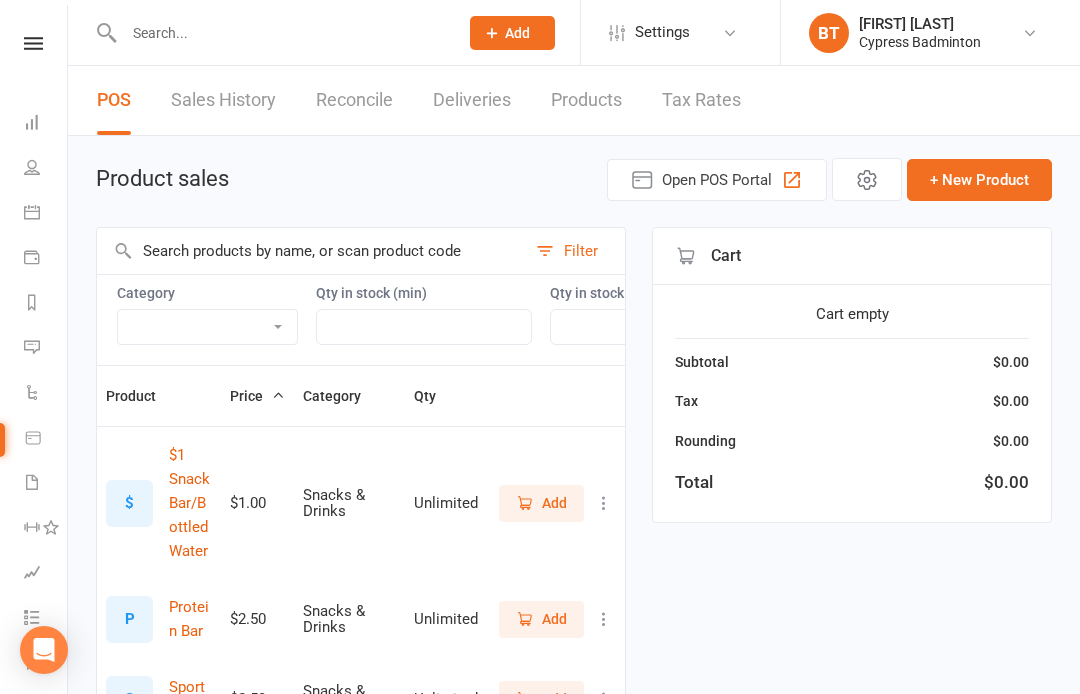 select on "3966" 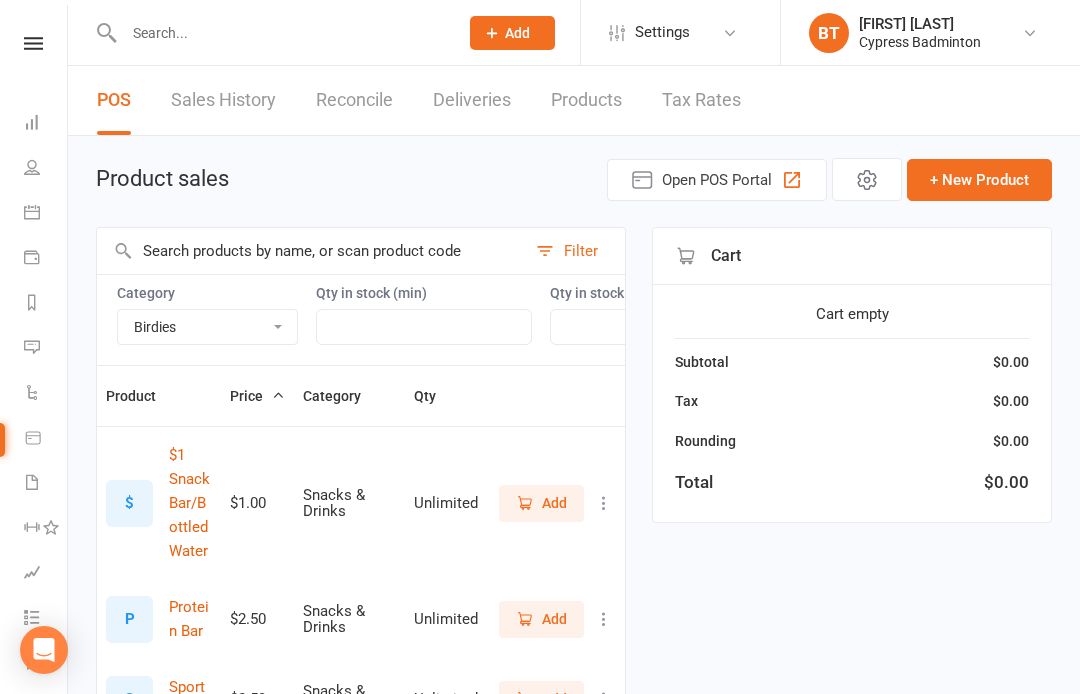 click at bounding box center [281, 33] 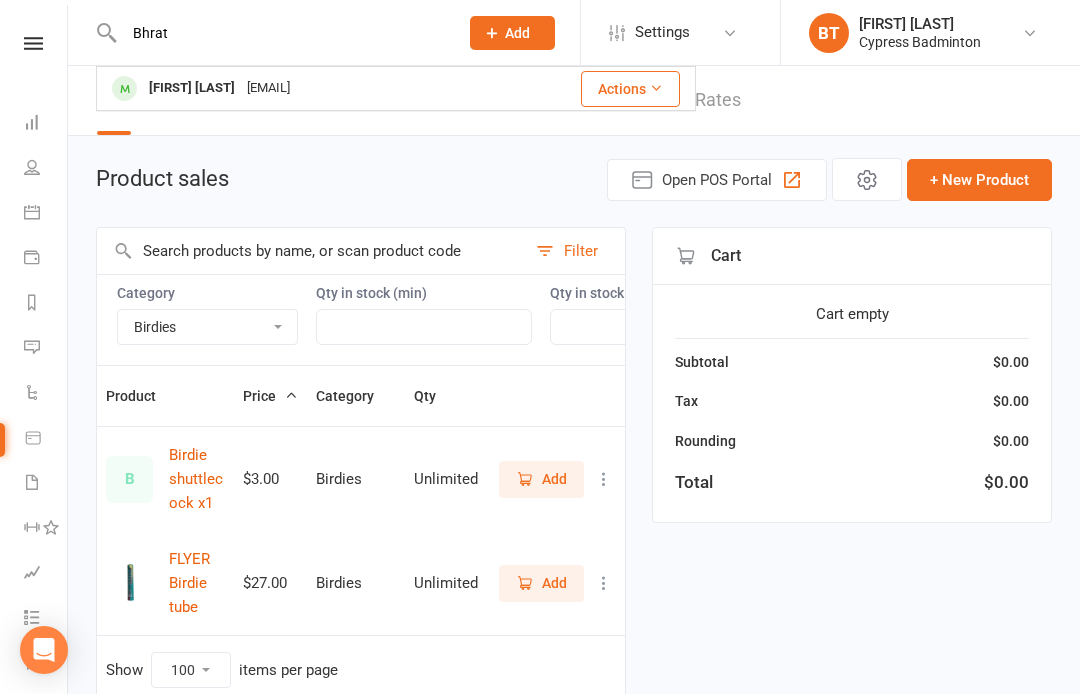 type on "Bhrat" 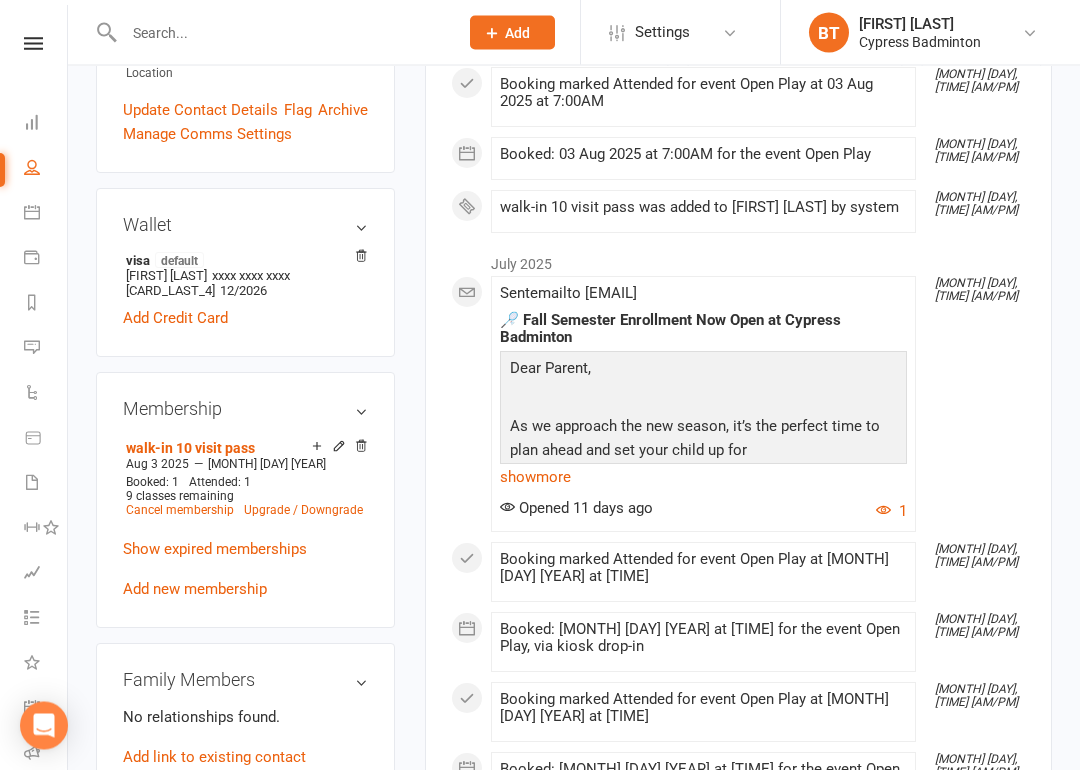 scroll, scrollTop: 554, scrollLeft: 0, axis: vertical 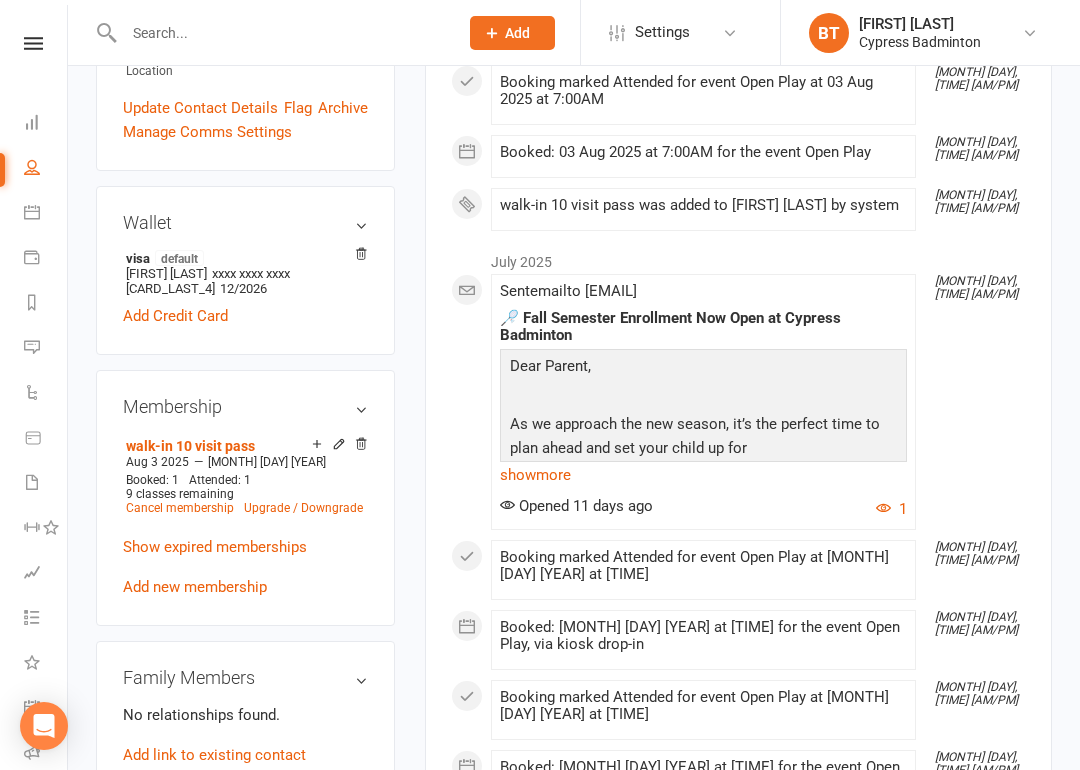 click on "Show expired memberships" at bounding box center (215, 547) 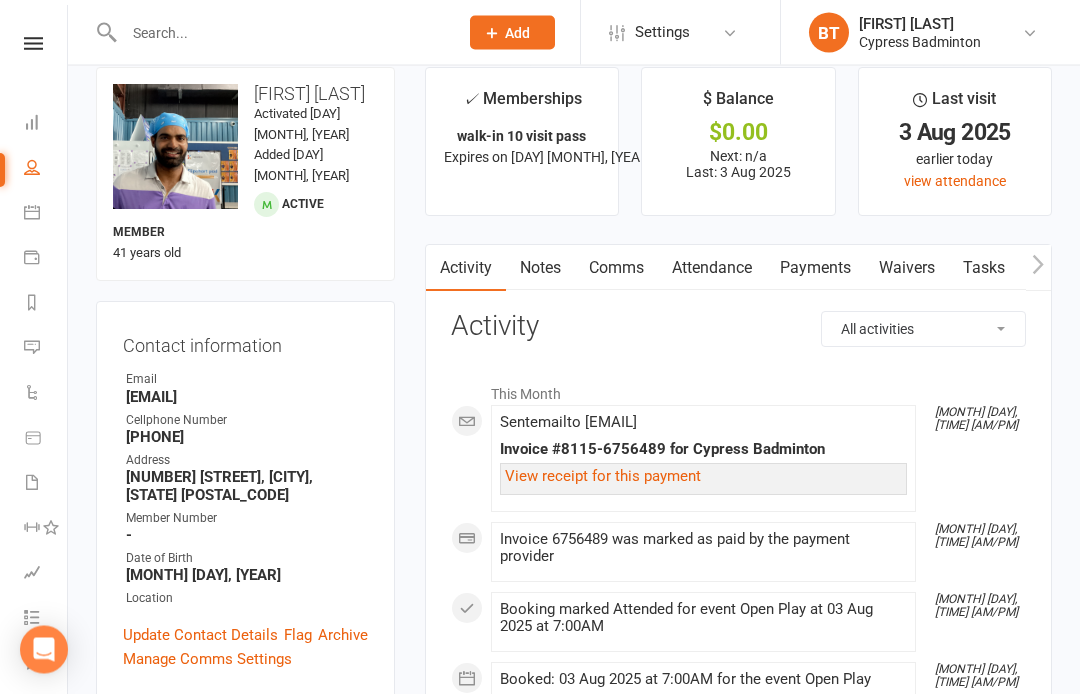 scroll, scrollTop: 0, scrollLeft: 0, axis: both 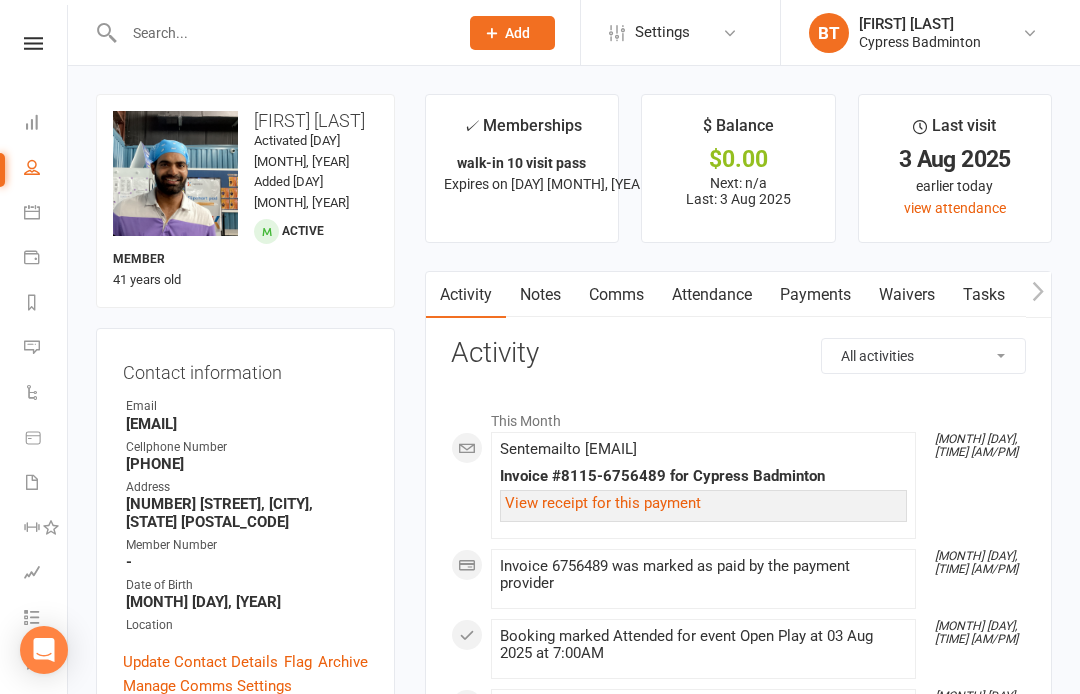 click at bounding box center [33, 43] 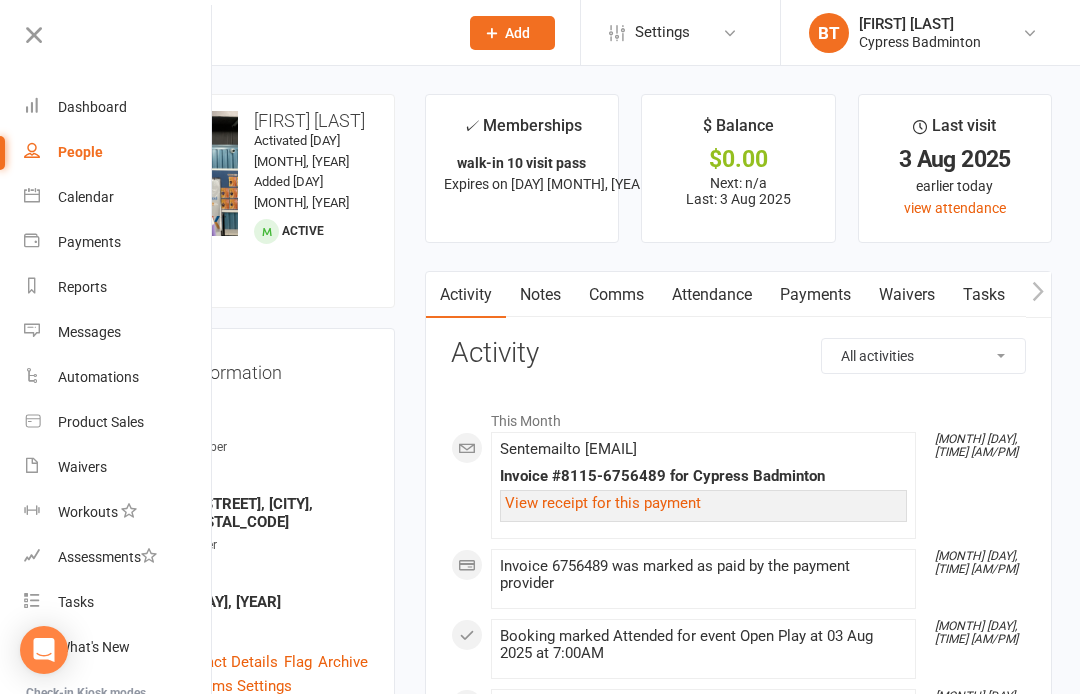 click on "Reports" at bounding box center [82, 287] 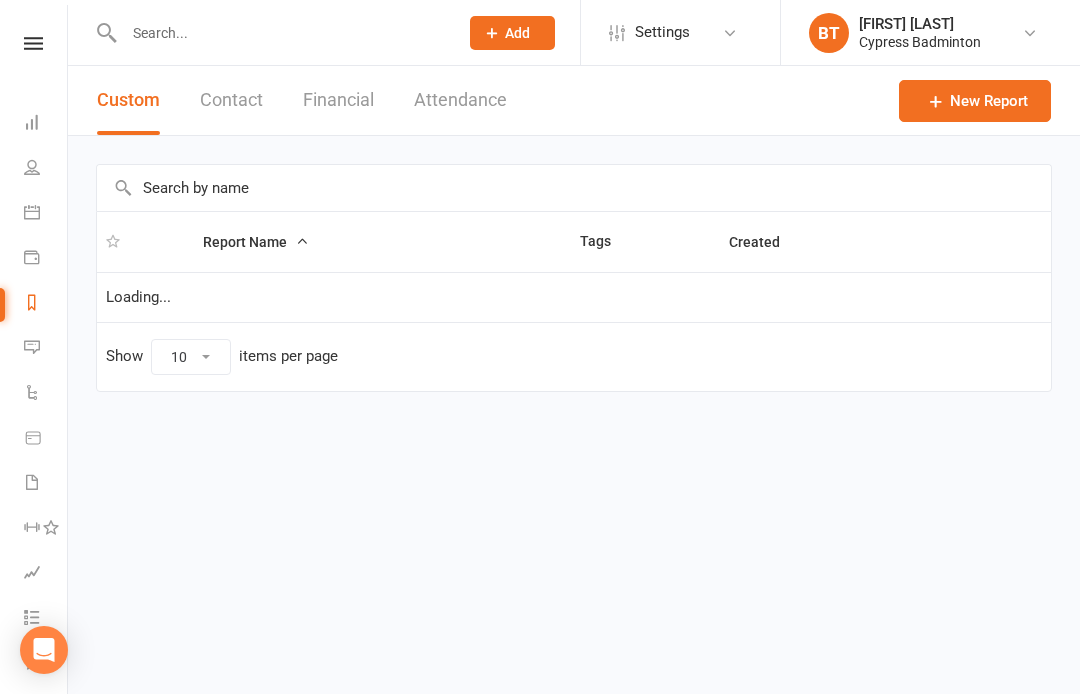 click on "Financial" at bounding box center [338, 100] 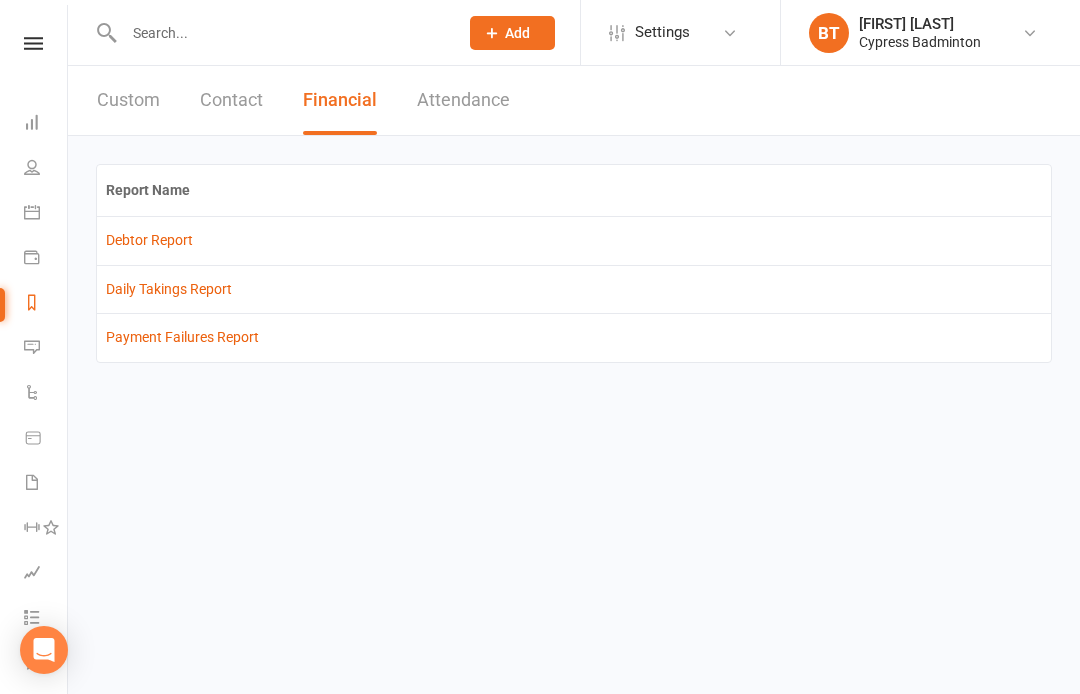 click on "Debtor Report" at bounding box center (574, 240) 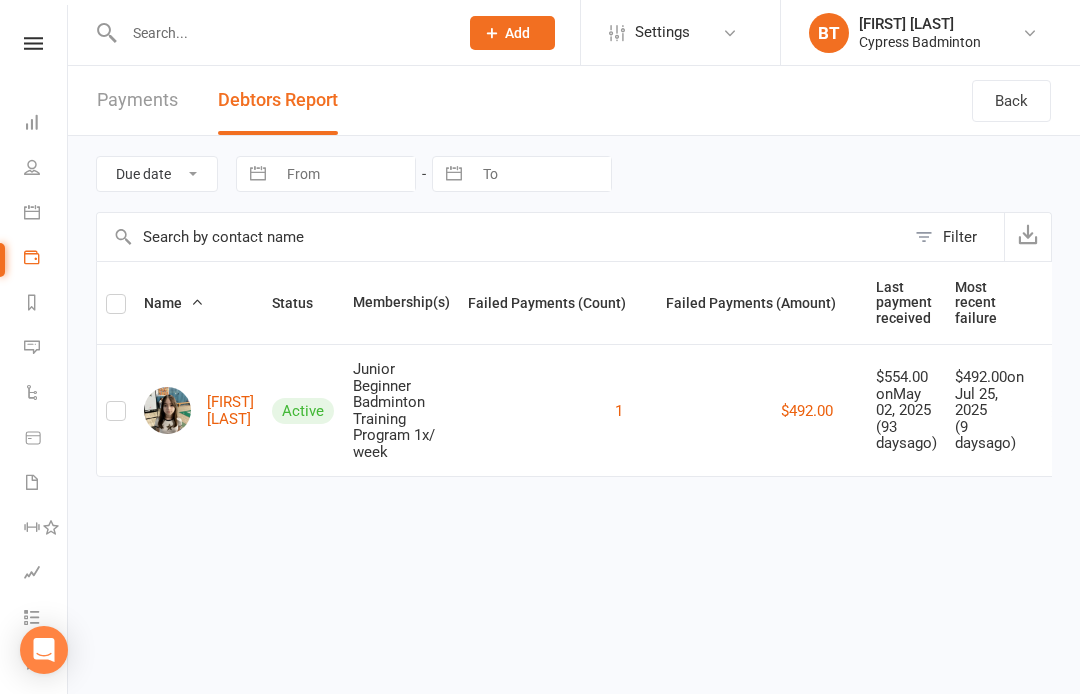 click at bounding box center (33, 43) 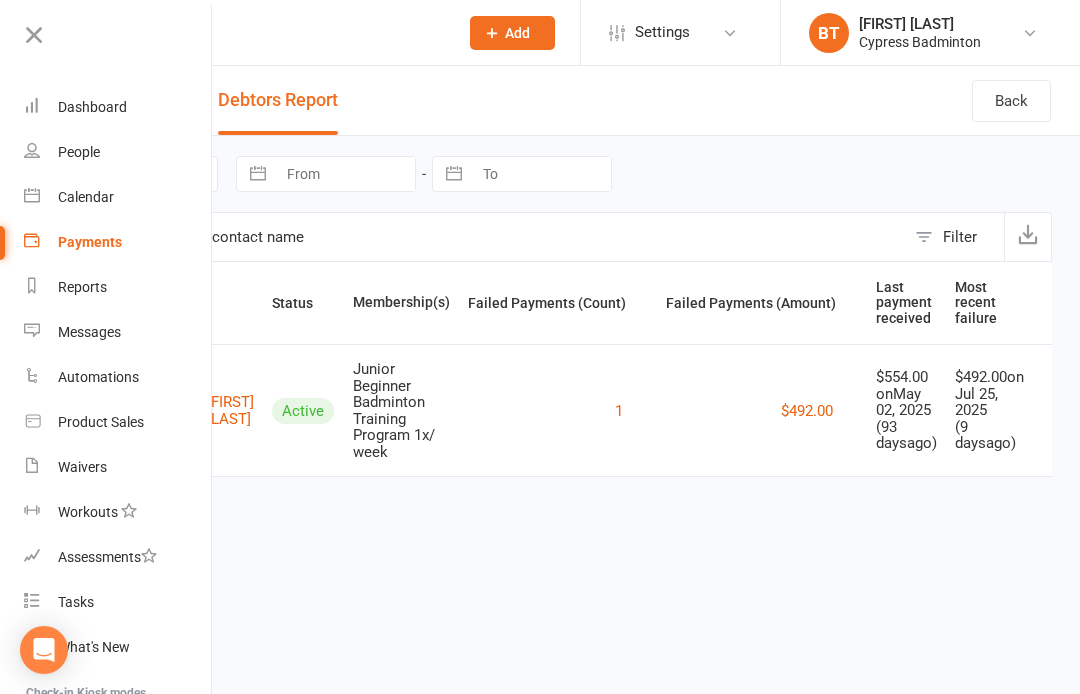 click on "Dashboard" at bounding box center [92, 107] 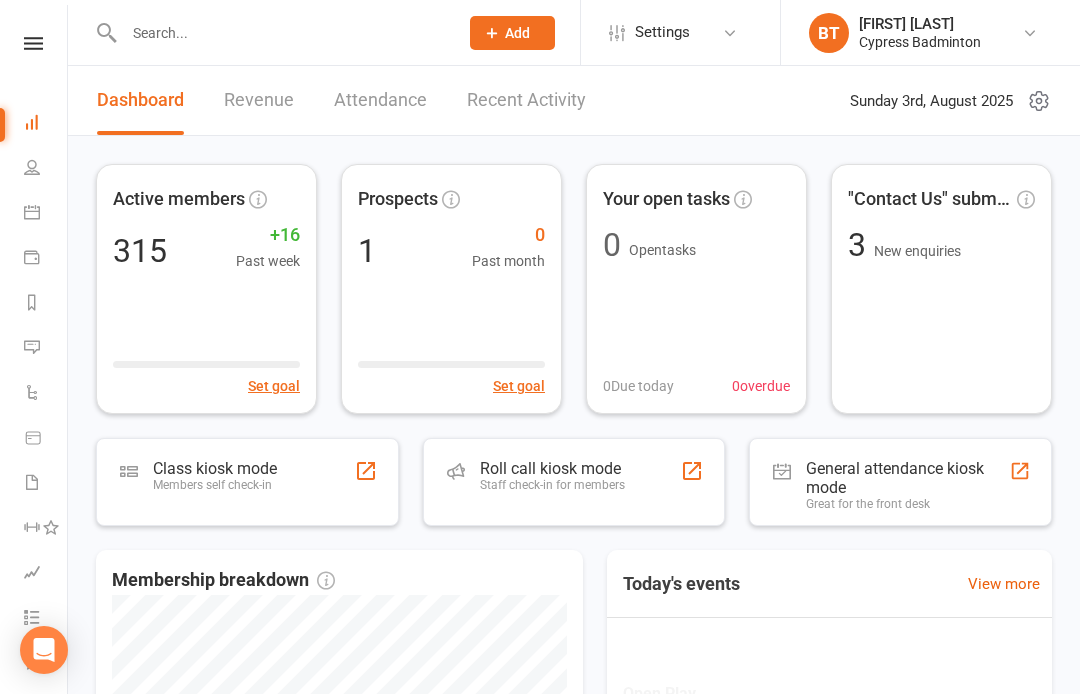 click at bounding box center (281, 33) 